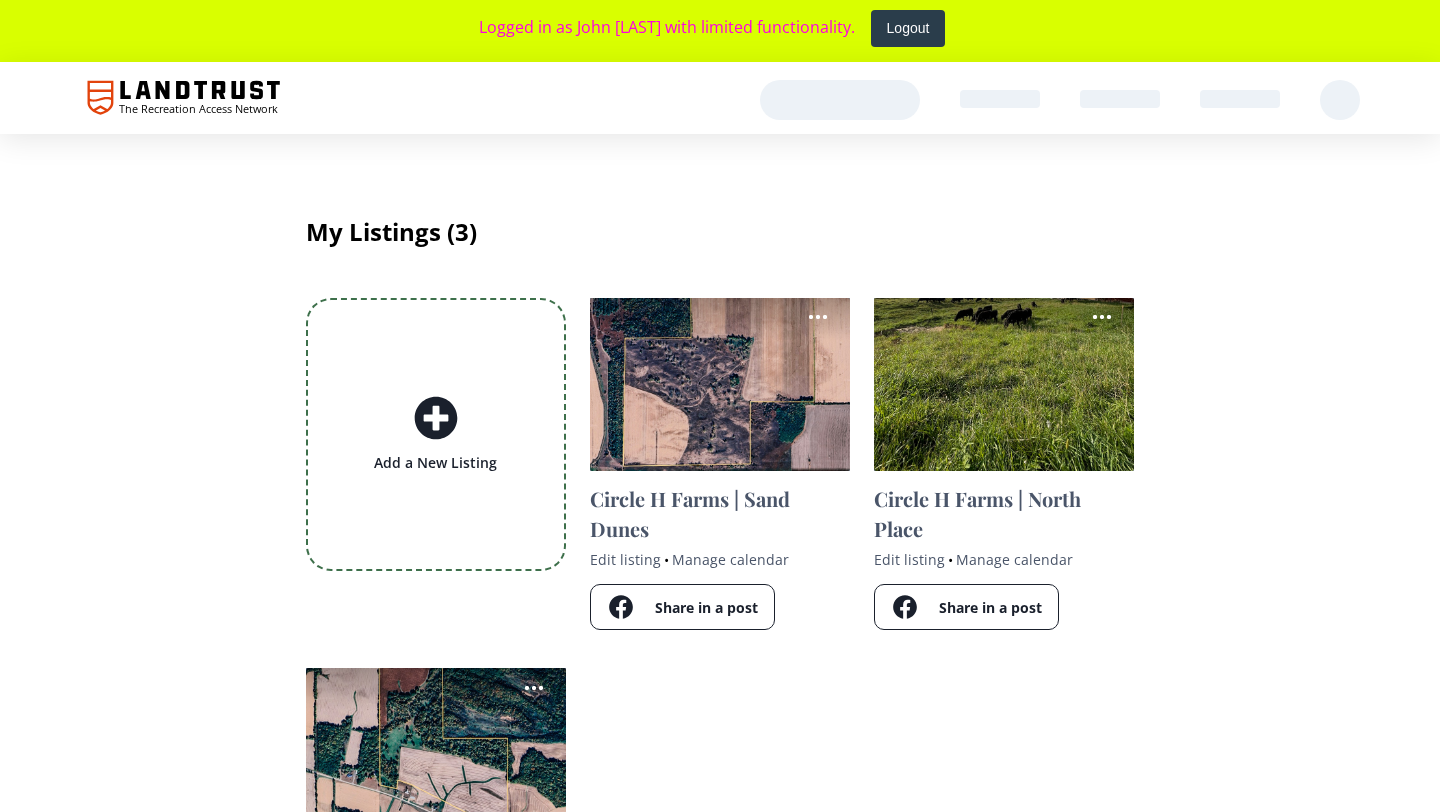 scroll, scrollTop: 0, scrollLeft: 0, axis: both 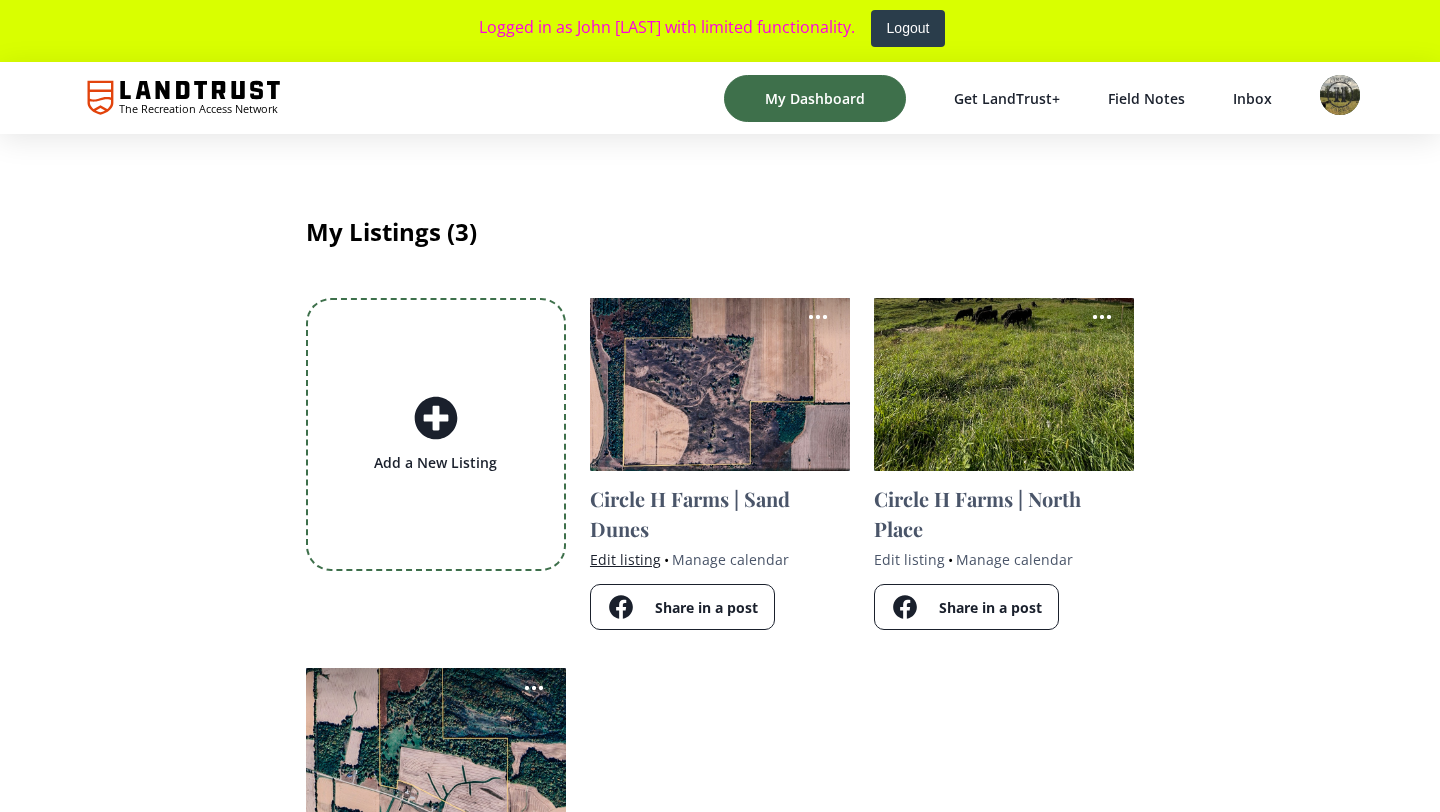 click on "Edit listing" at bounding box center [625, 559] 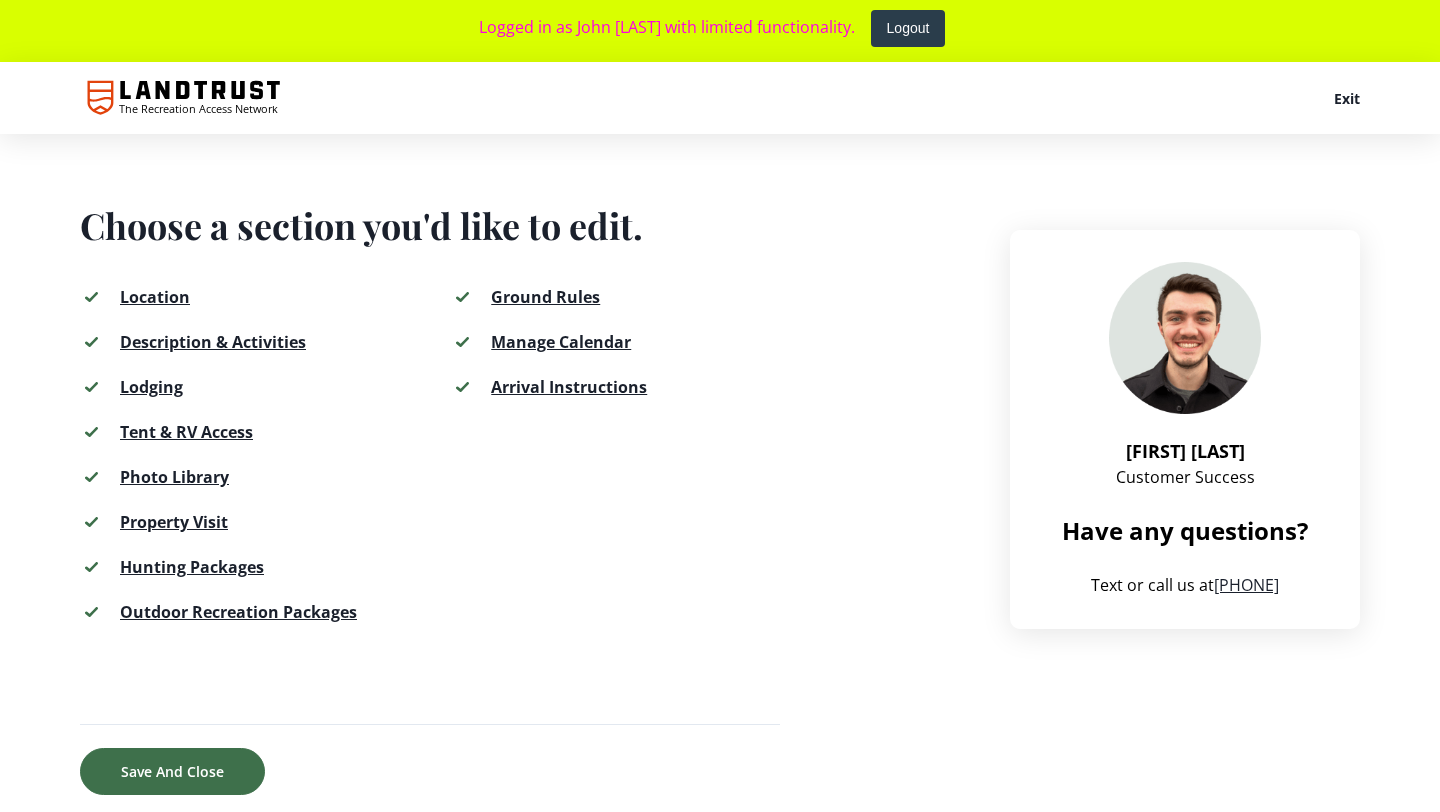 click on "Hunting Packages" at bounding box center [192, 567] 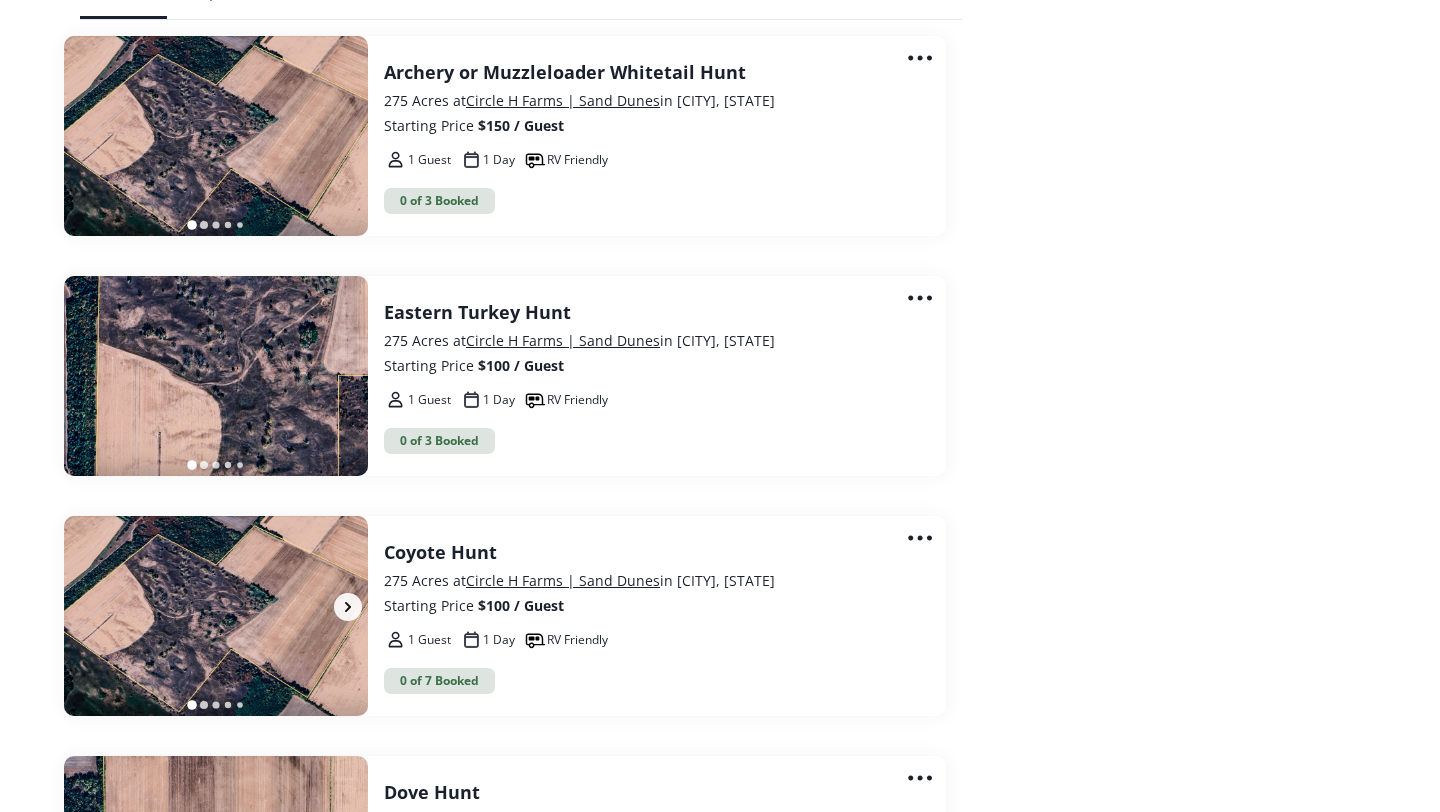 scroll, scrollTop: 2658, scrollLeft: 0, axis: vertical 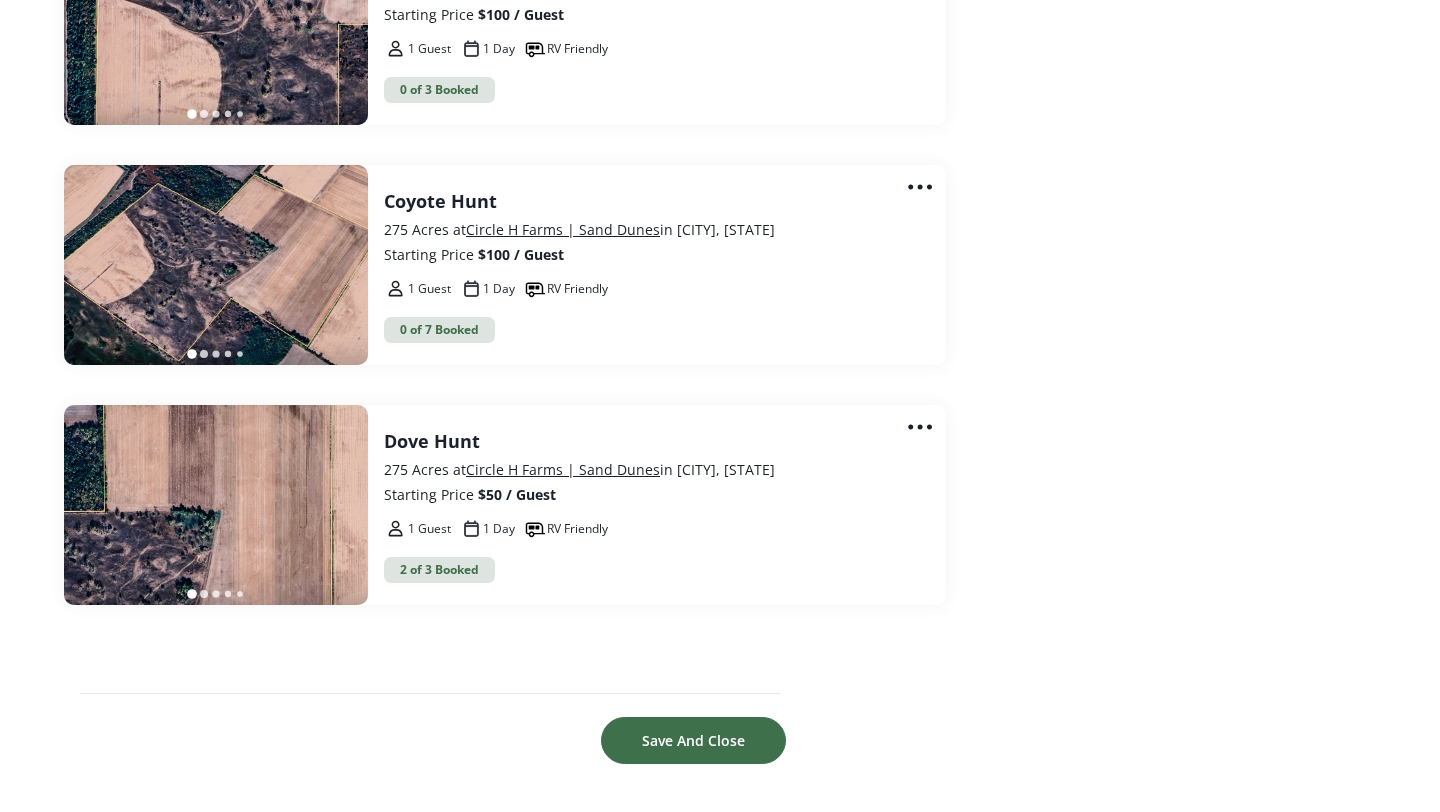 click on "Save And Close" at bounding box center (693, 740) 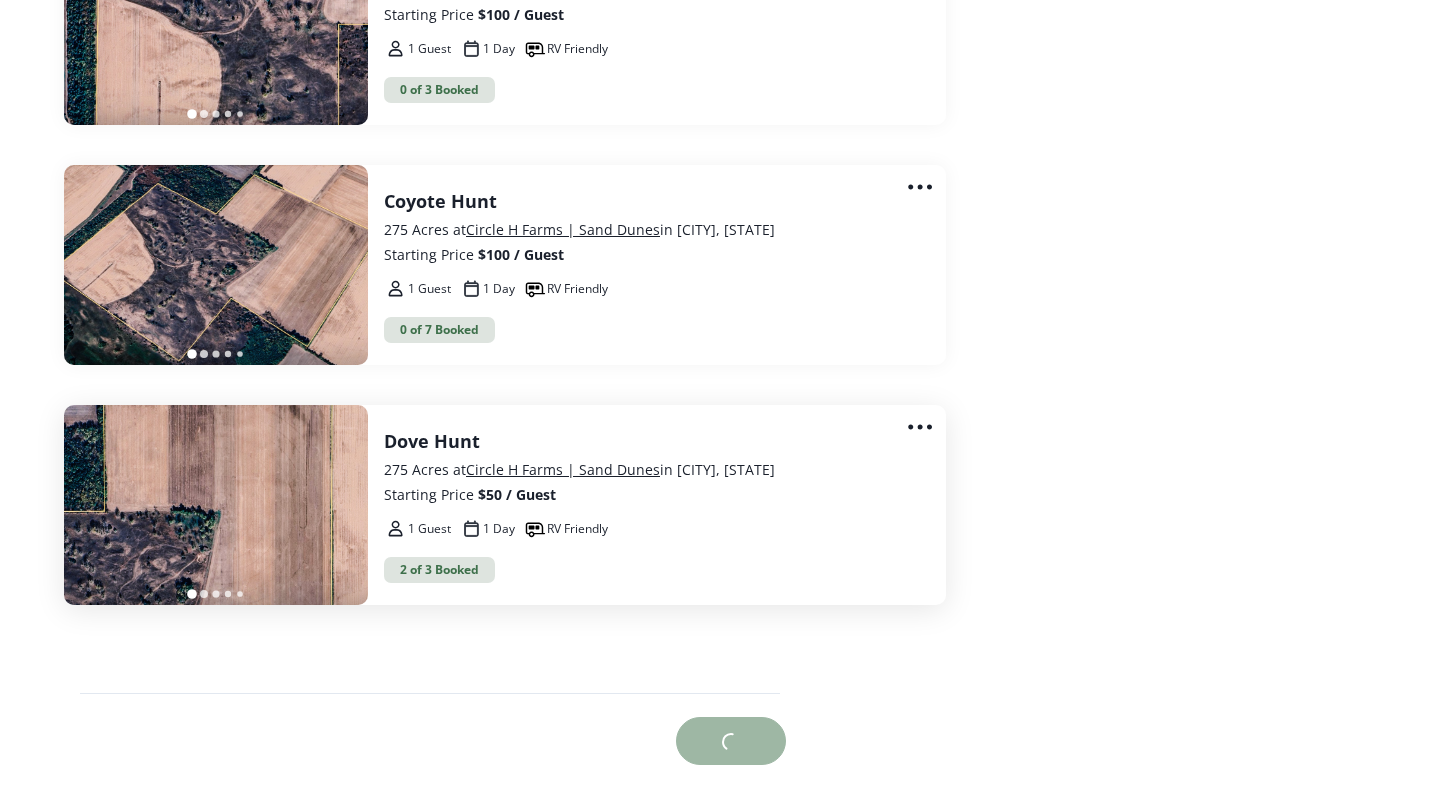 scroll, scrollTop: 0, scrollLeft: 0, axis: both 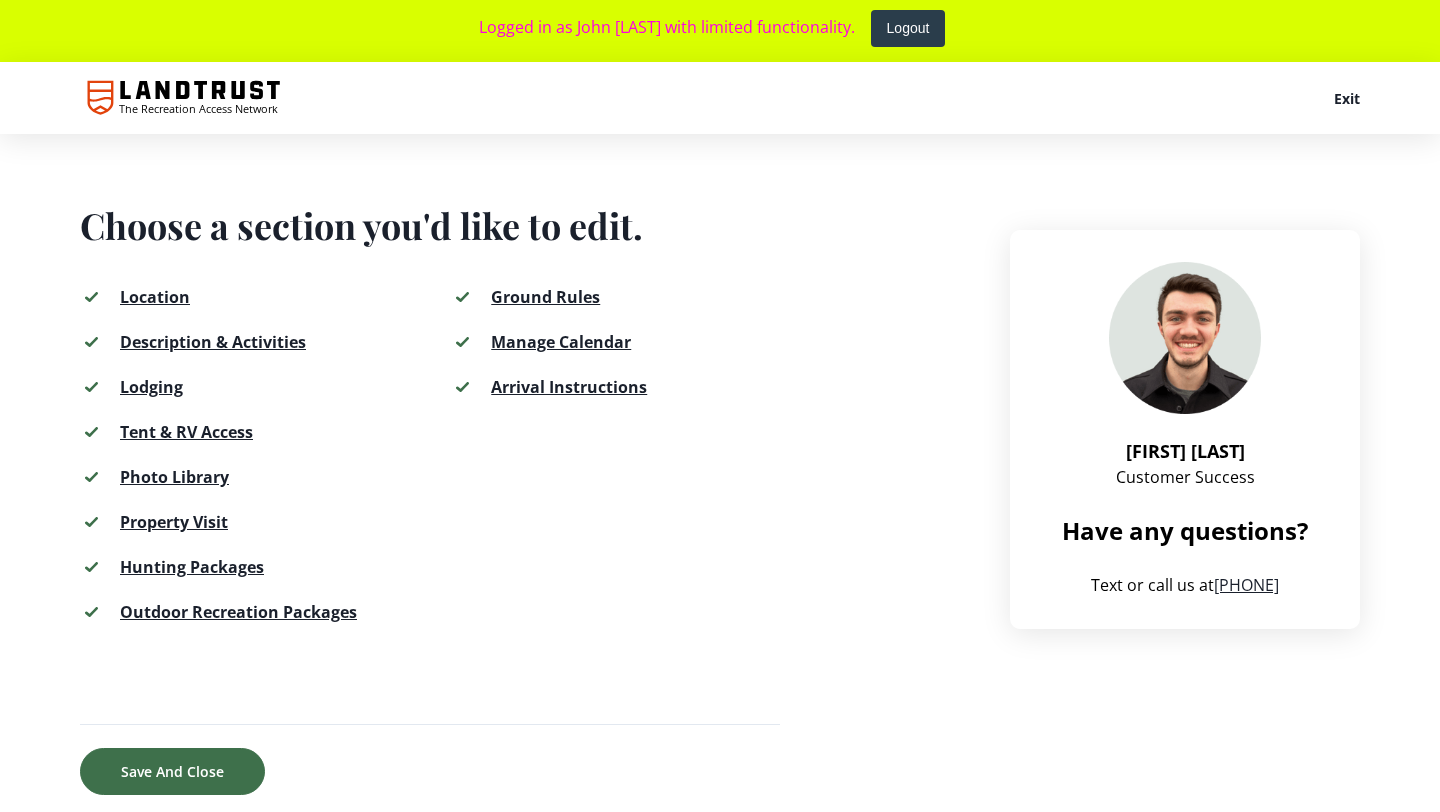 click on "Description & Activities" at bounding box center [213, 342] 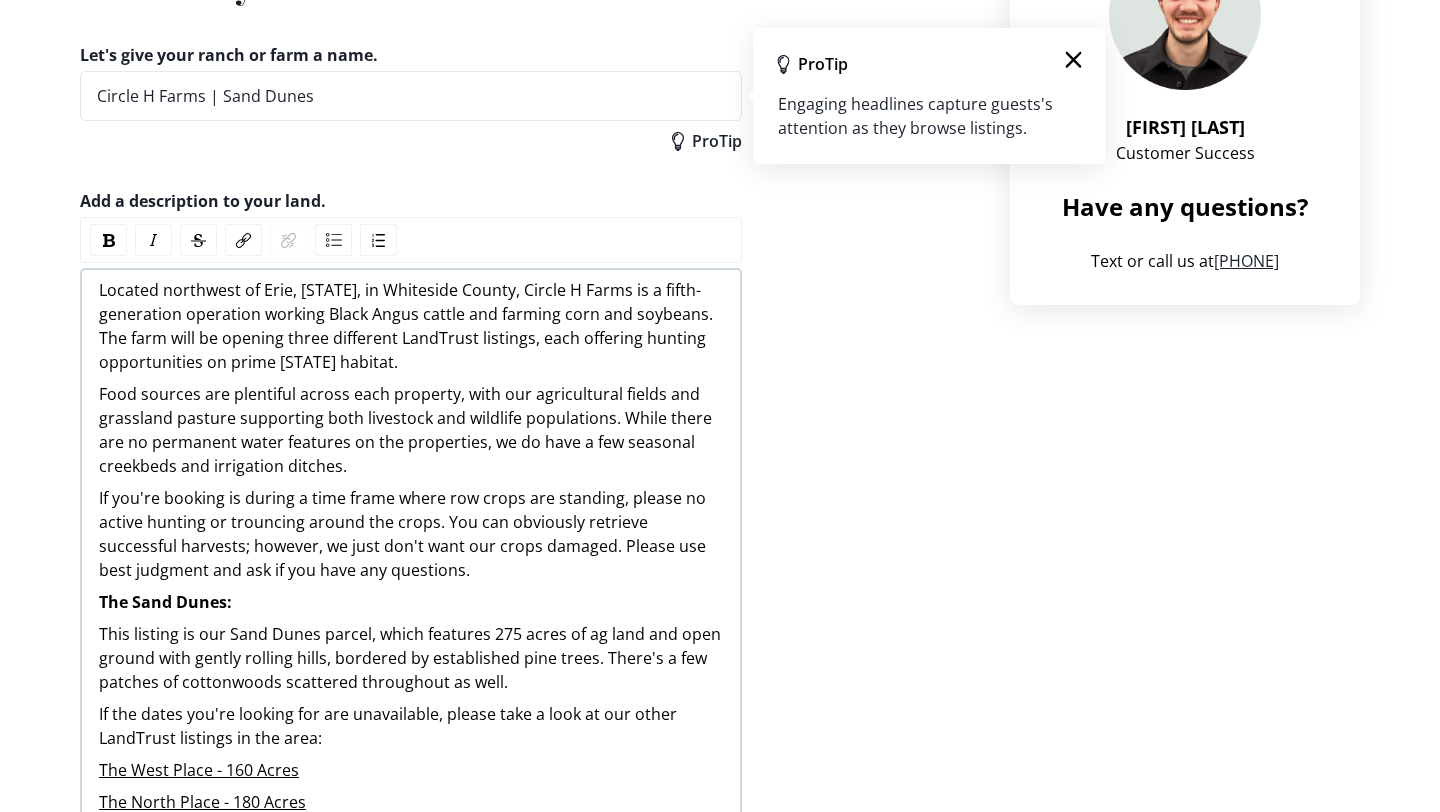 scroll, scrollTop: 350, scrollLeft: 0, axis: vertical 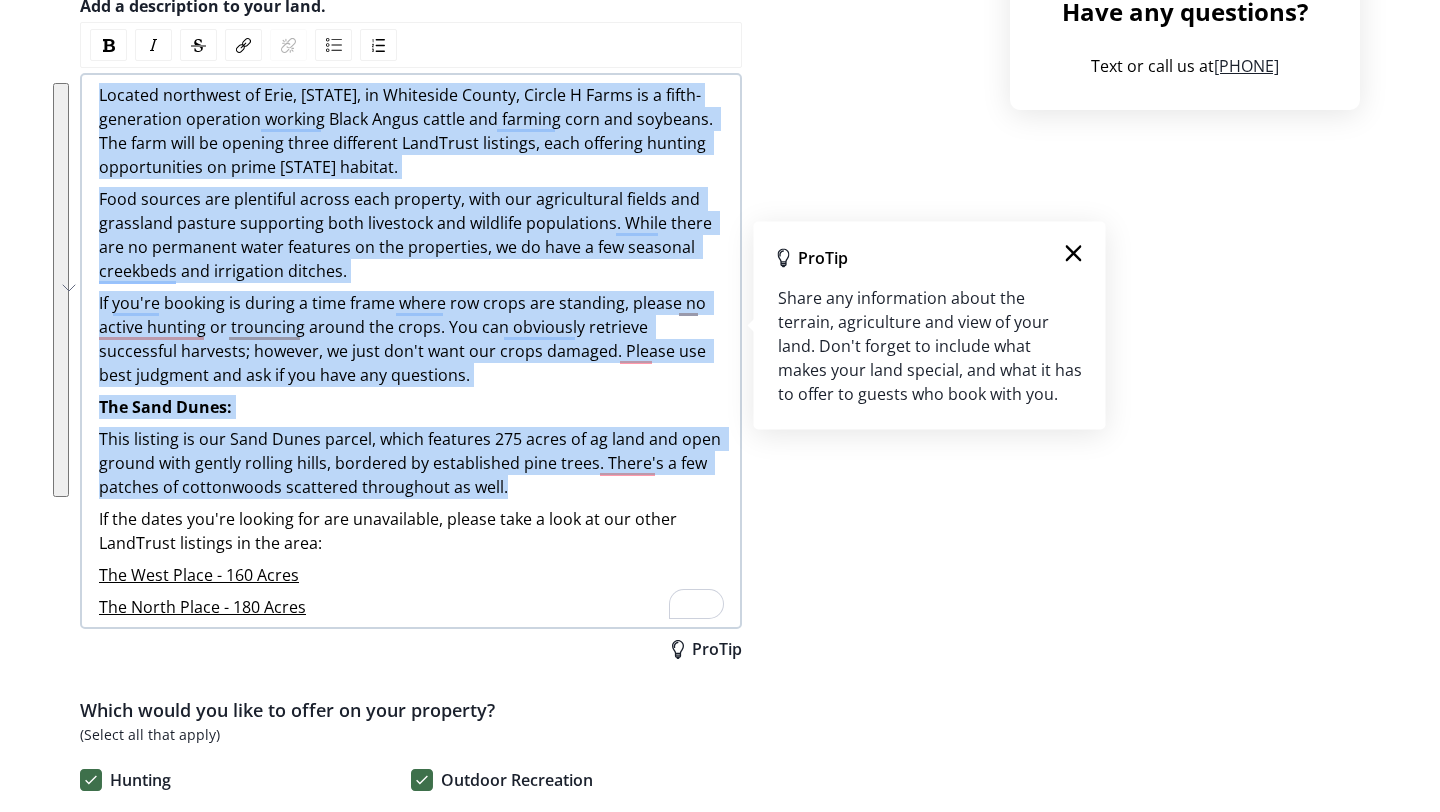 drag, startPoint x: 99, startPoint y: 266, endPoint x: 563, endPoint y: 497, distance: 518.32135 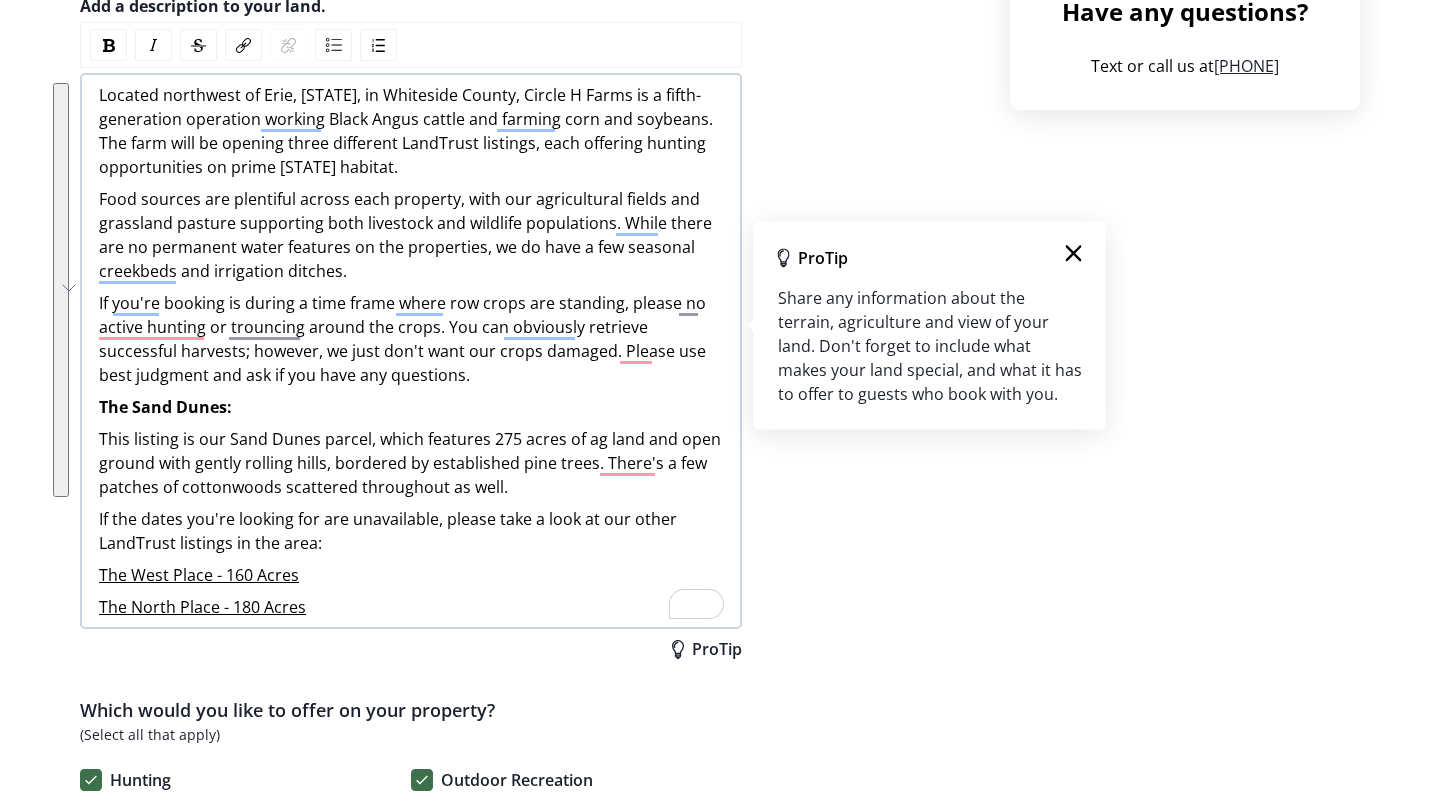 click on "Let's give your ranch or farm a name. Circle H Farms | Sand Dunes ProTip Add a description to your land. Located northwest of [CITY], [STATE], in Whiteside County, Circle H Farms is a fifth-generation operation working Black Angus cattle and farming corn and soybeans. The farm will be opening three different LandTrust listings, each offering hunting opportunities on prime [STATE] habitat. Food sources are plentiful across each property, with our agricultural fields and grassland pasture supporting both livestock and wildlife populations. While there are no permanent water features on the properties, we do have a few seasonal creekbeds and irrigation ditches. If you're booking is during a time frame where row crops are standing, please no active hunting or trouncing around the crops. You can obviously retrieve successful harvests; however, we just don't want our crops damaged. Please use best judgment and ask if you have any questions. The Sand Dunes: The West Place - 160 Acres The North Place - 180 Acres" at bounding box center (521, 1027) 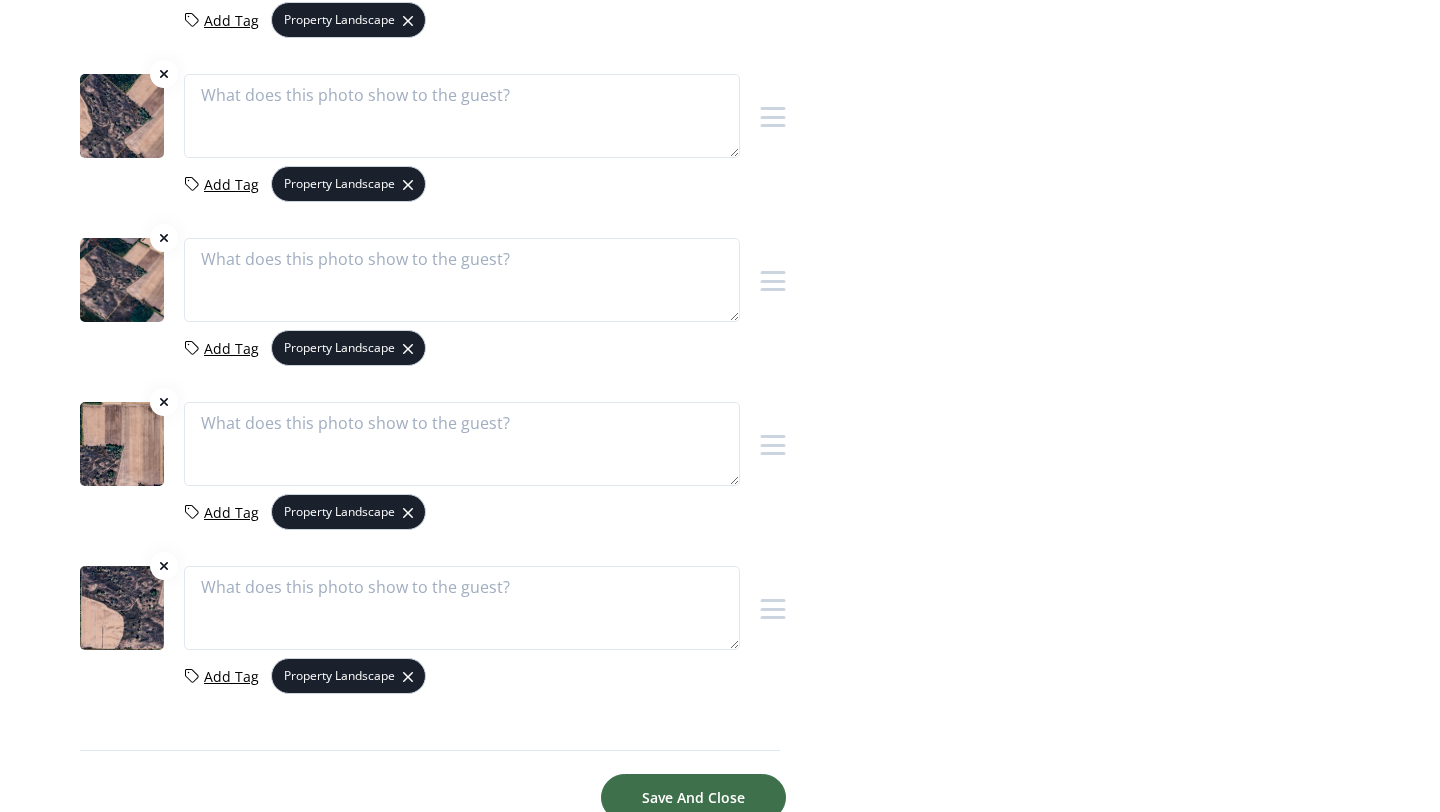 scroll, scrollTop: 1921, scrollLeft: 0, axis: vertical 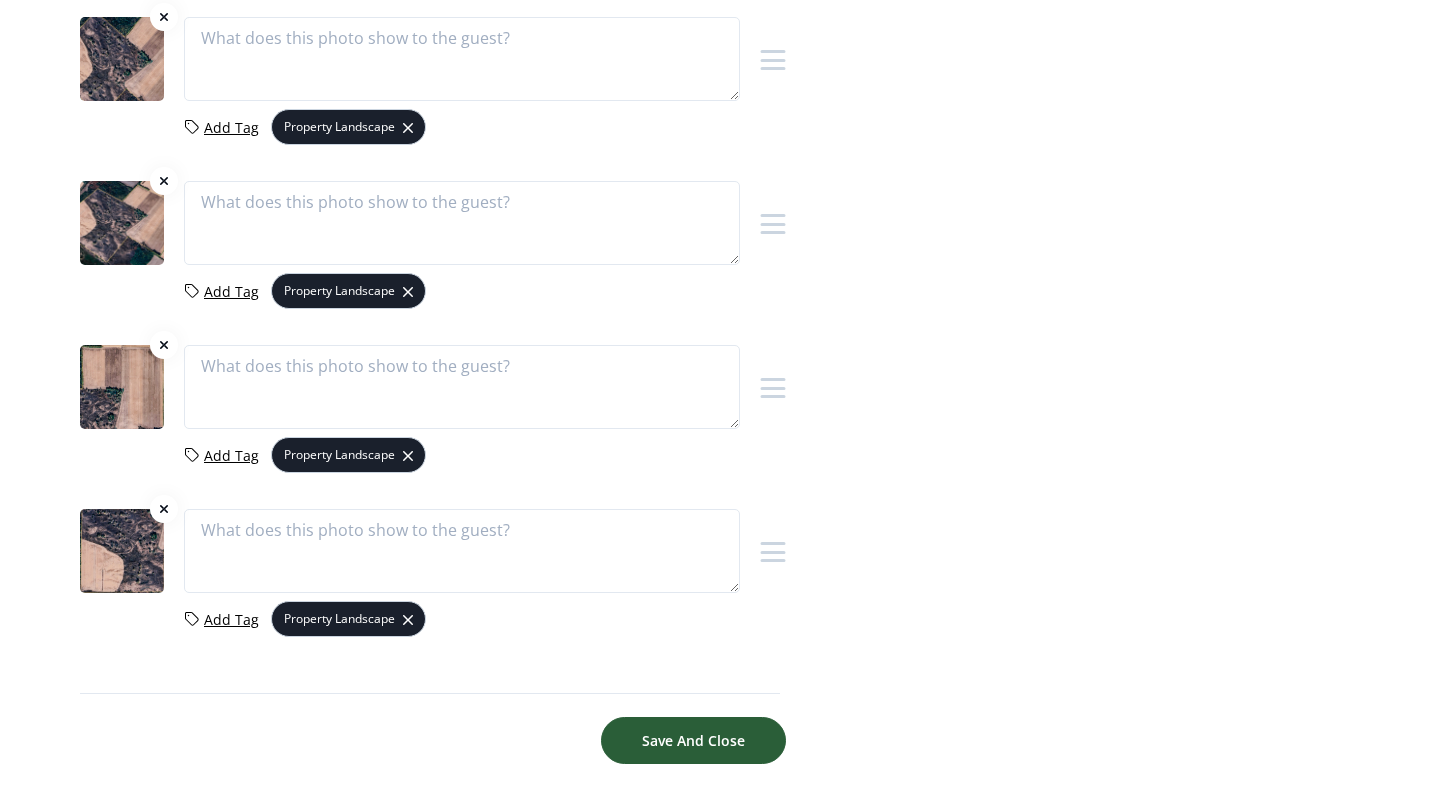 click on "Save And Close" at bounding box center [693, 740] 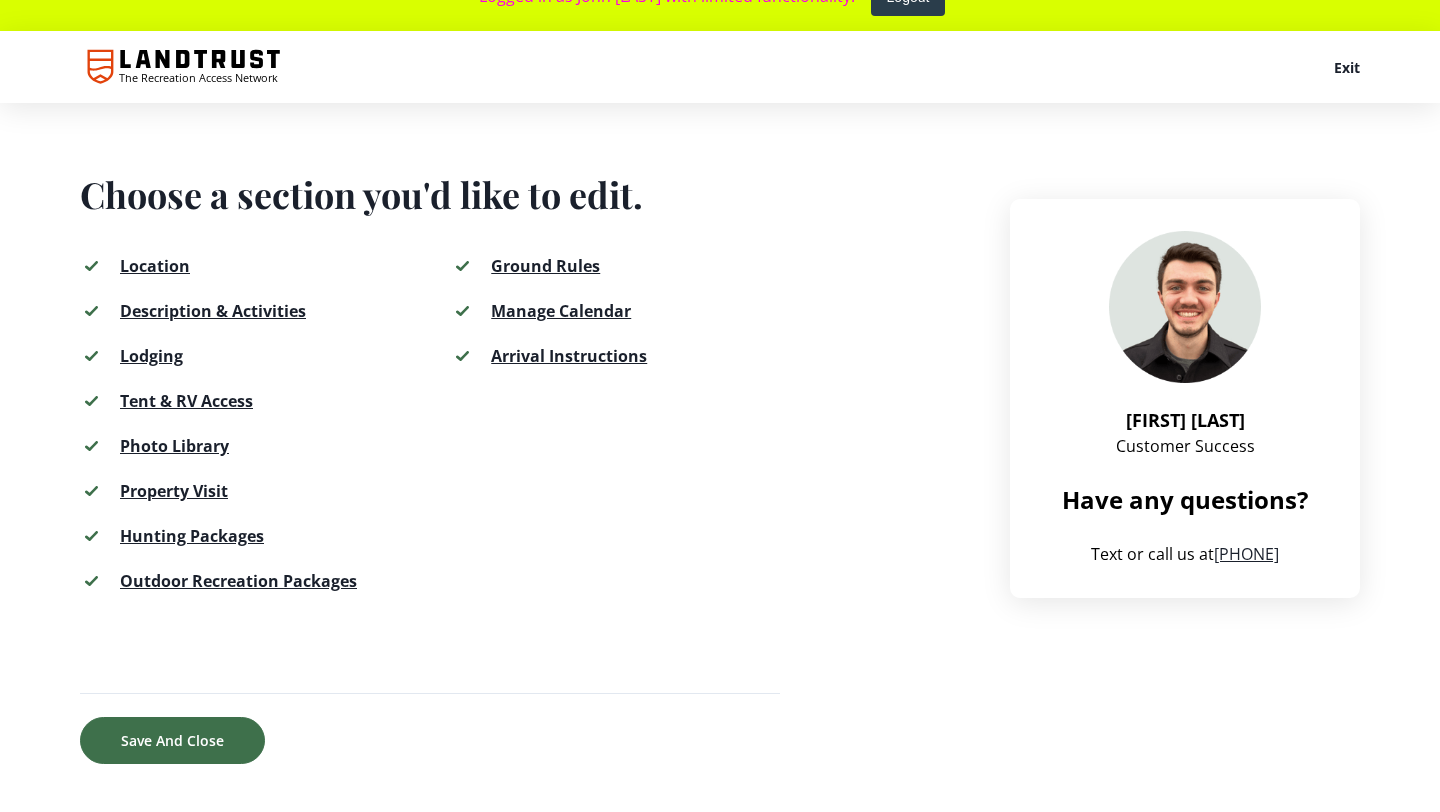 scroll, scrollTop: 0, scrollLeft: 0, axis: both 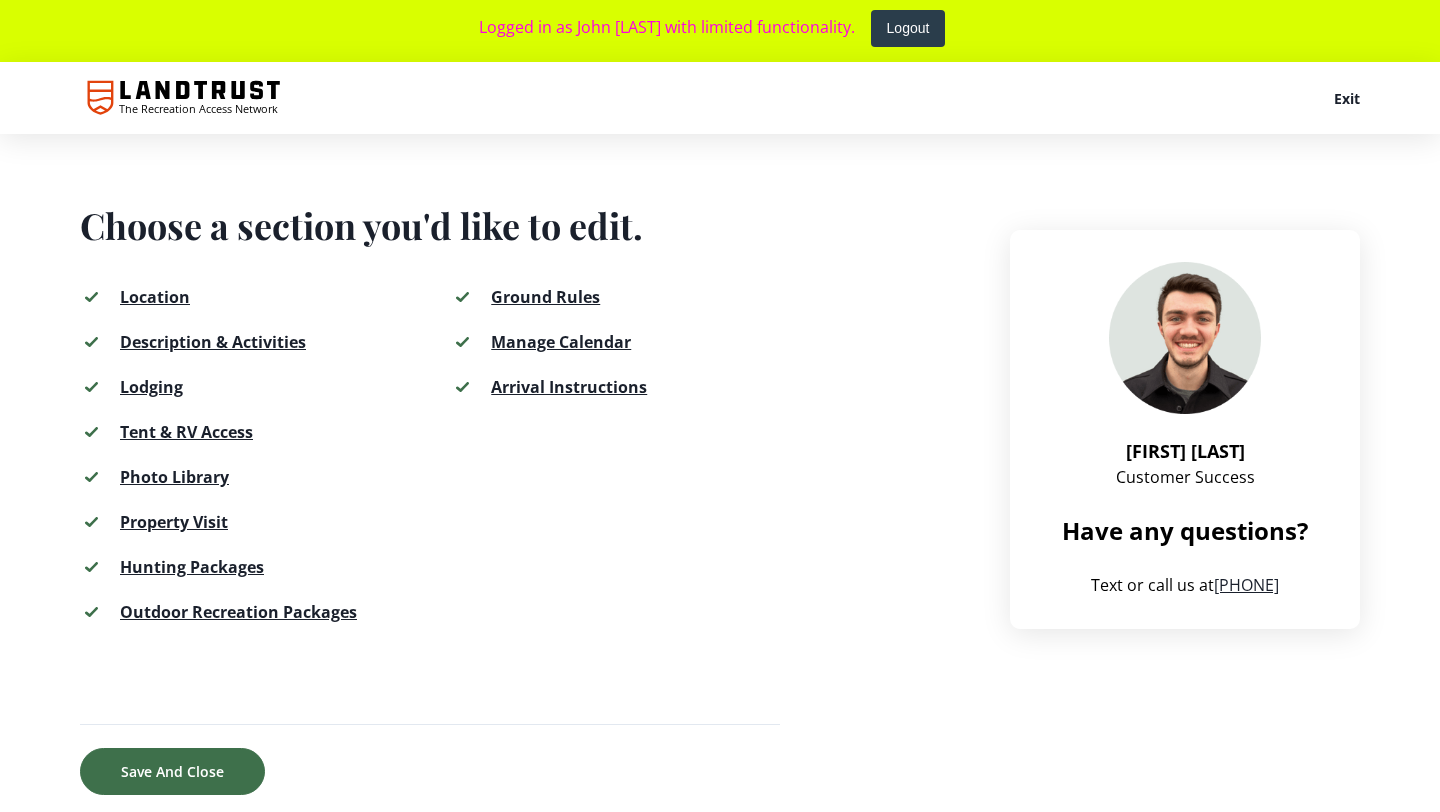 click on "Hunting Packages" at bounding box center [192, 567] 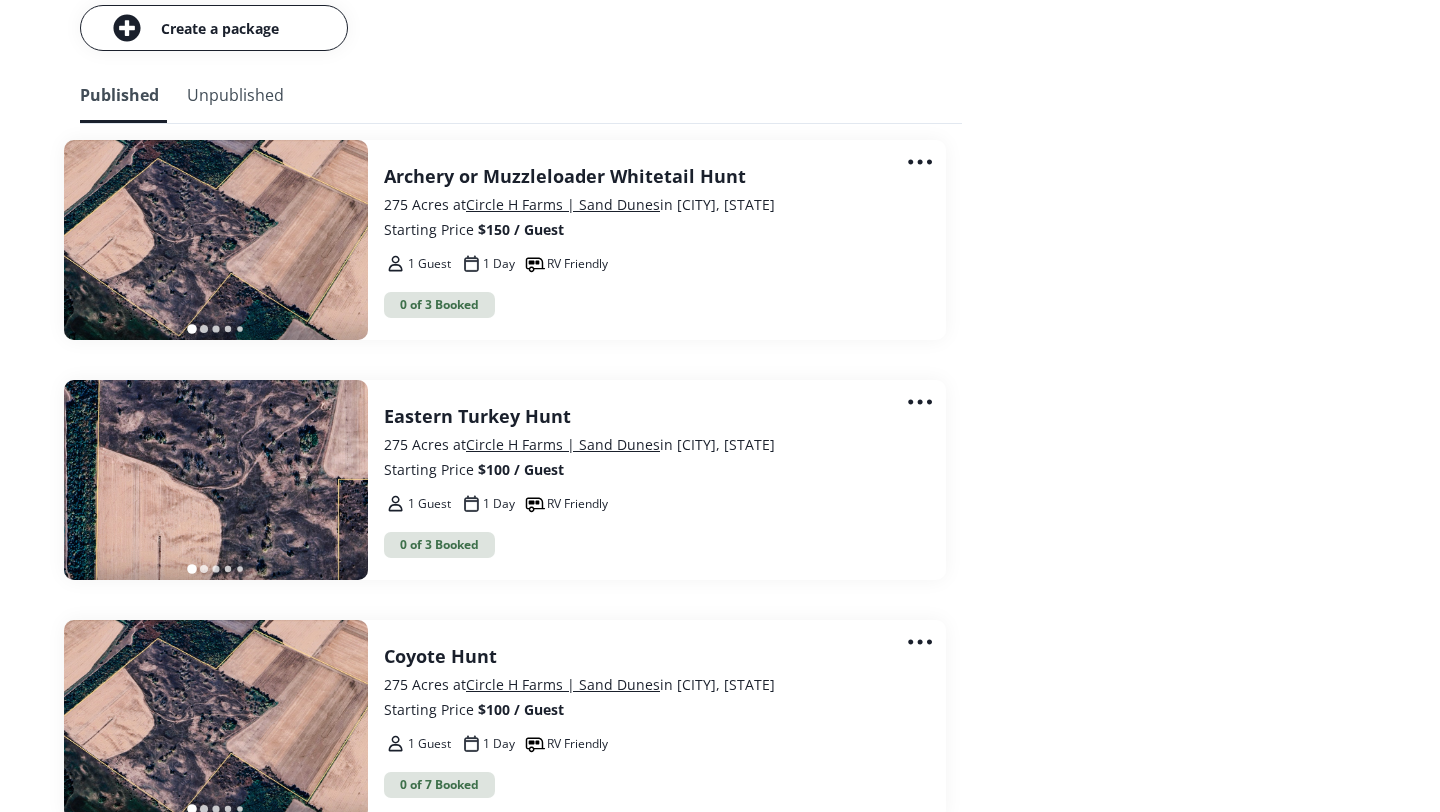 scroll, scrollTop: 2205, scrollLeft: 0, axis: vertical 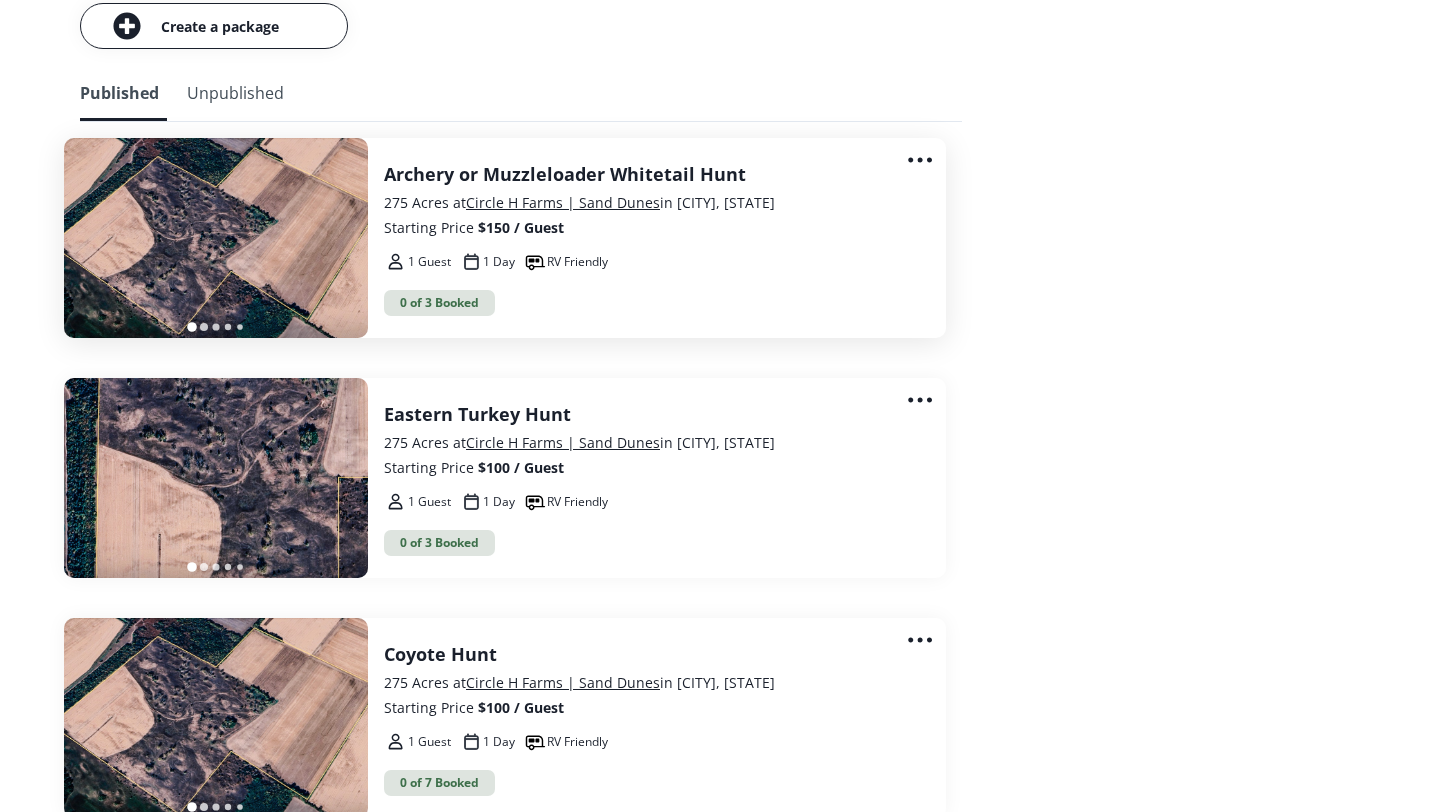 click on "0 of 3 Booked" at bounding box center (649, 303) 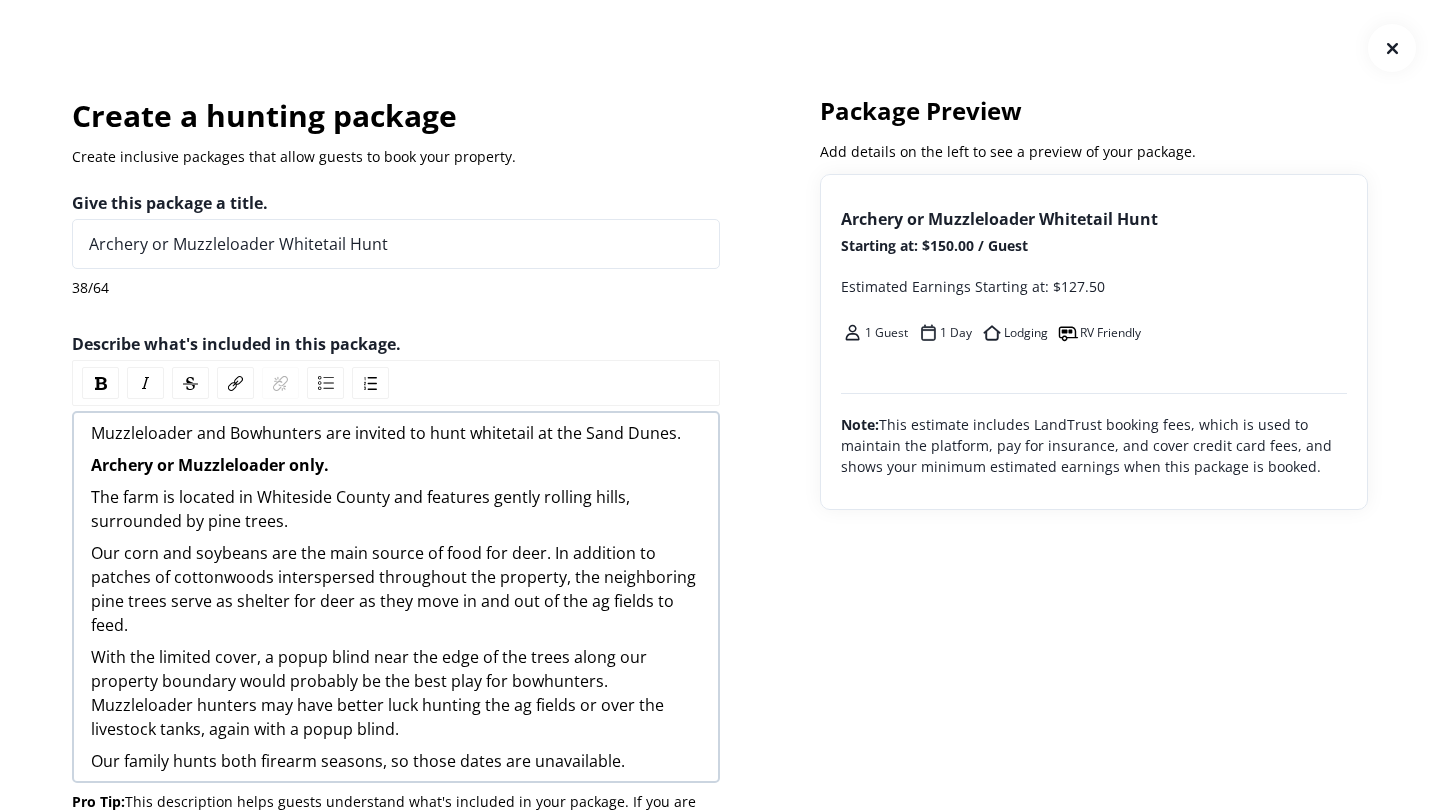 scroll, scrollTop: 0, scrollLeft: 0, axis: both 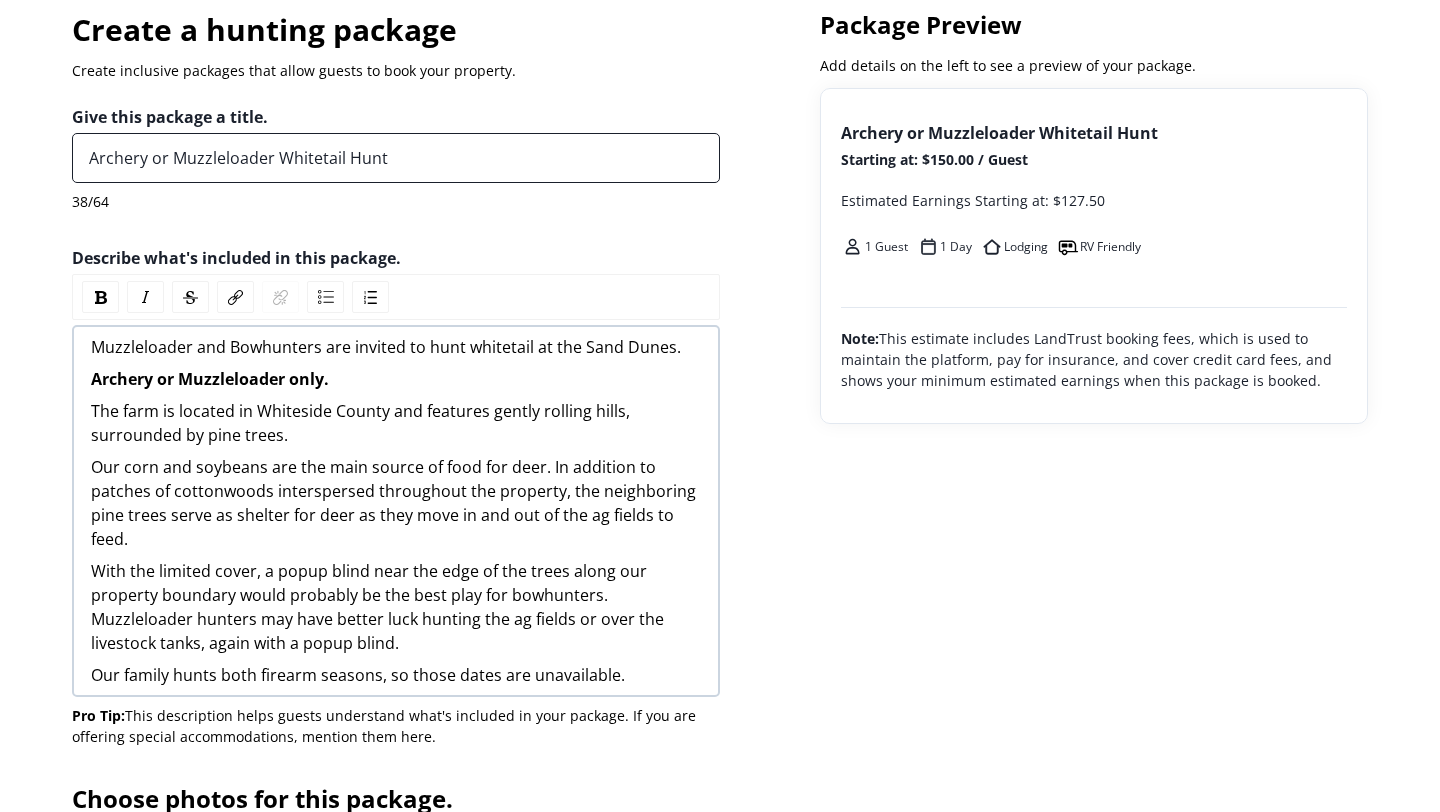 drag, startPoint x: 418, startPoint y: 159, endPoint x: 281, endPoint y: 149, distance: 137.36447 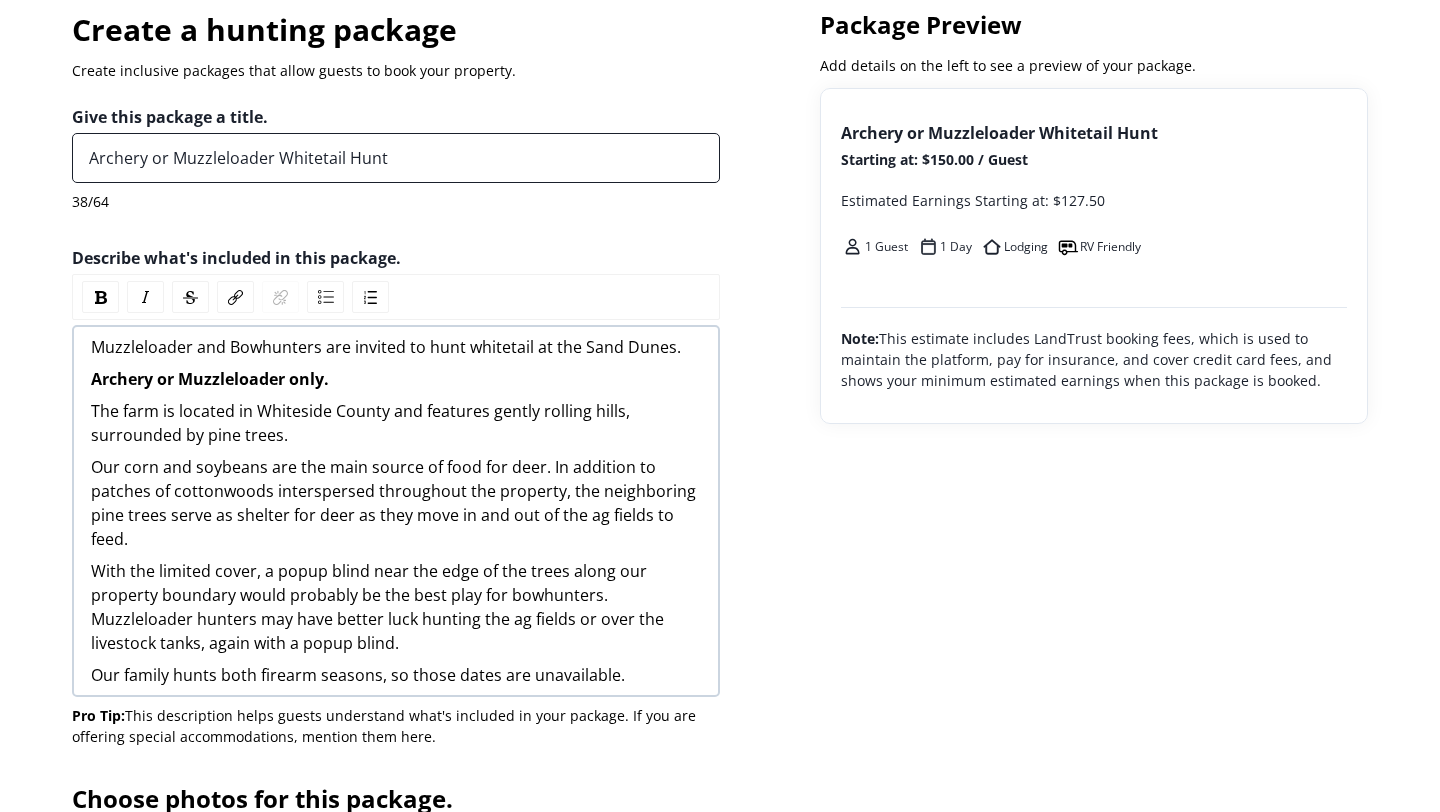 click on "Archery or Muzzleloader Whitetail Hunt" at bounding box center (396, 158) 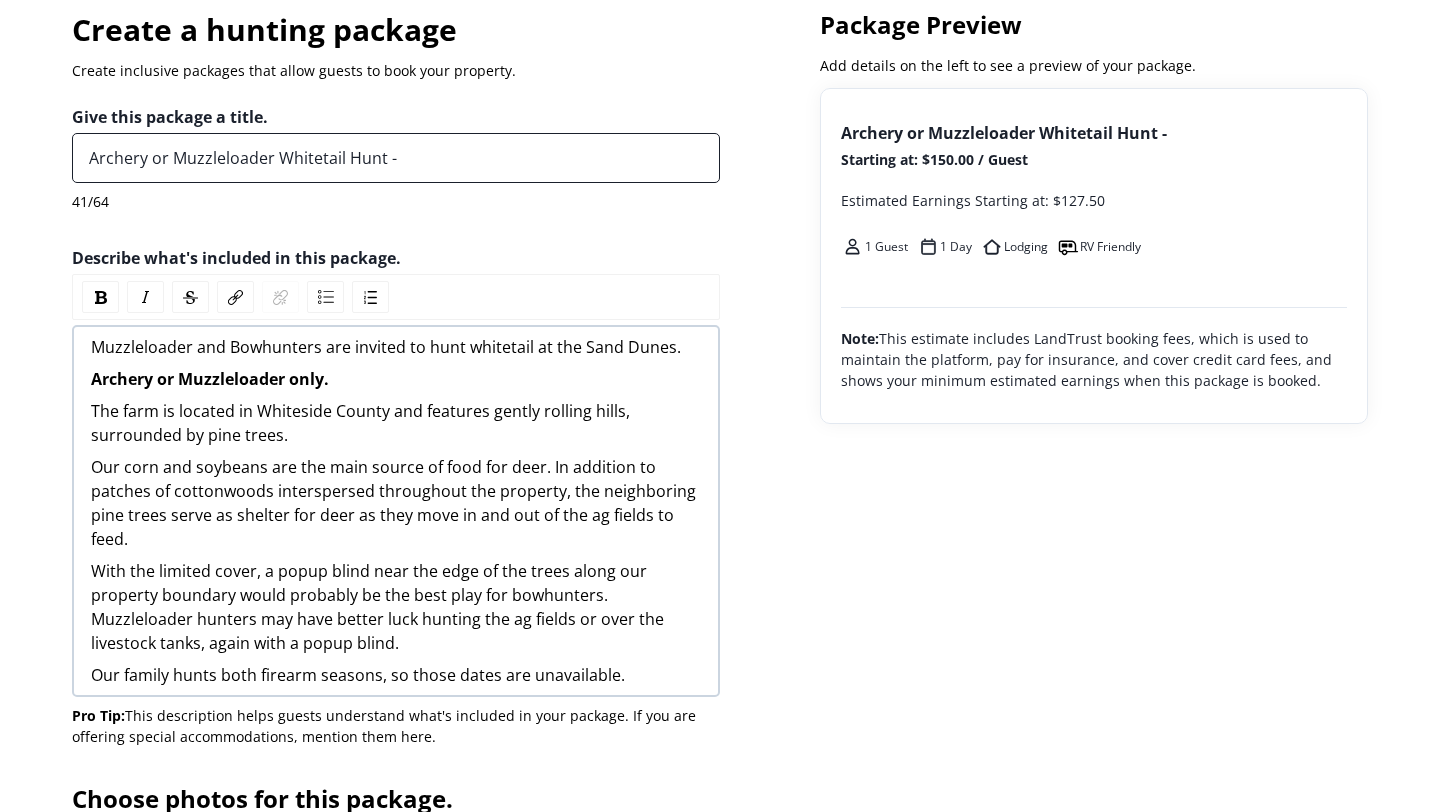 paste on "Row Crops & Cover in IL" 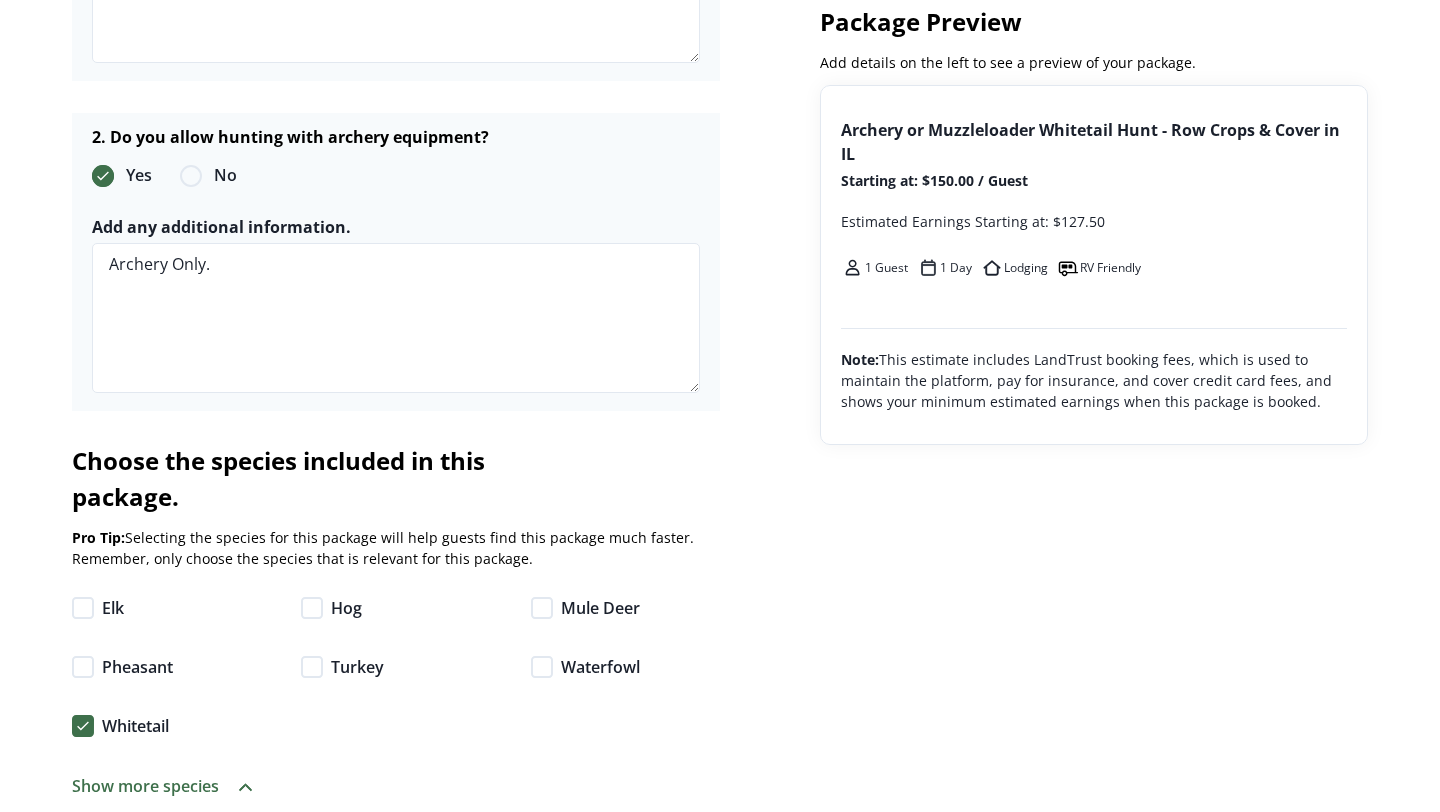 scroll, scrollTop: 3526, scrollLeft: 0, axis: vertical 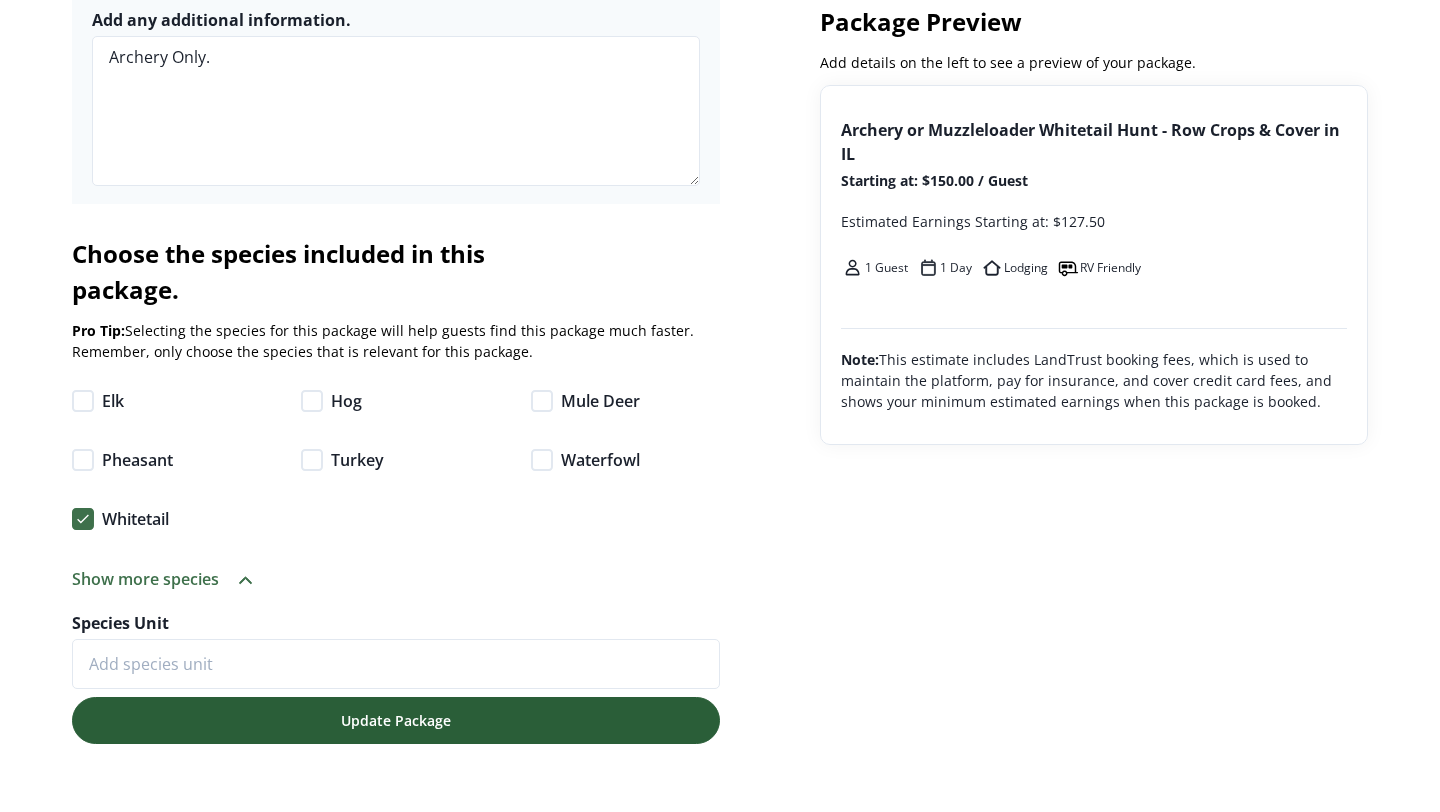 type on "Archery or Muzzleloader Whitetail Hunt - Row Crops & Cover in IL" 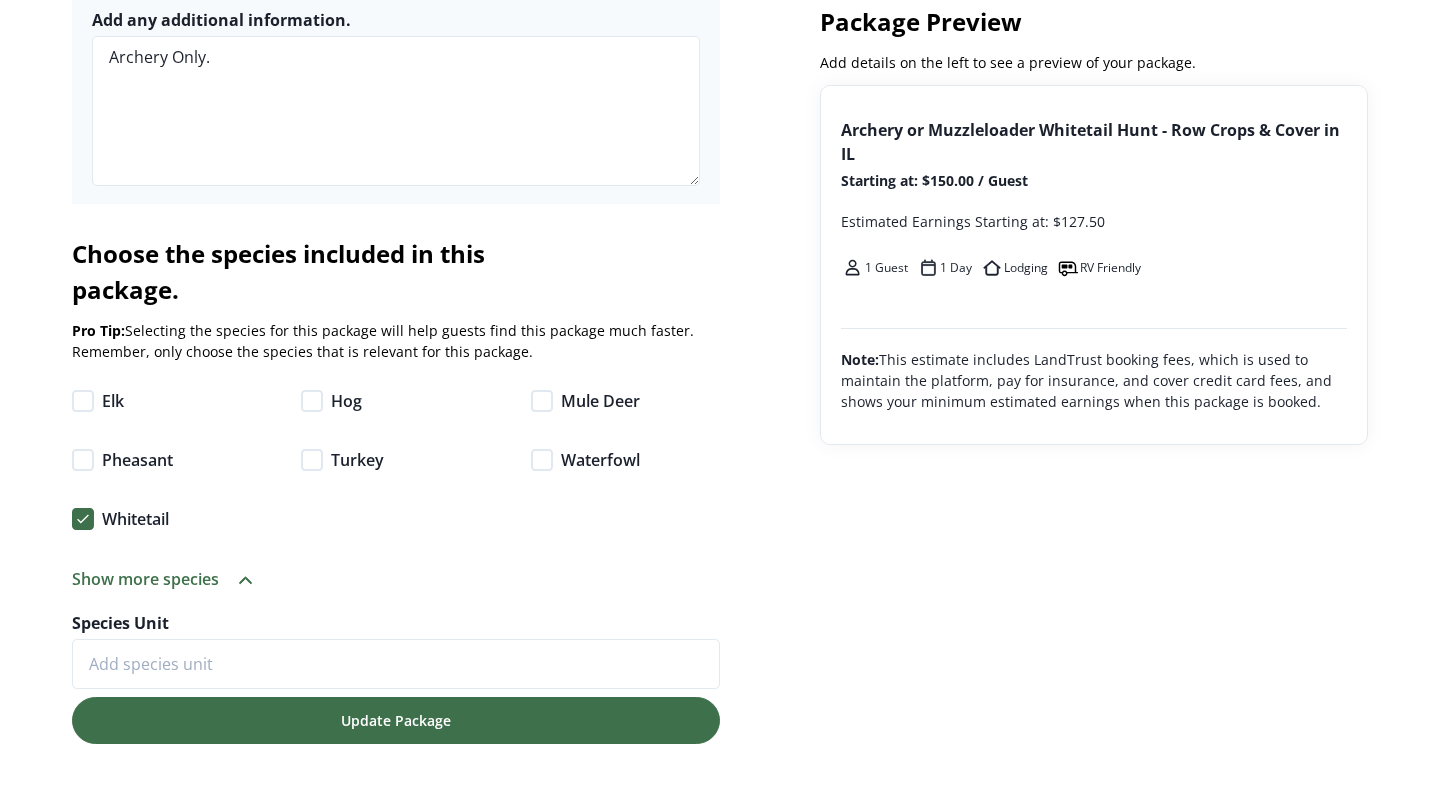 click on "Update Package" at bounding box center [396, 720] 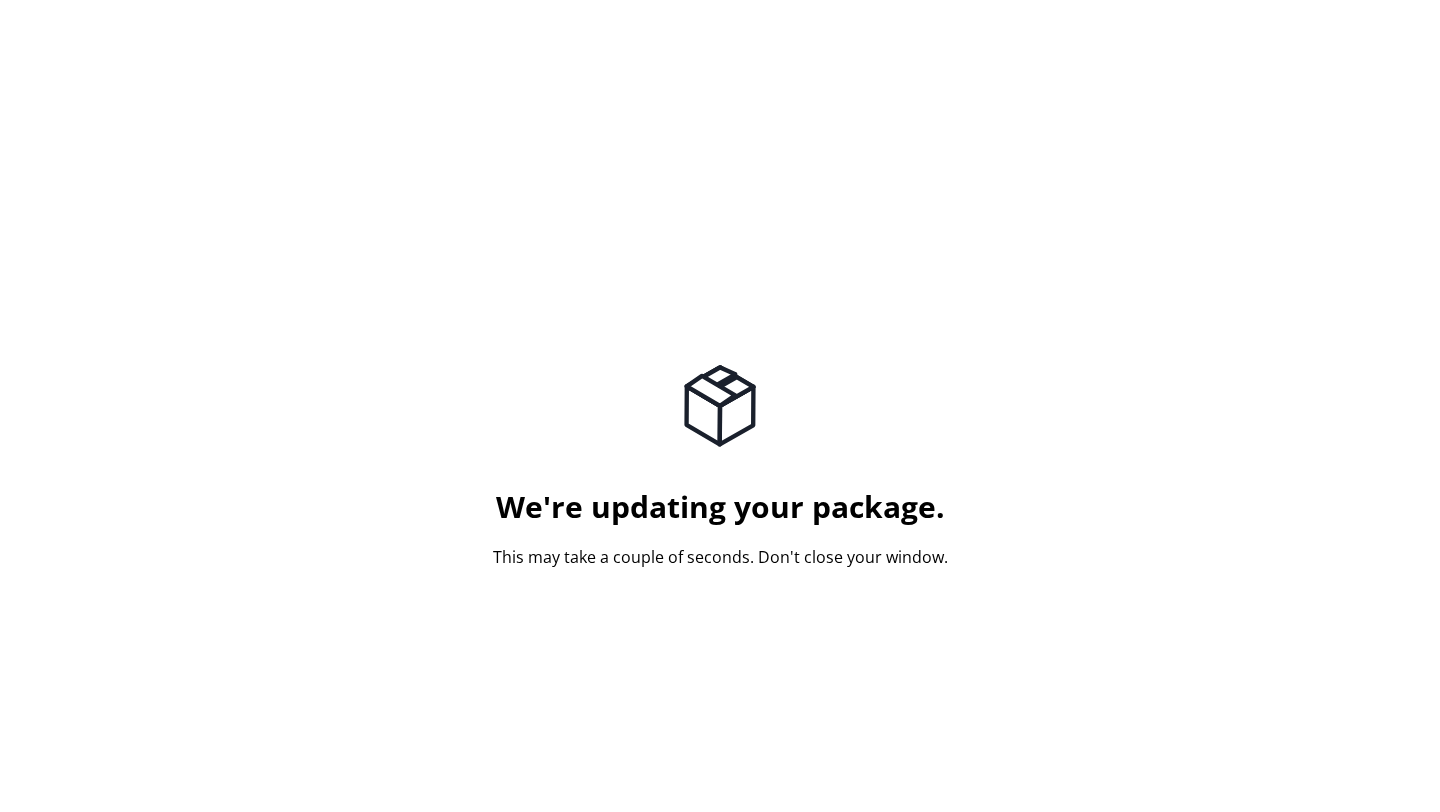scroll, scrollTop: 0, scrollLeft: 0, axis: both 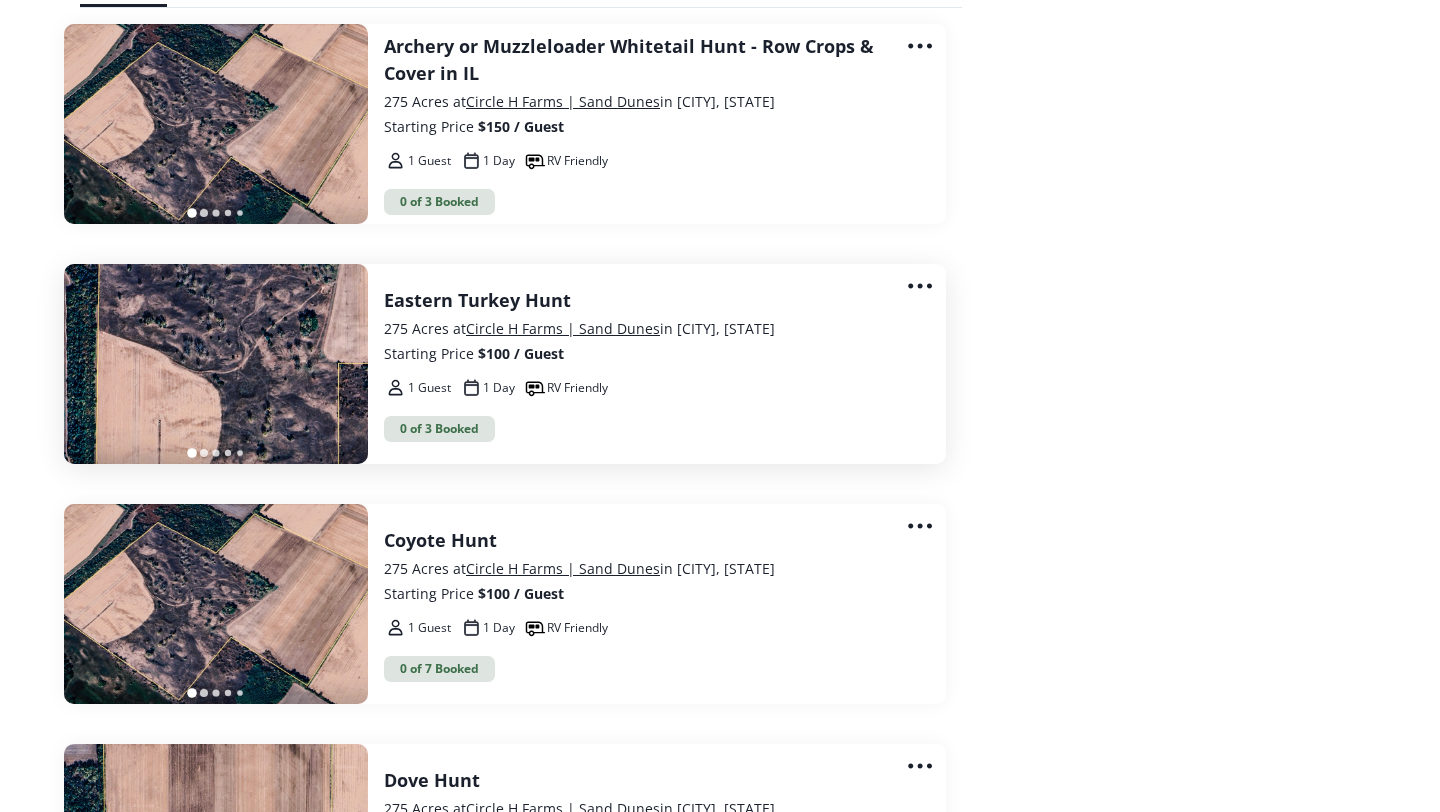 click on "1 Guest 1 Day RV Friendly" at bounding box center [649, 388] 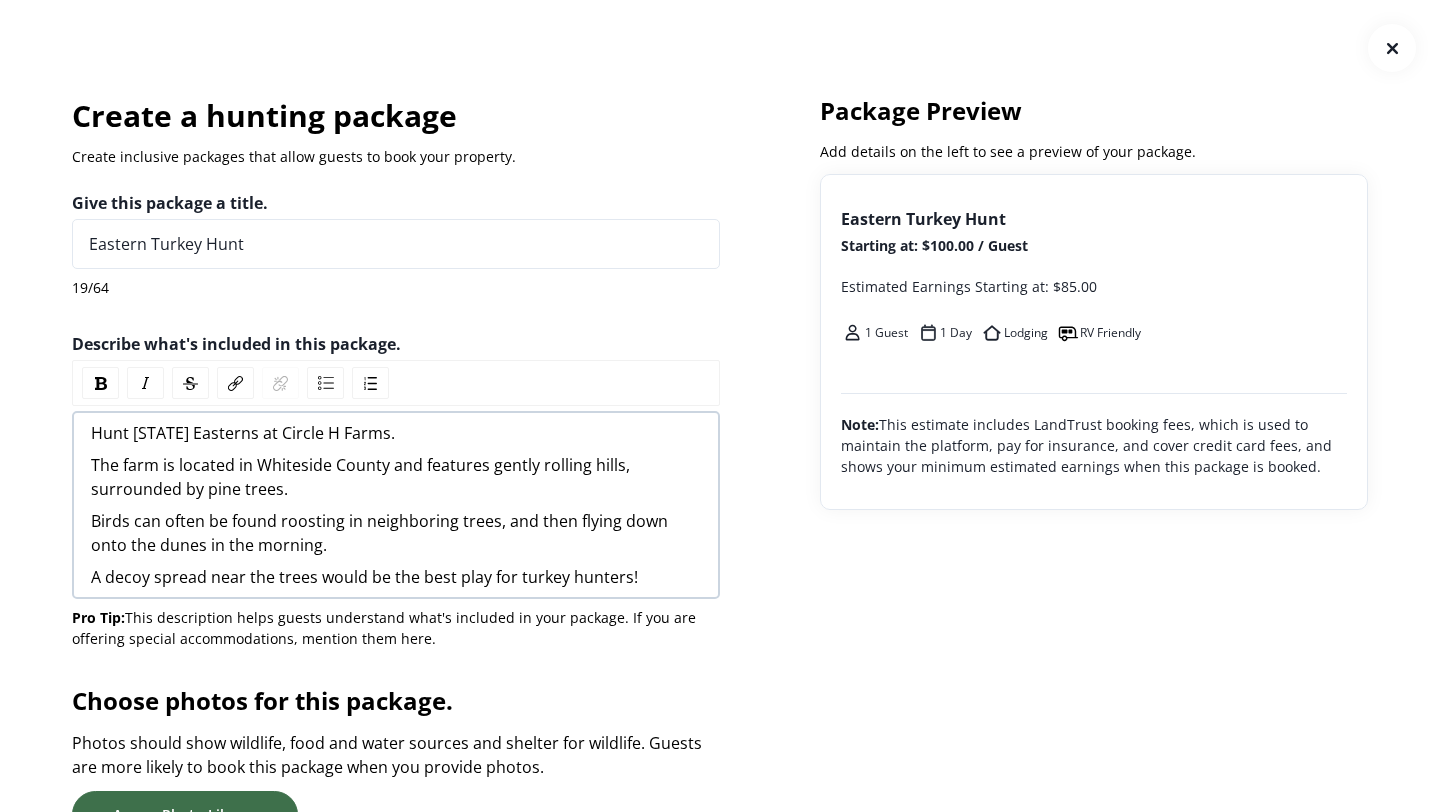 scroll, scrollTop: 50, scrollLeft: 0, axis: vertical 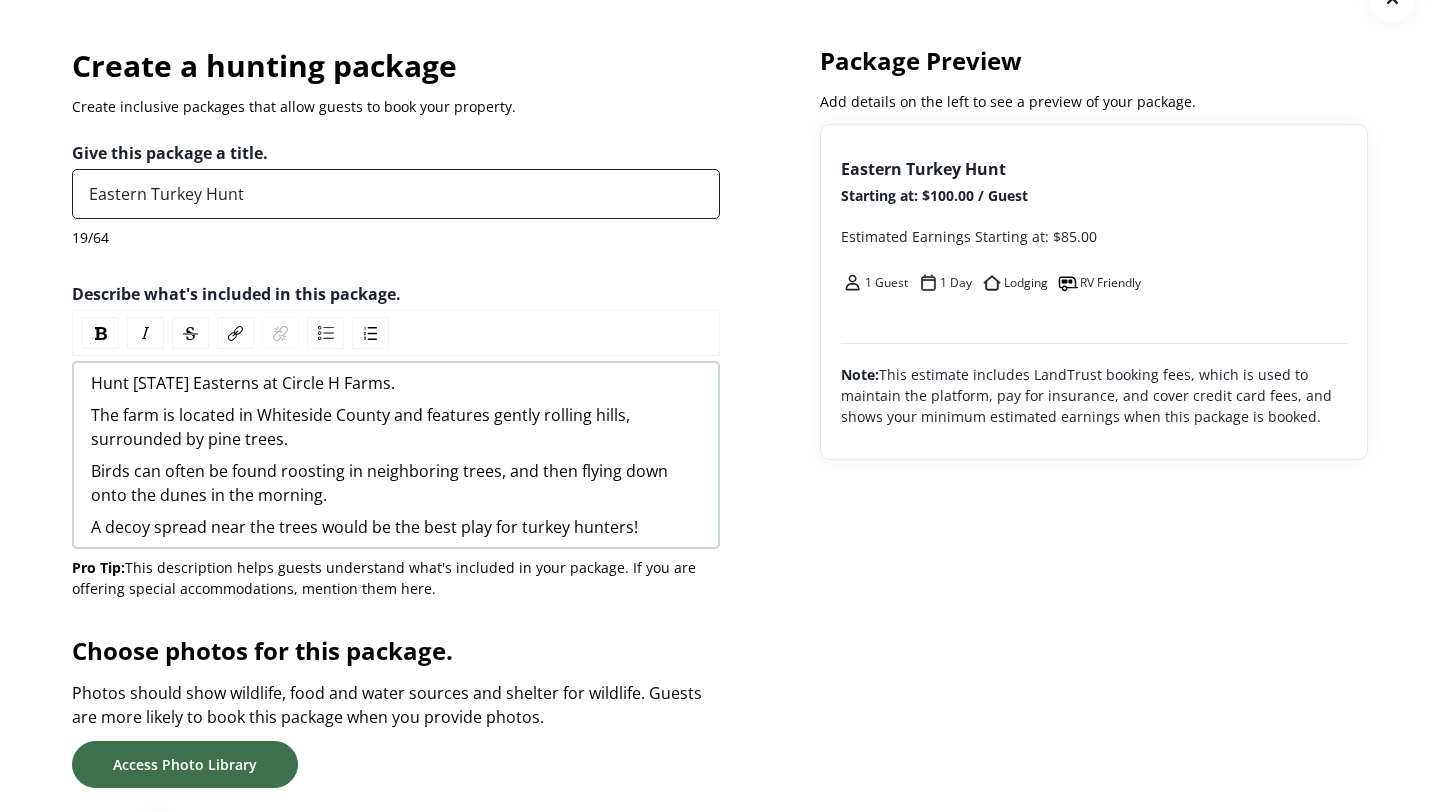drag, startPoint x: 300, startPoint y: 205, endPoint x: 57, endPoint y: 183, distance: 243.99385 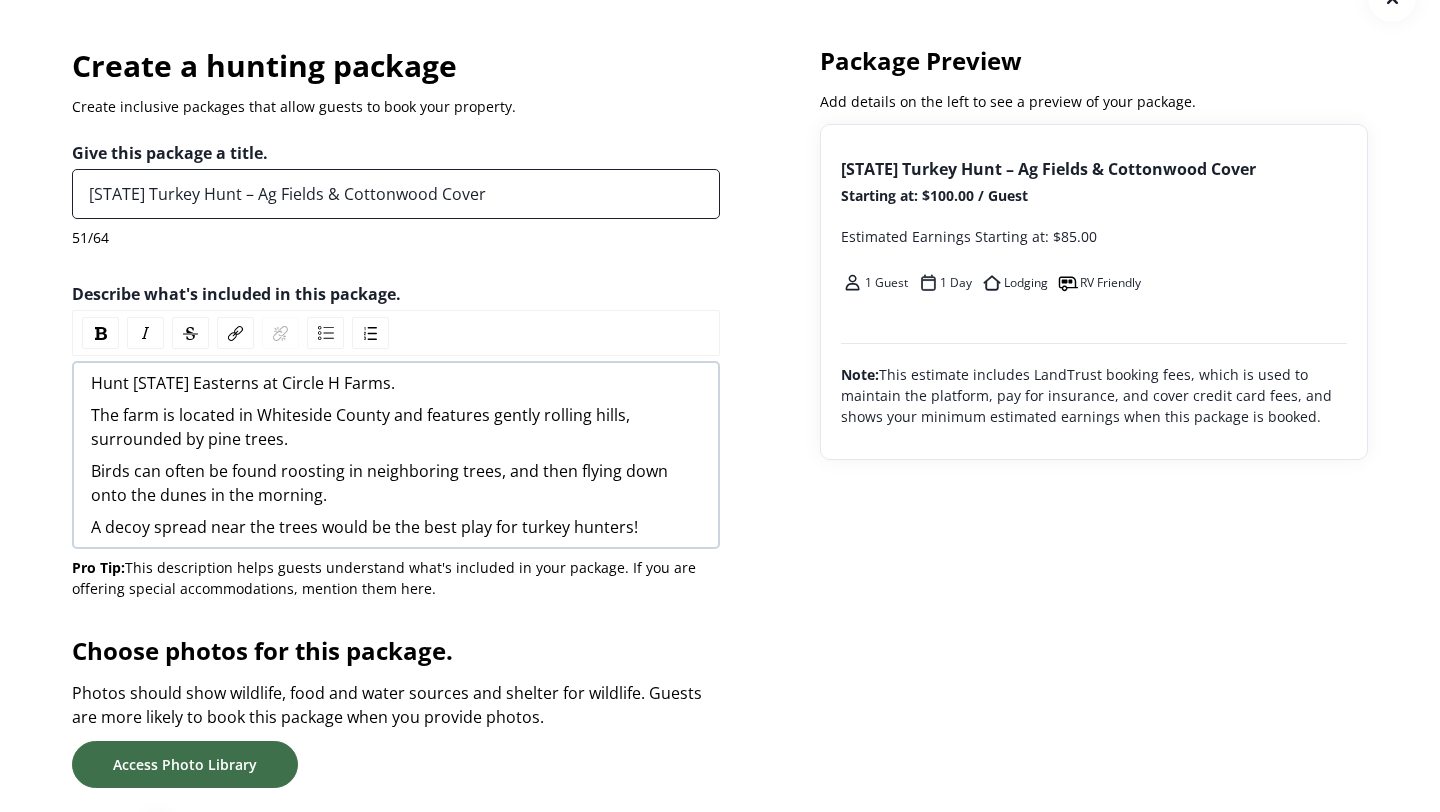 click on "[STATE] Turkey Hunt – Ag Fields & Cottonwood Cover" at bounding box center [396, 194] 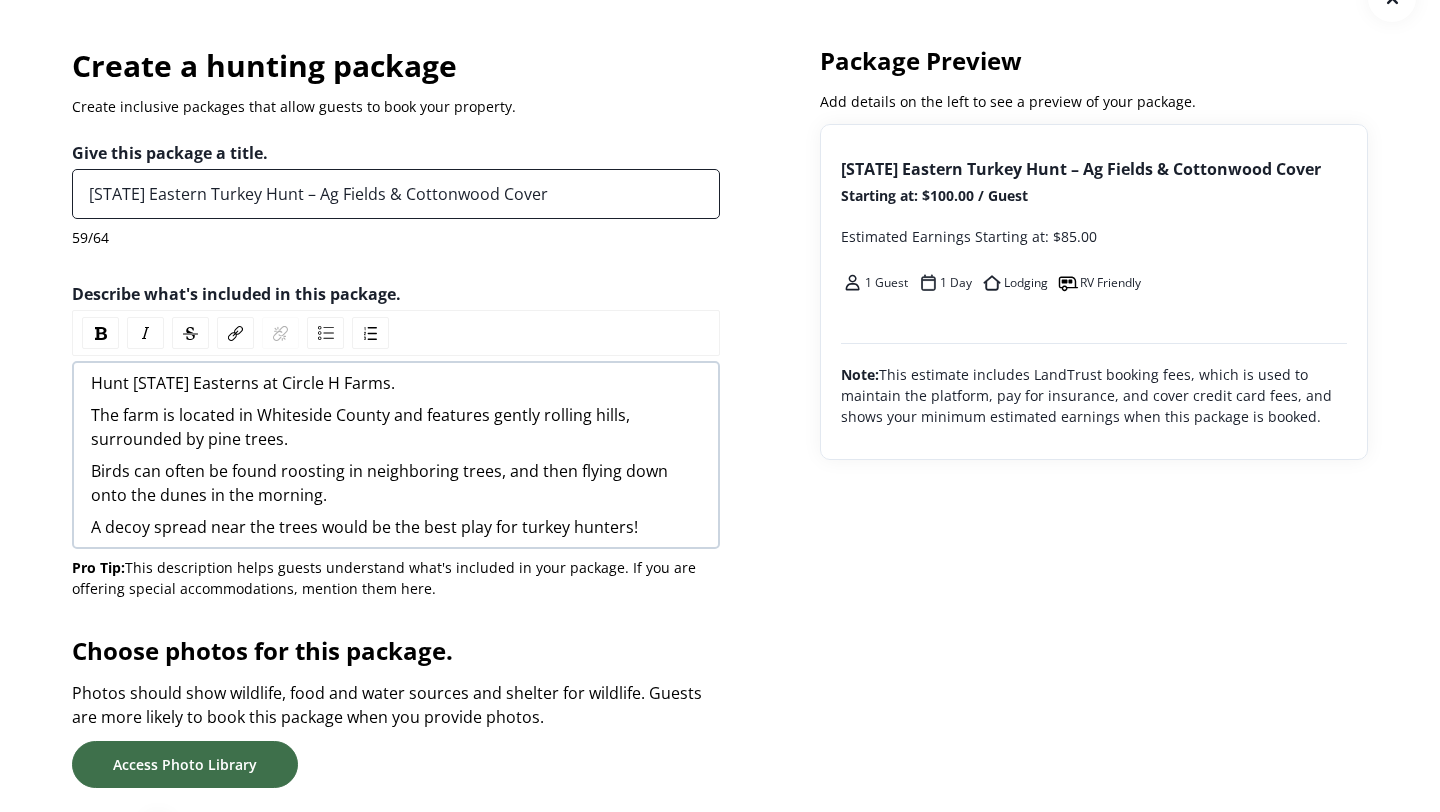 drag, startPoint x: 561, startPoint y: 196, endPoint x: 379, endPoint y: 197, distance: 182.00275 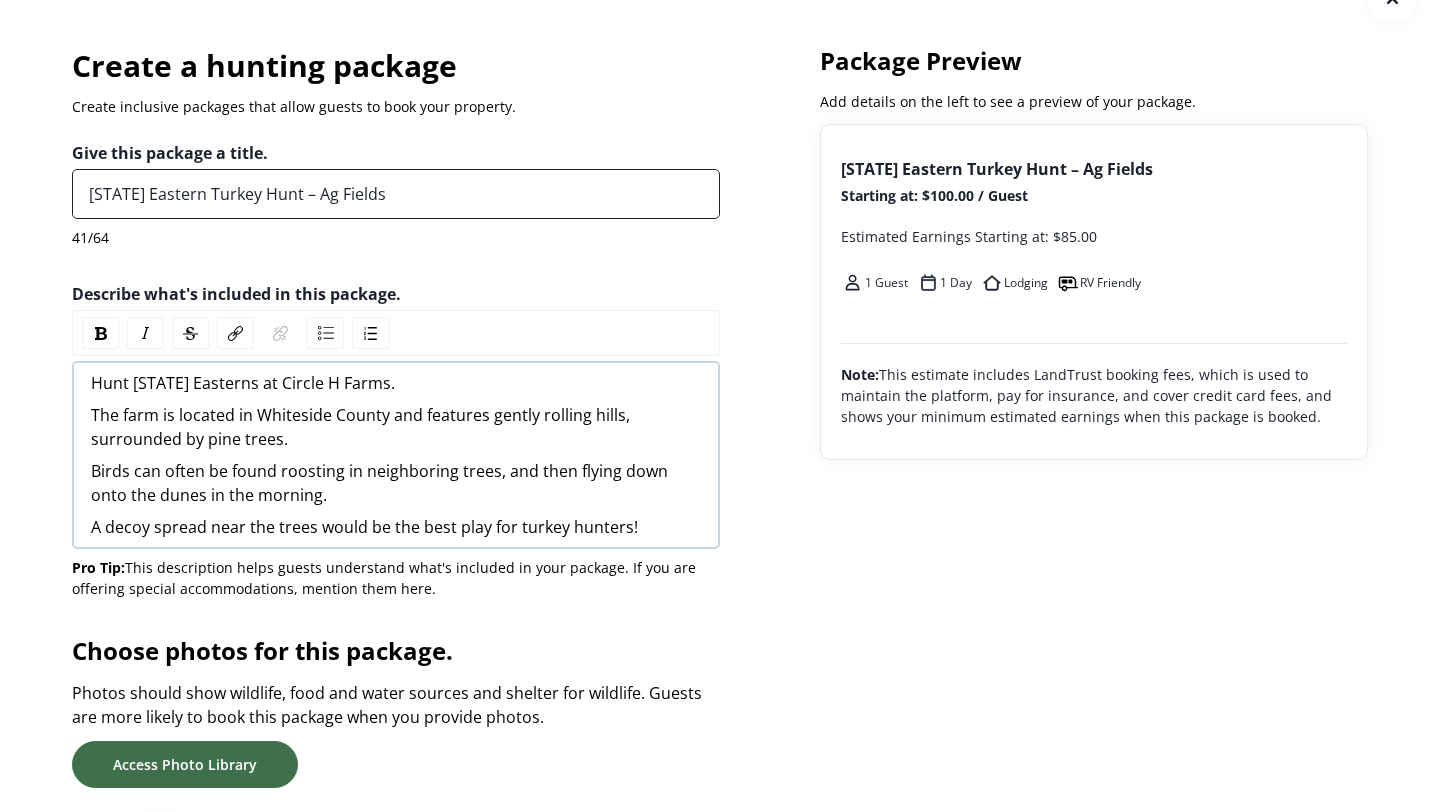 paste on "Pine Edge Action" 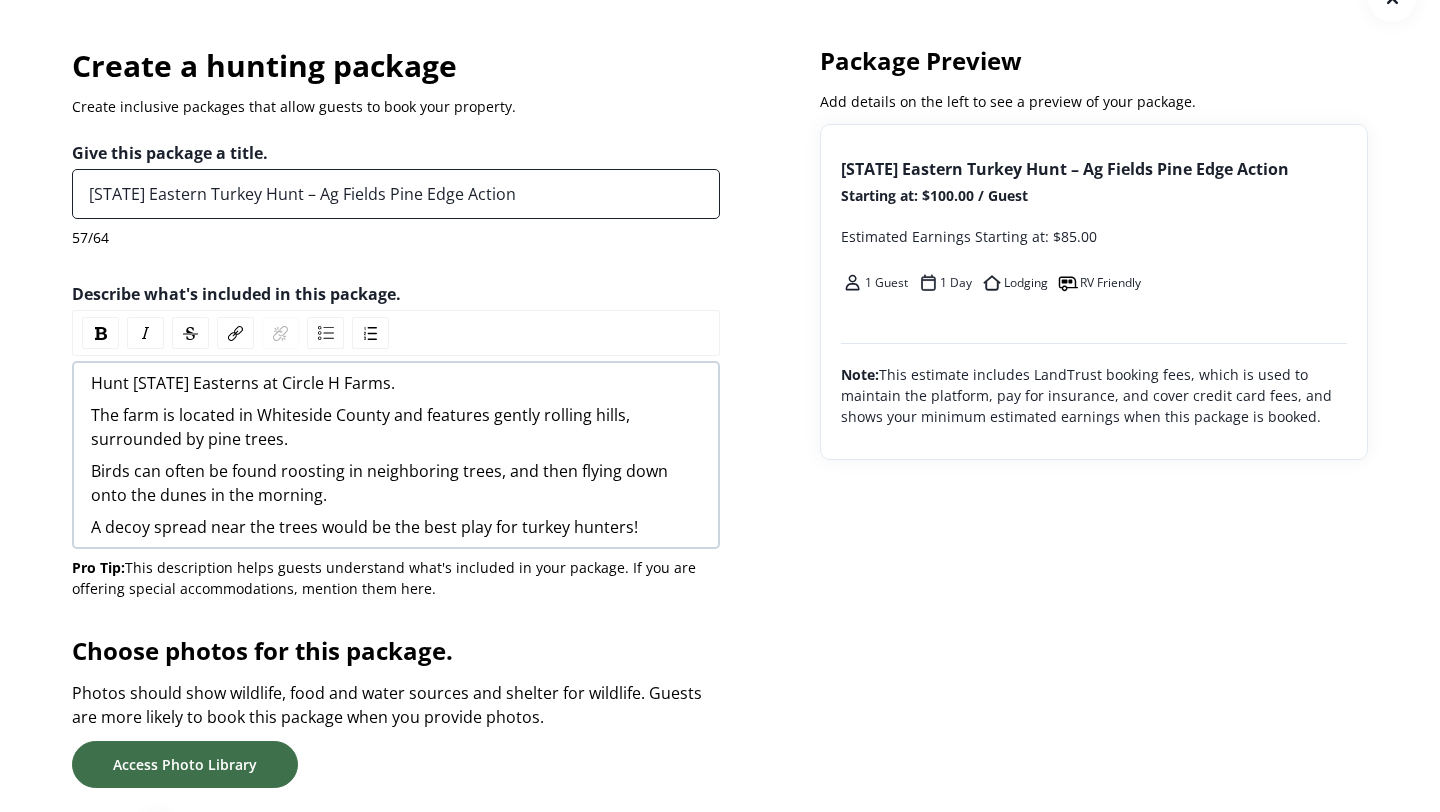 click on "[STATE] Eastern Turkey Hunt – Ag Fields Pine Edge Action" at bounding box center [396, 194] 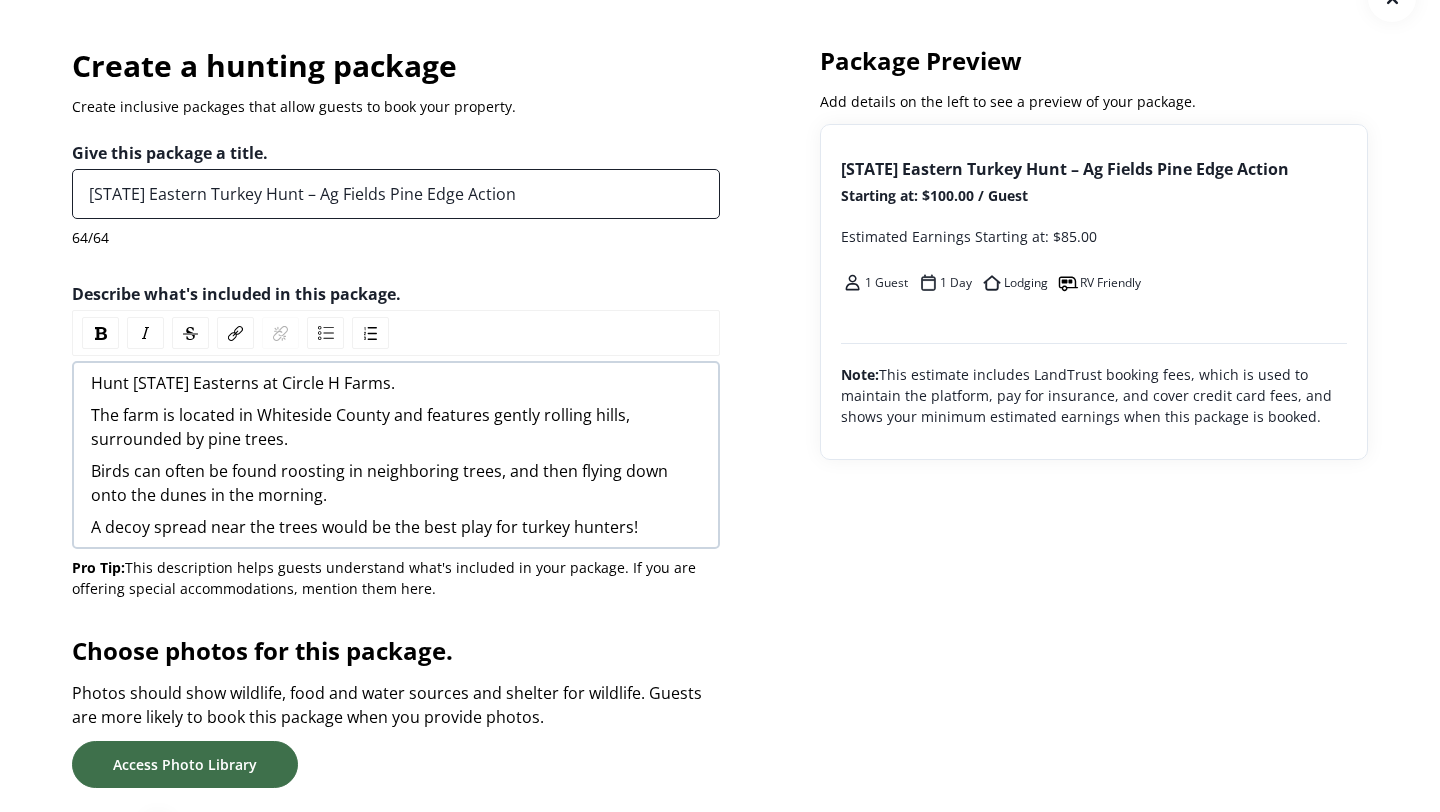 drag, startPoint x: 138, startPoint y: 198, endPoint x: 52, endPoint y: 187, distance: 86.70064 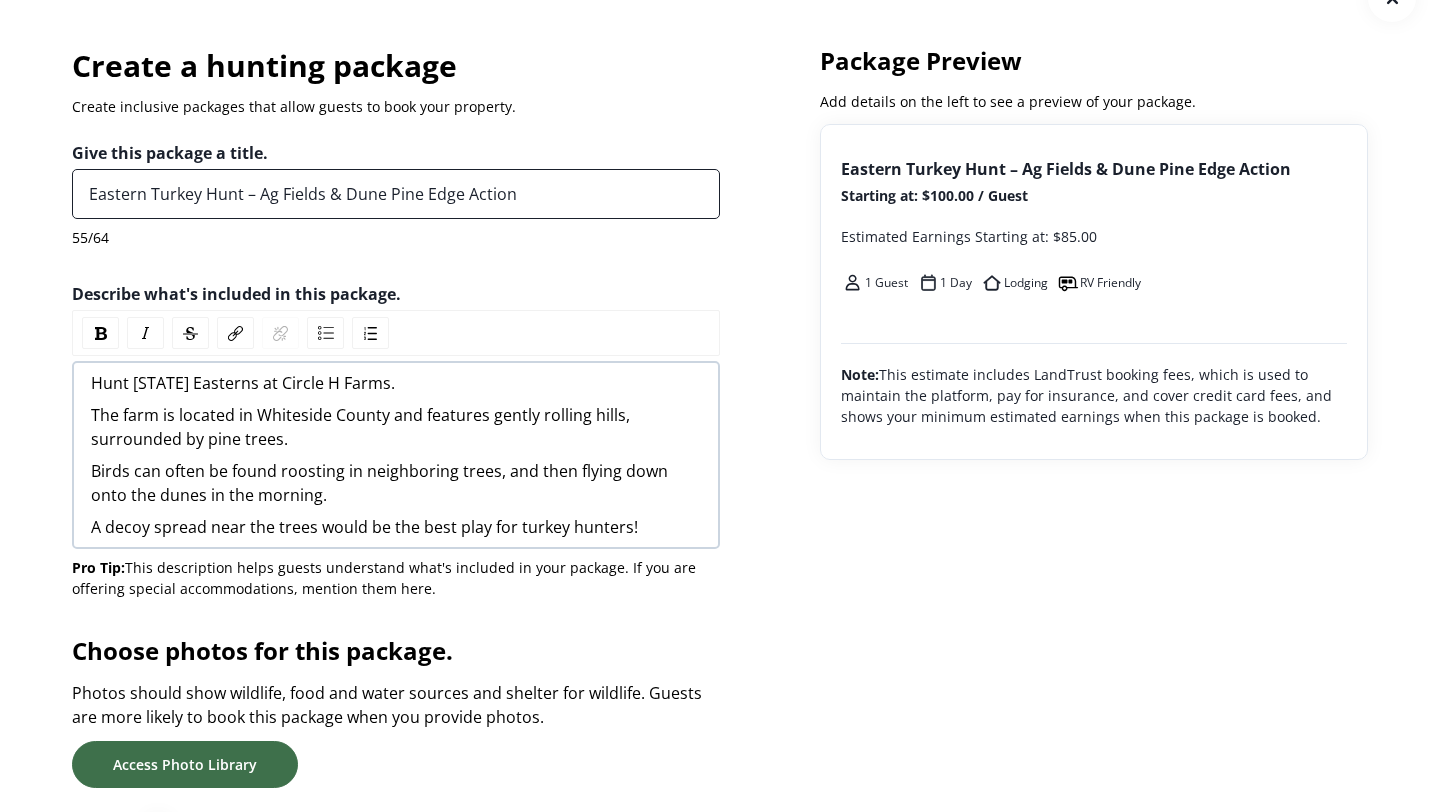 click on "Eastern Turkey Hunt – Ag Fields & Dune Pine Edge Action" at bounding box center [396, 194] 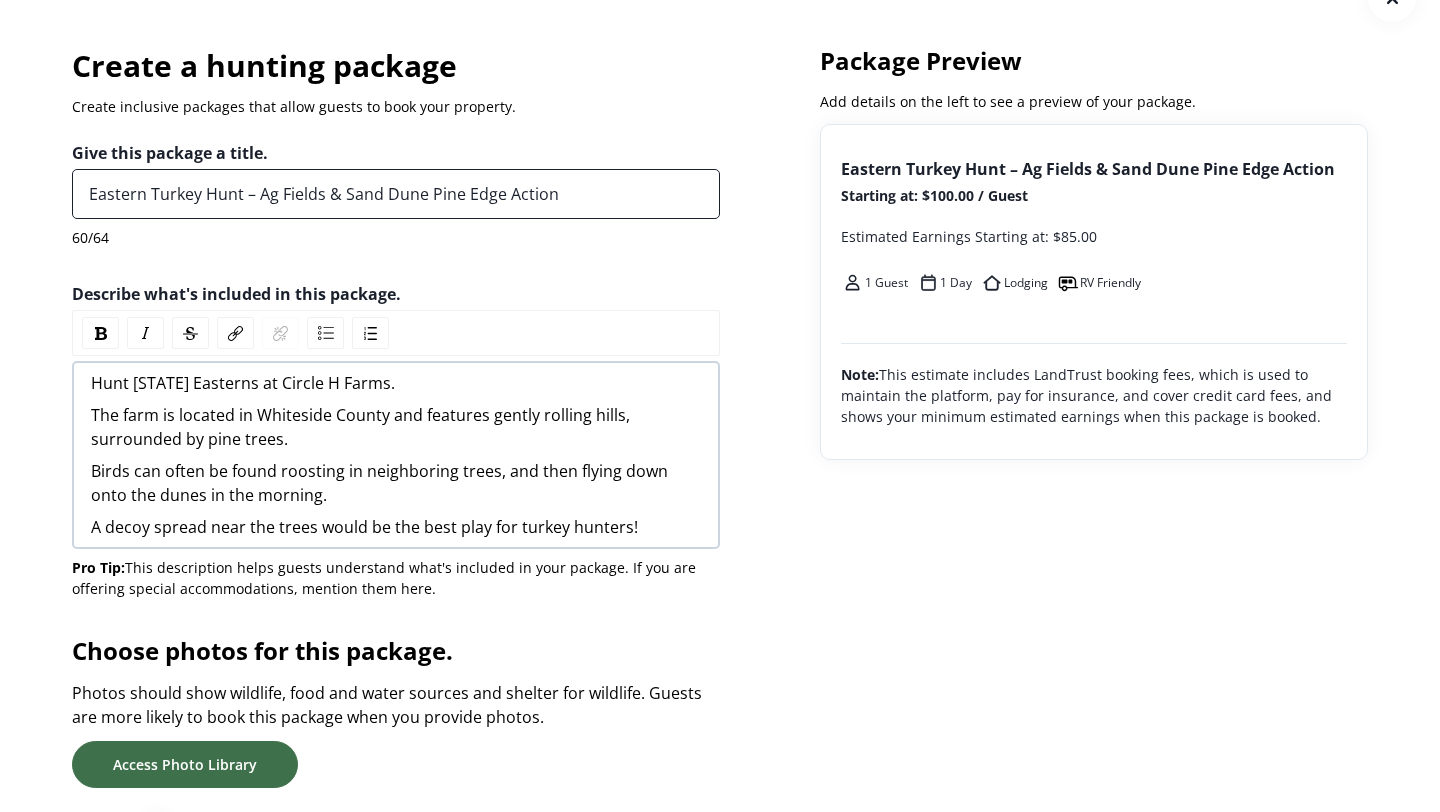 click on "Eastern Turkey Hunt – Ag Fields & Sand Dune Pine Edge Action" at bounding box center [396, 194] 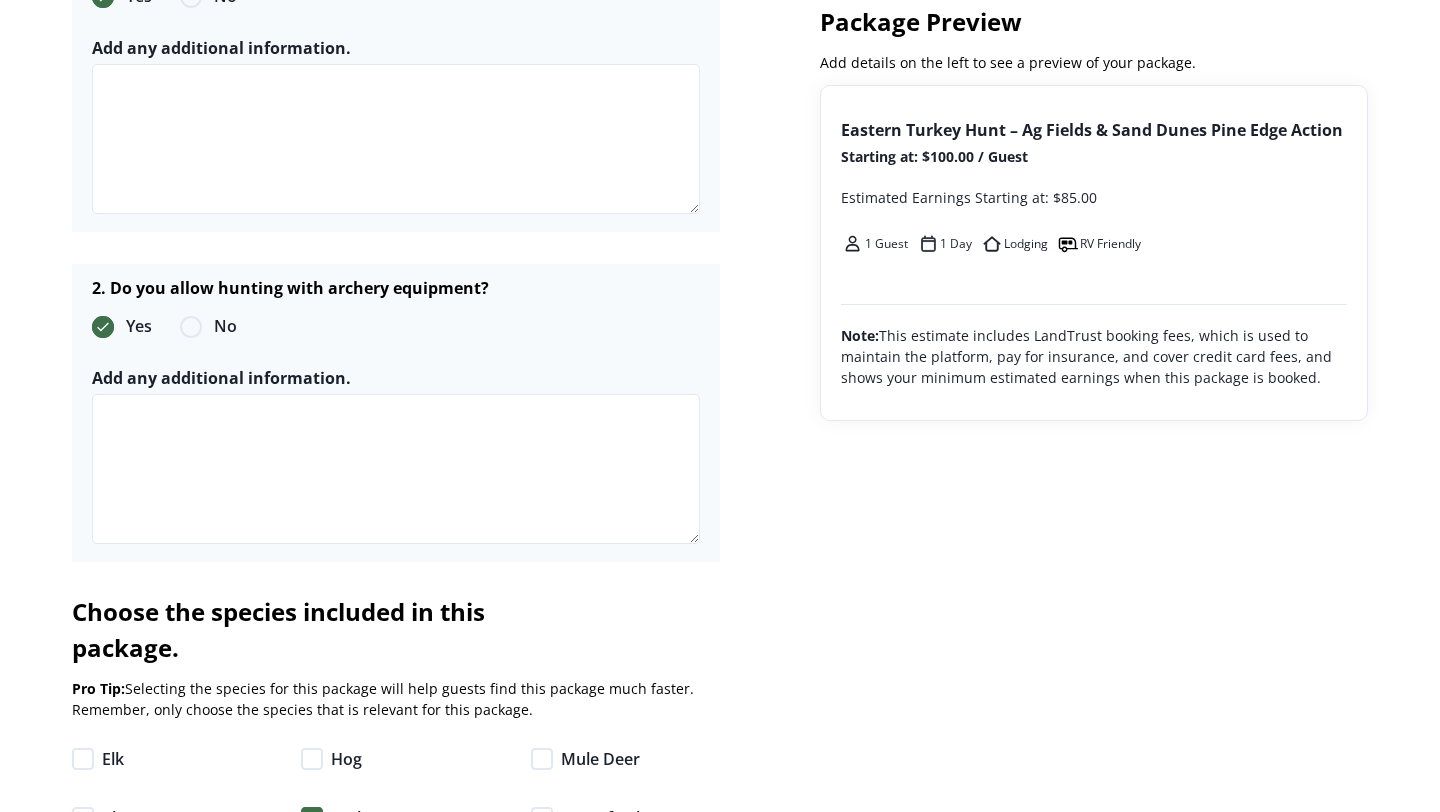 scroll, scrollTop: 3544, scrollLeft: 0, axis: vertical 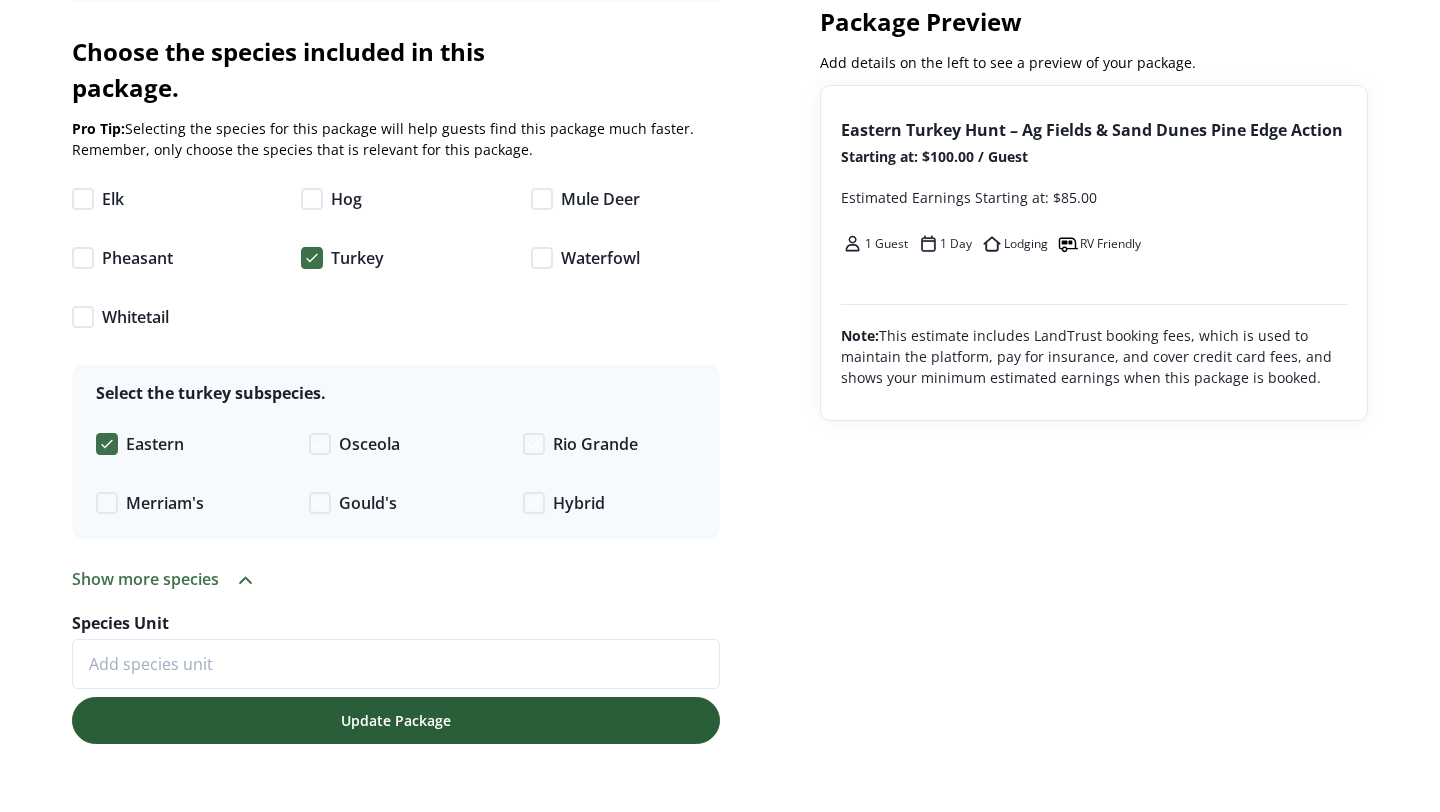 type on "Eastern Turkey Hunt – Ag Fields & Sand Dunes Pine Edge Action" 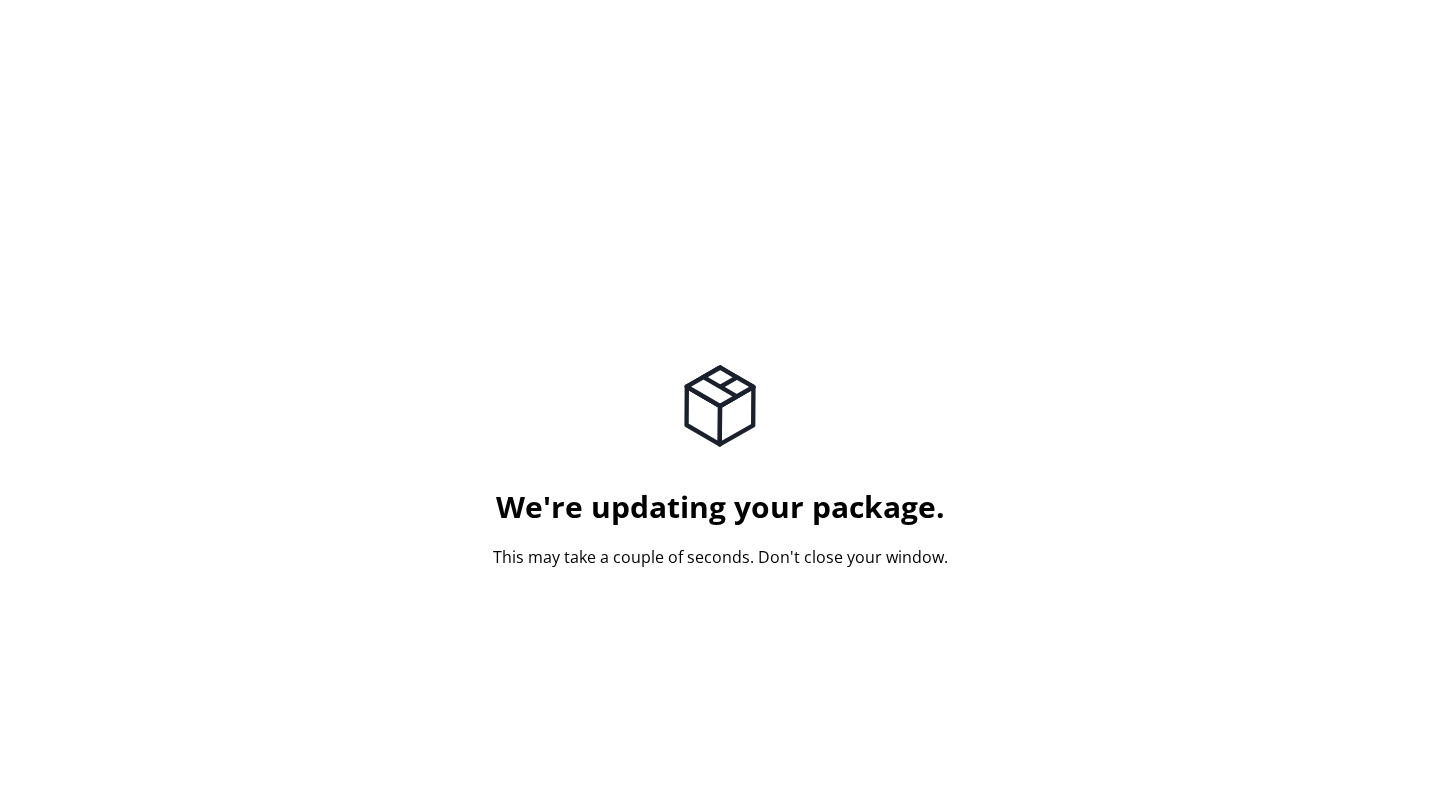 scroll, scrollTop: 0, scrollLeft: 0, axis: both 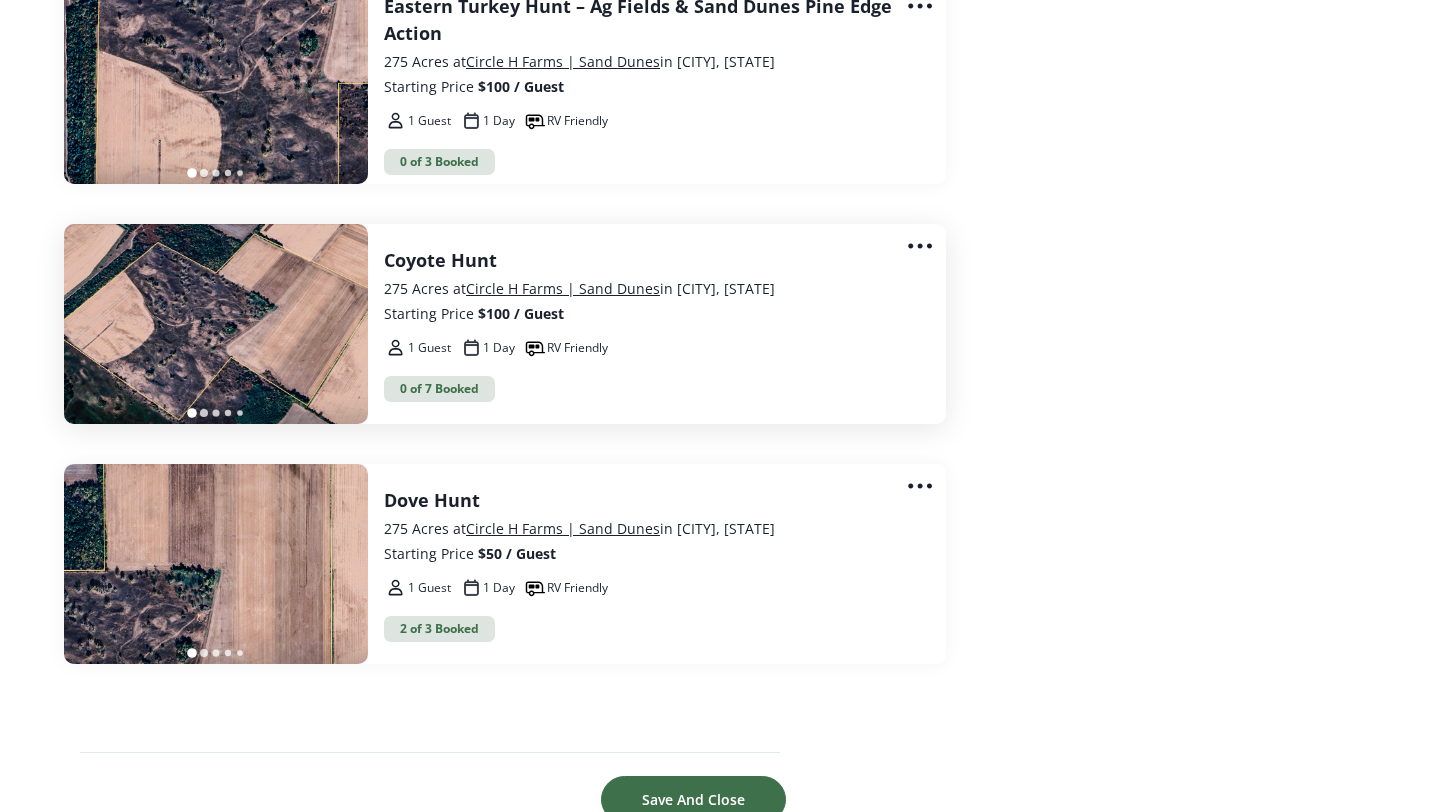 click on "Starting Price   $100 / Guest" at bounding box center (649, 313) 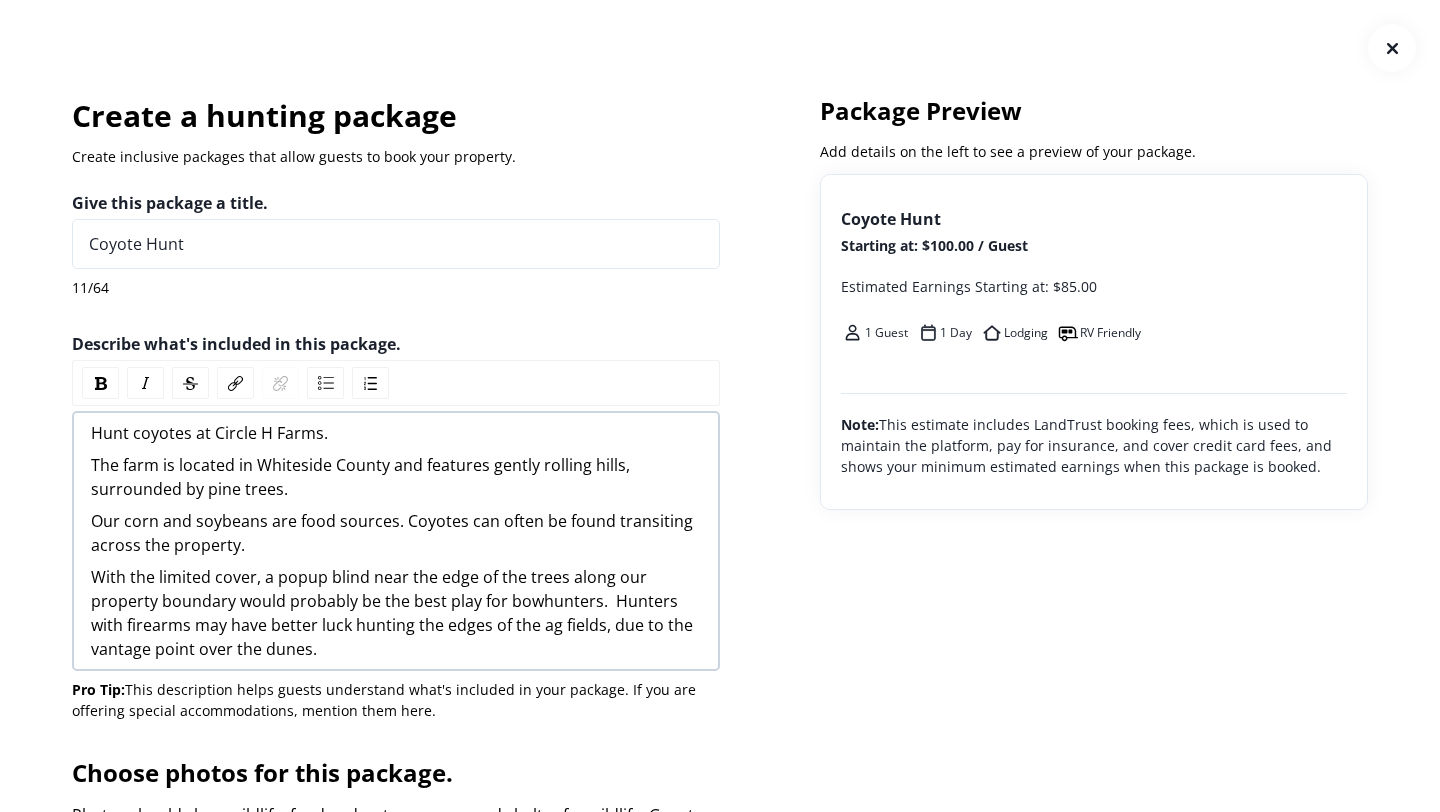 scroll, scrollTop: 0, scrollLeft: 0, axis: both 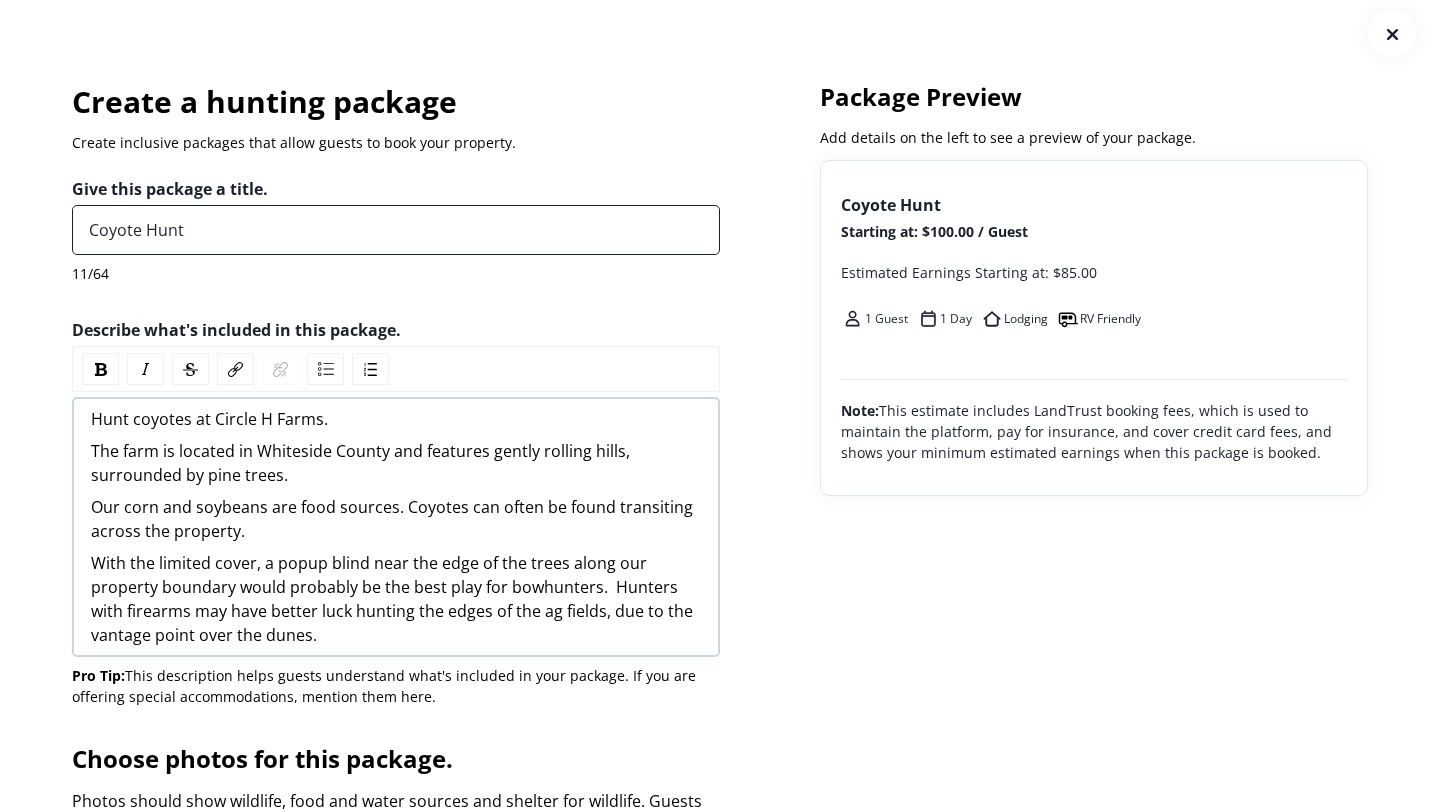 drag, startPoint x: 222, startPoint y: 227, endPoint x: 16, endPoint y: 225, distance: 206.0097 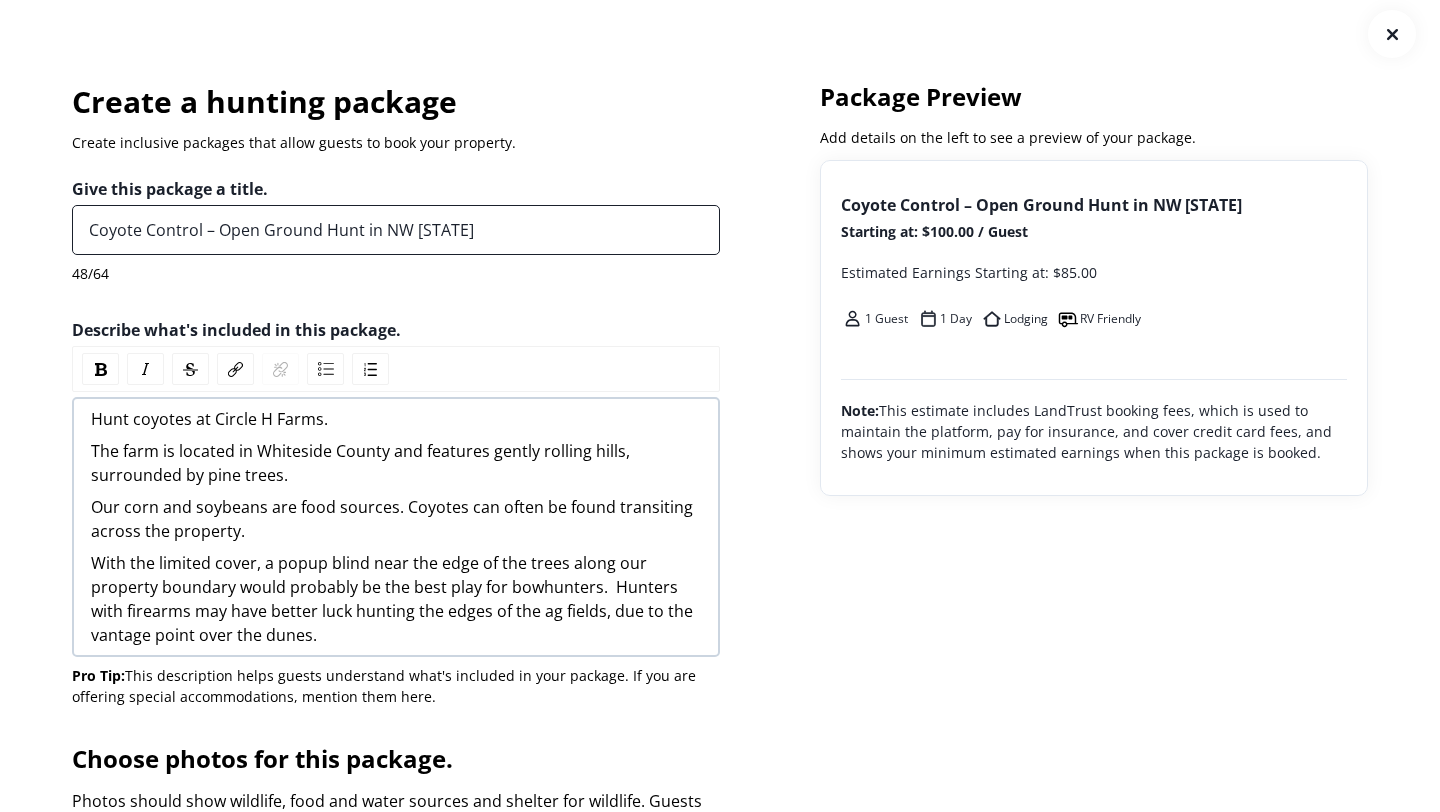 scroll, scrollTop: 3414, scrollLeft: 0, axis: vertical 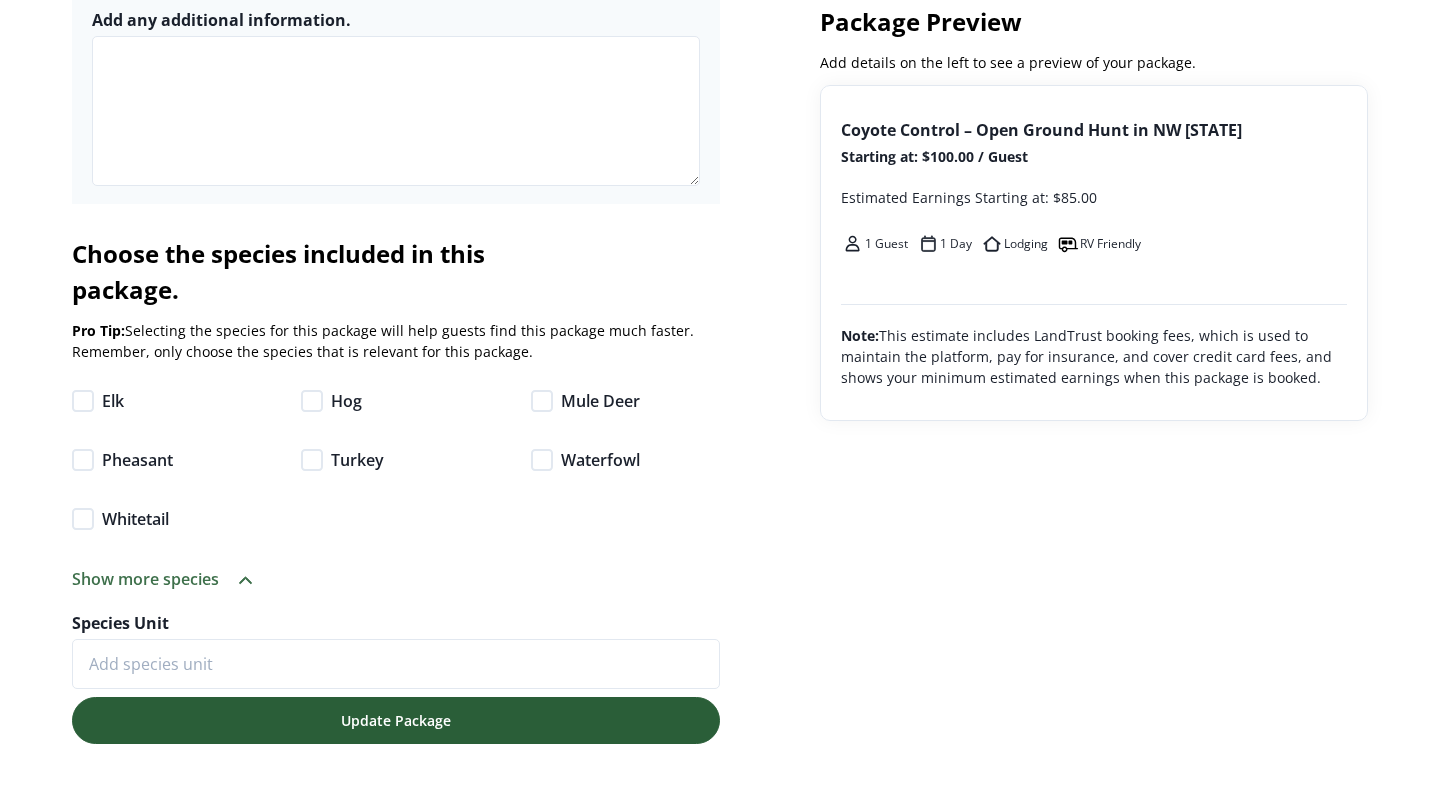 type on "Coyote Control – Open Ground Hunt in NW [STATE]" 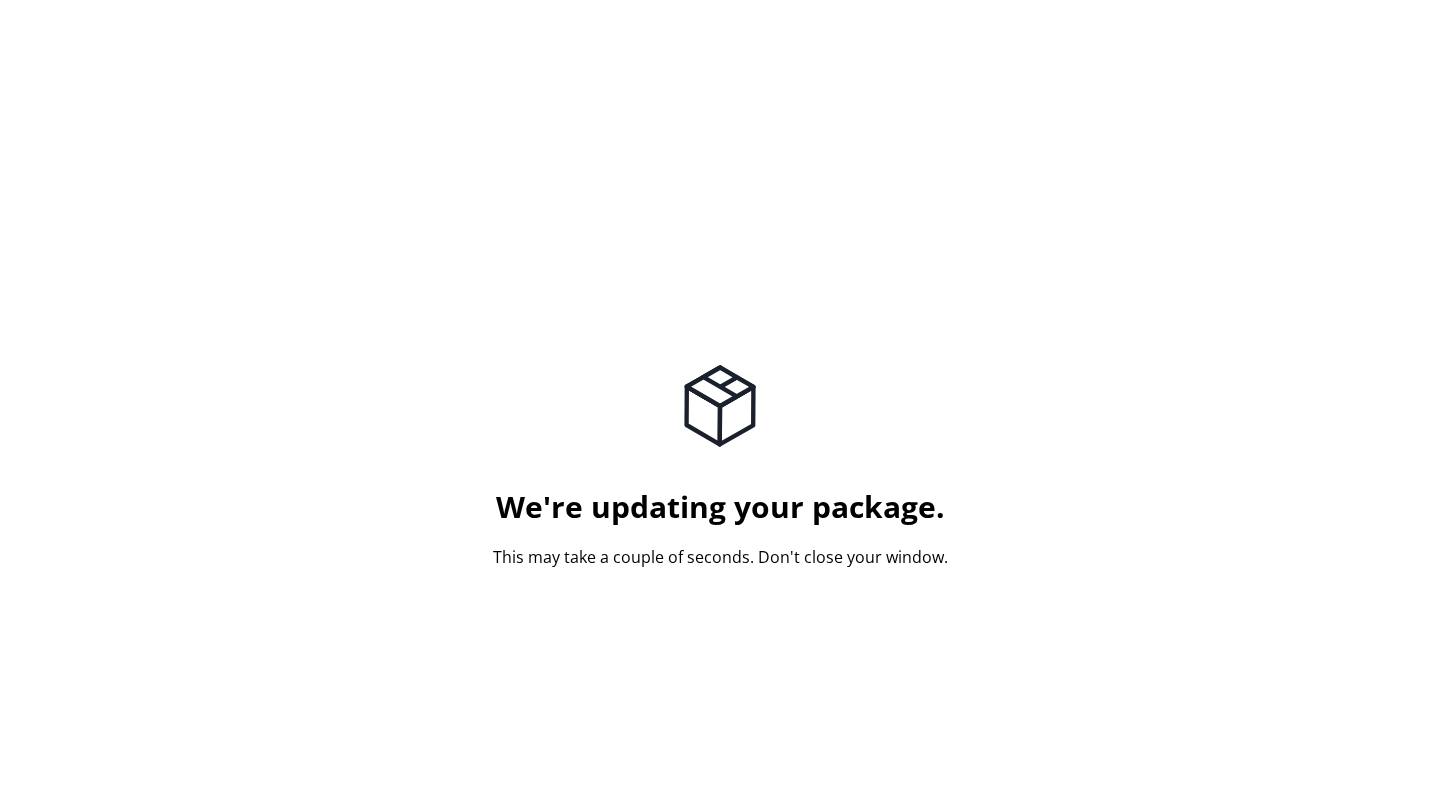 scroll, scrollTop: 0, scrollLeft: 0, axis: both 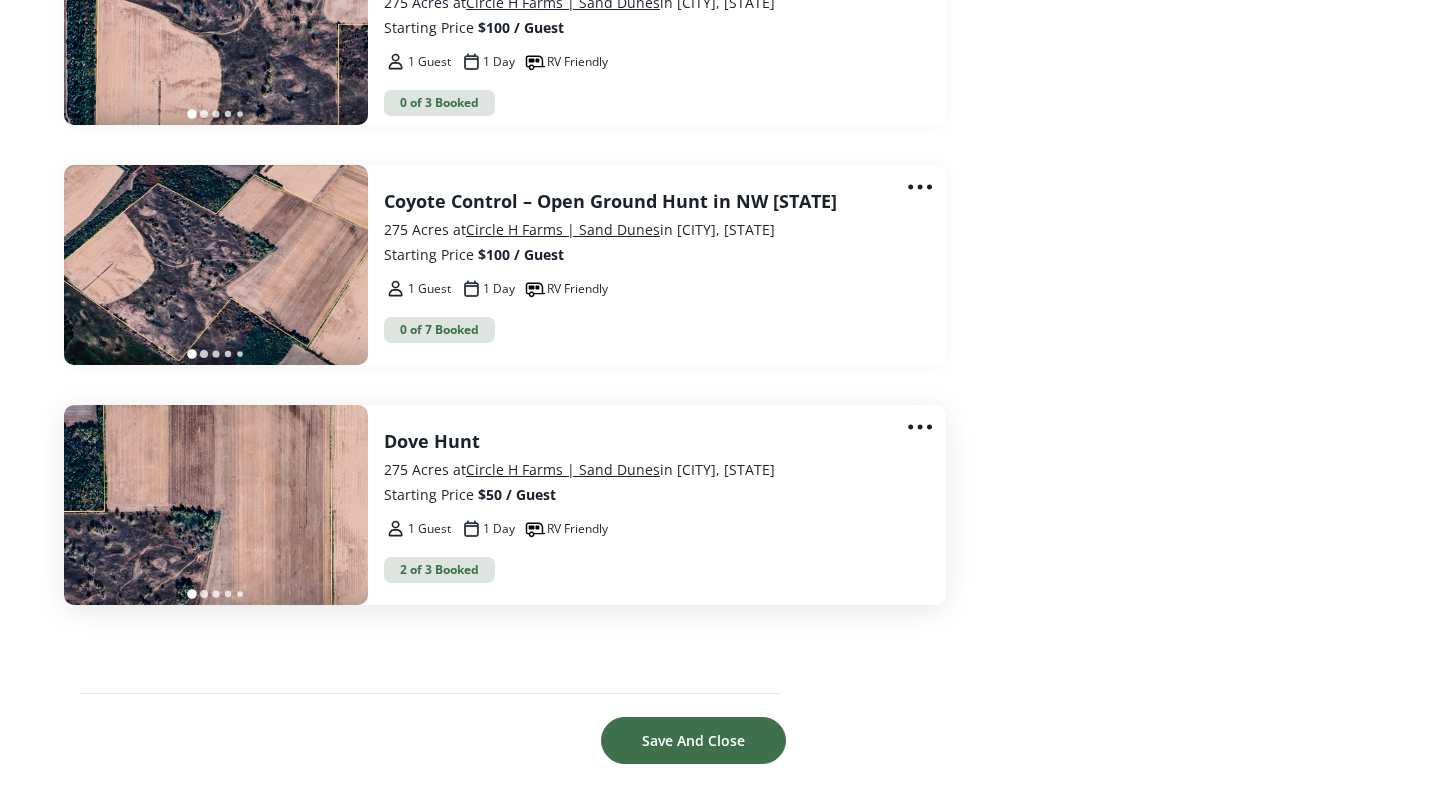 click on "1 Guest 1 Day RV Friendly" at bounding box center (649, 529) 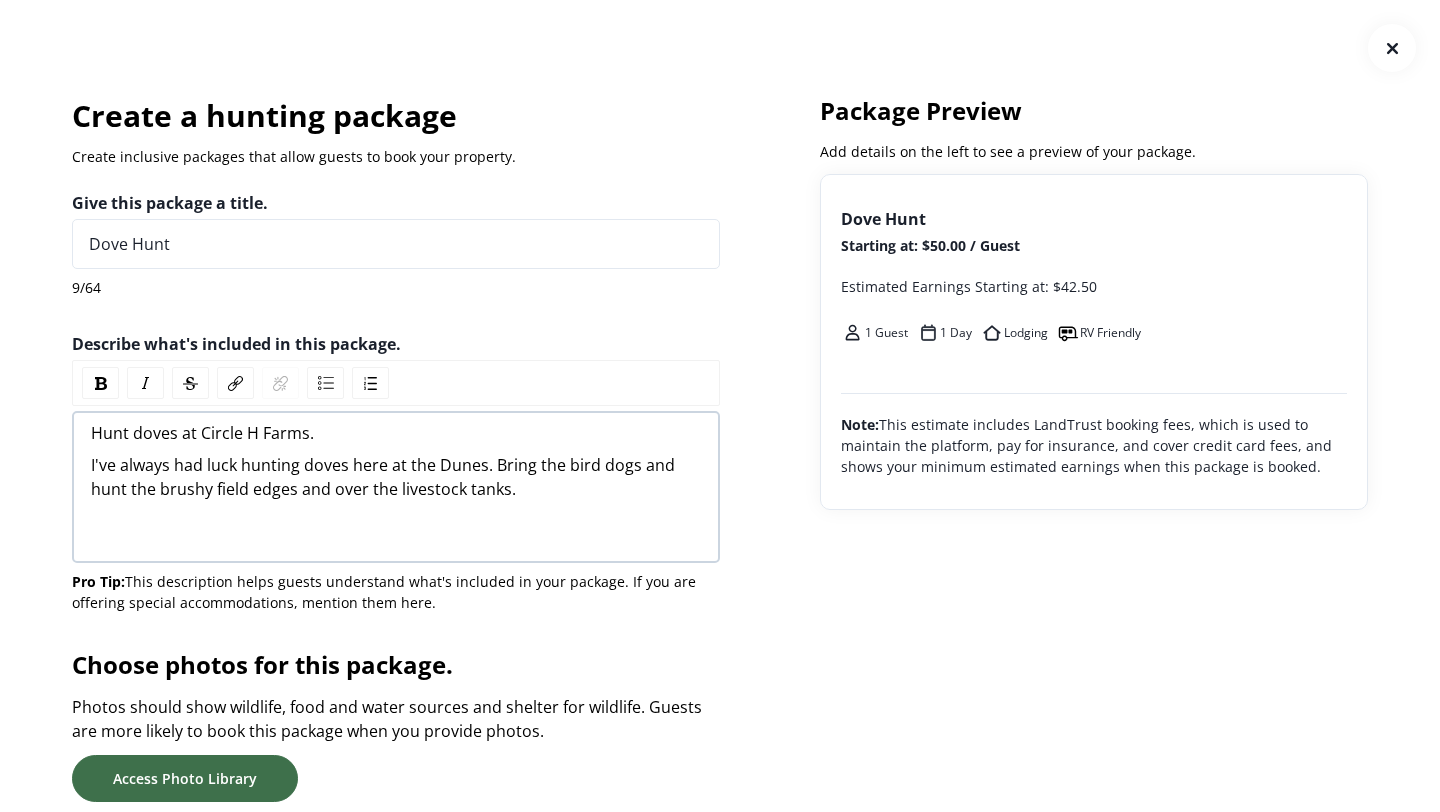 scroll, scrollTop: 0, scrollLeft: 0, axis: both 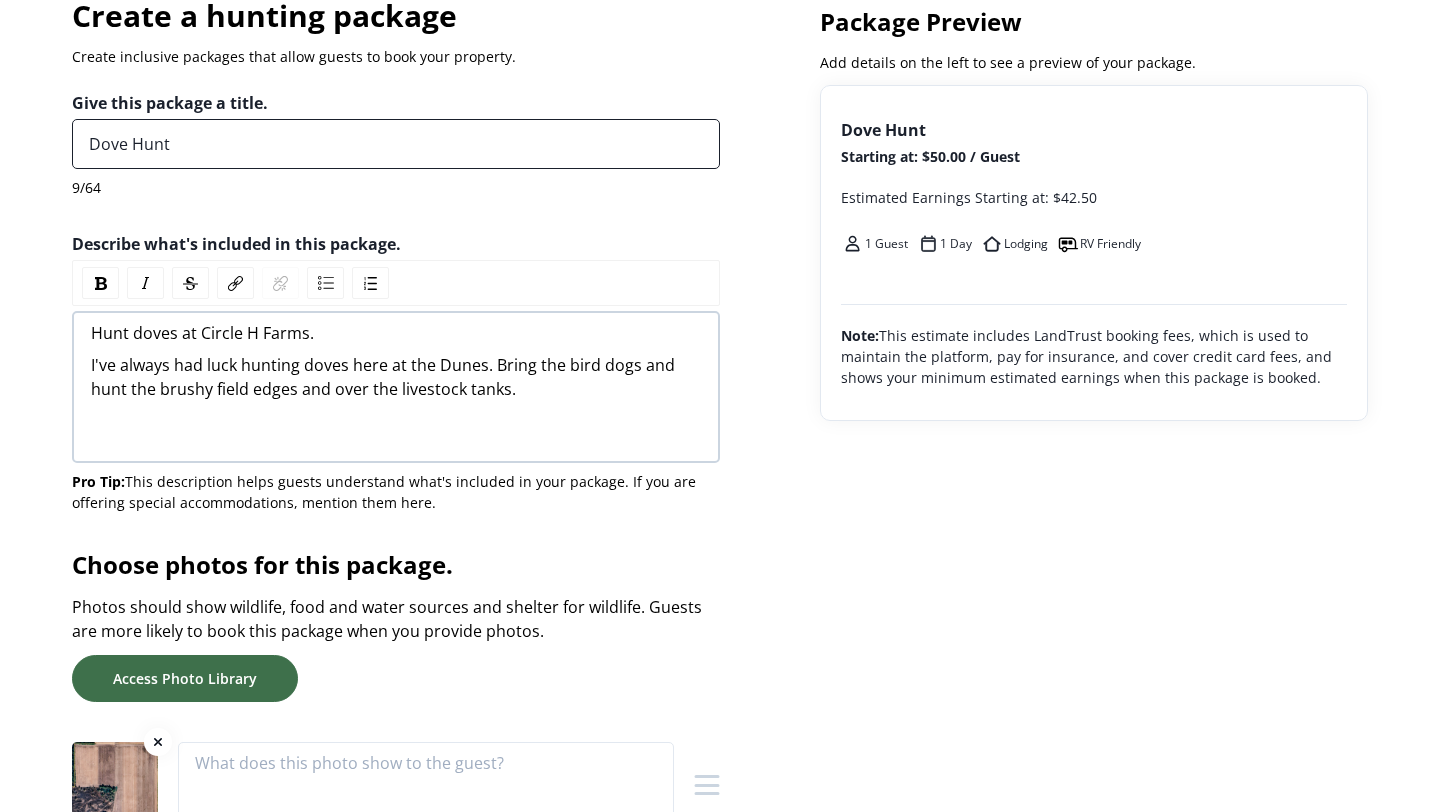 drag, startPoint x: 234, startPoint y: 145, endPoint x: 30, endPoint y: 150, distance: 204.06126 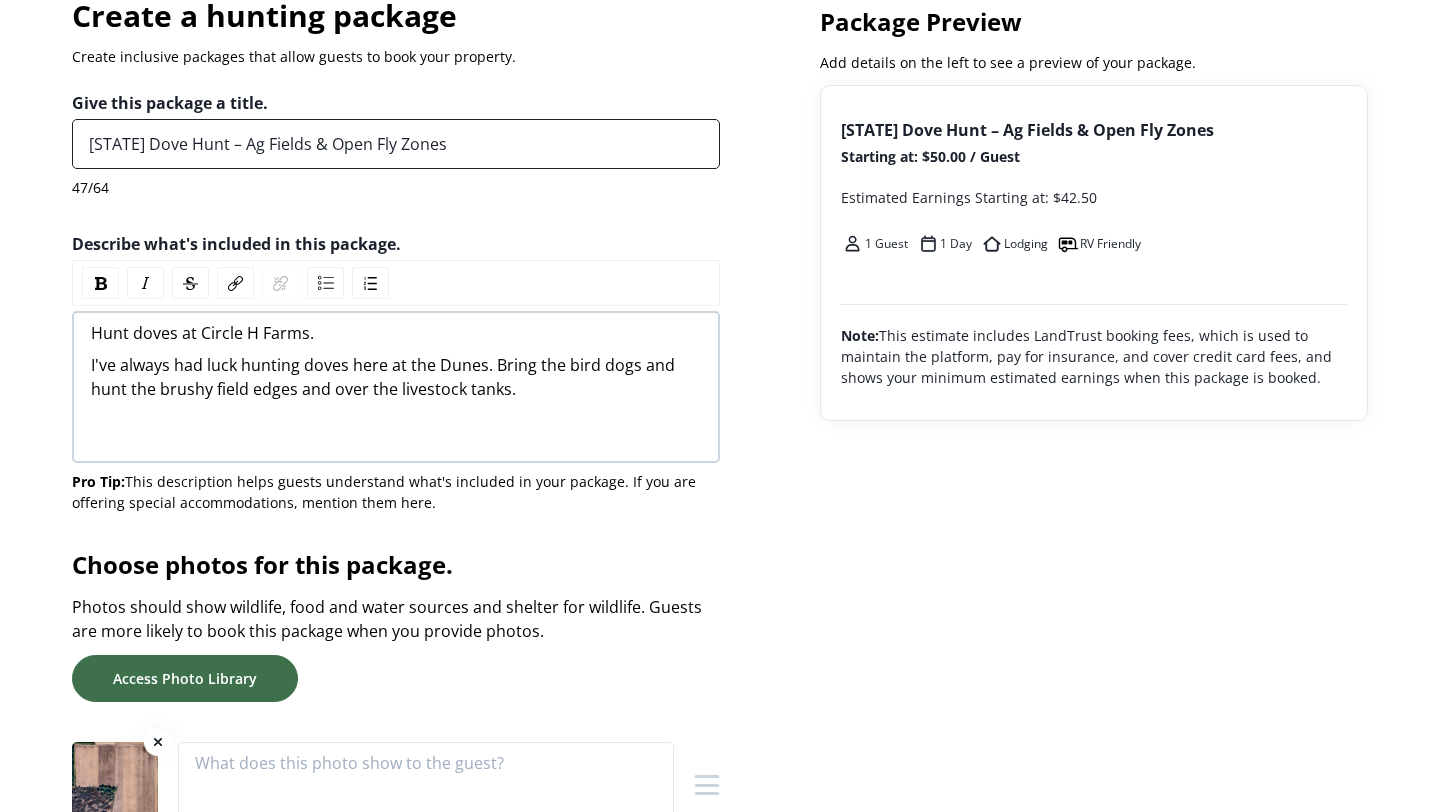 scroll, scrollTop: 3102, scrollLeft: 0, axis: vertical 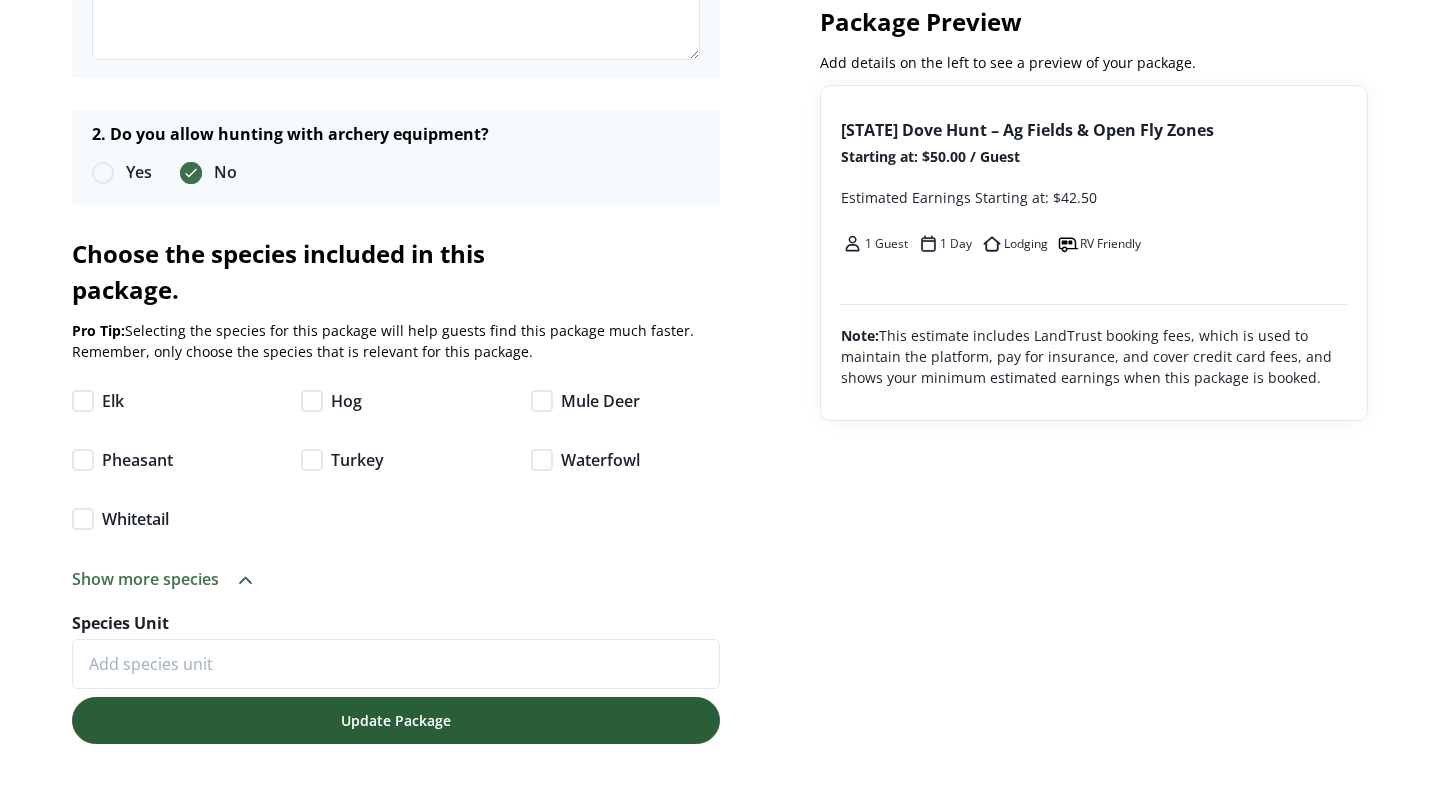 type on "[STATE] Dove Hunt – Ag Fields & Open Fly Zones" 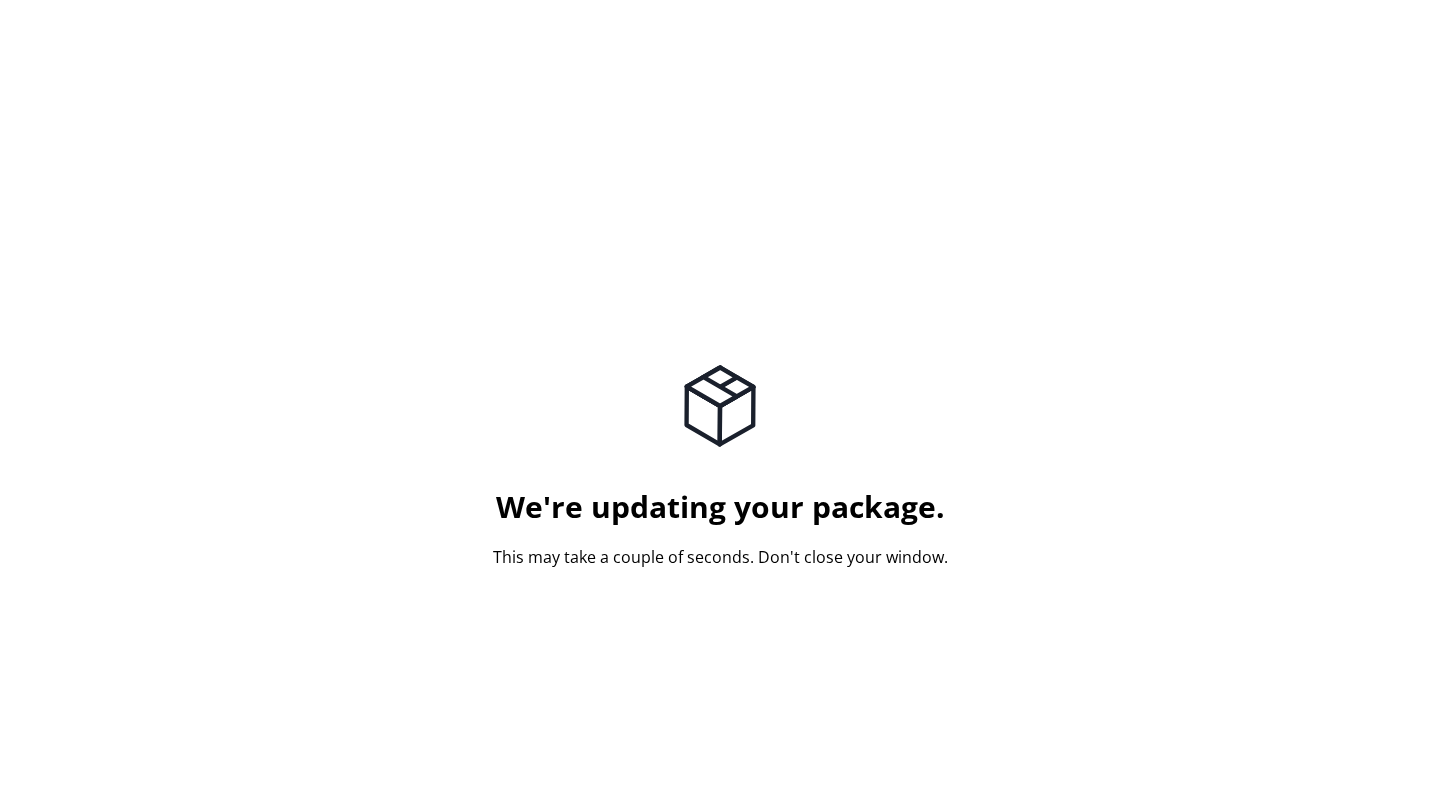 scroll, scrollTop: 0, scrollLeft: 0, axis: both 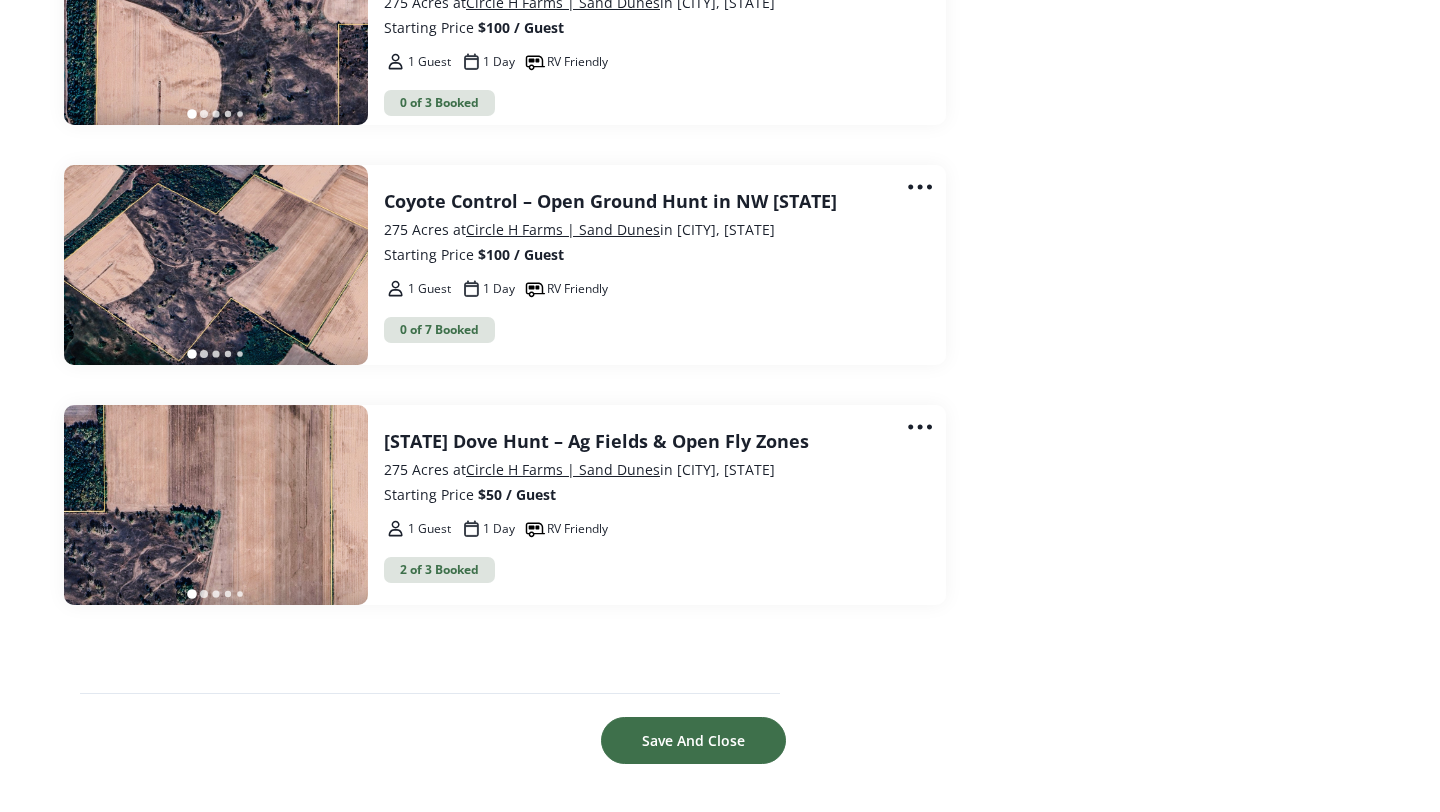 click on "Save And Close" at bounding box center (693, 740) 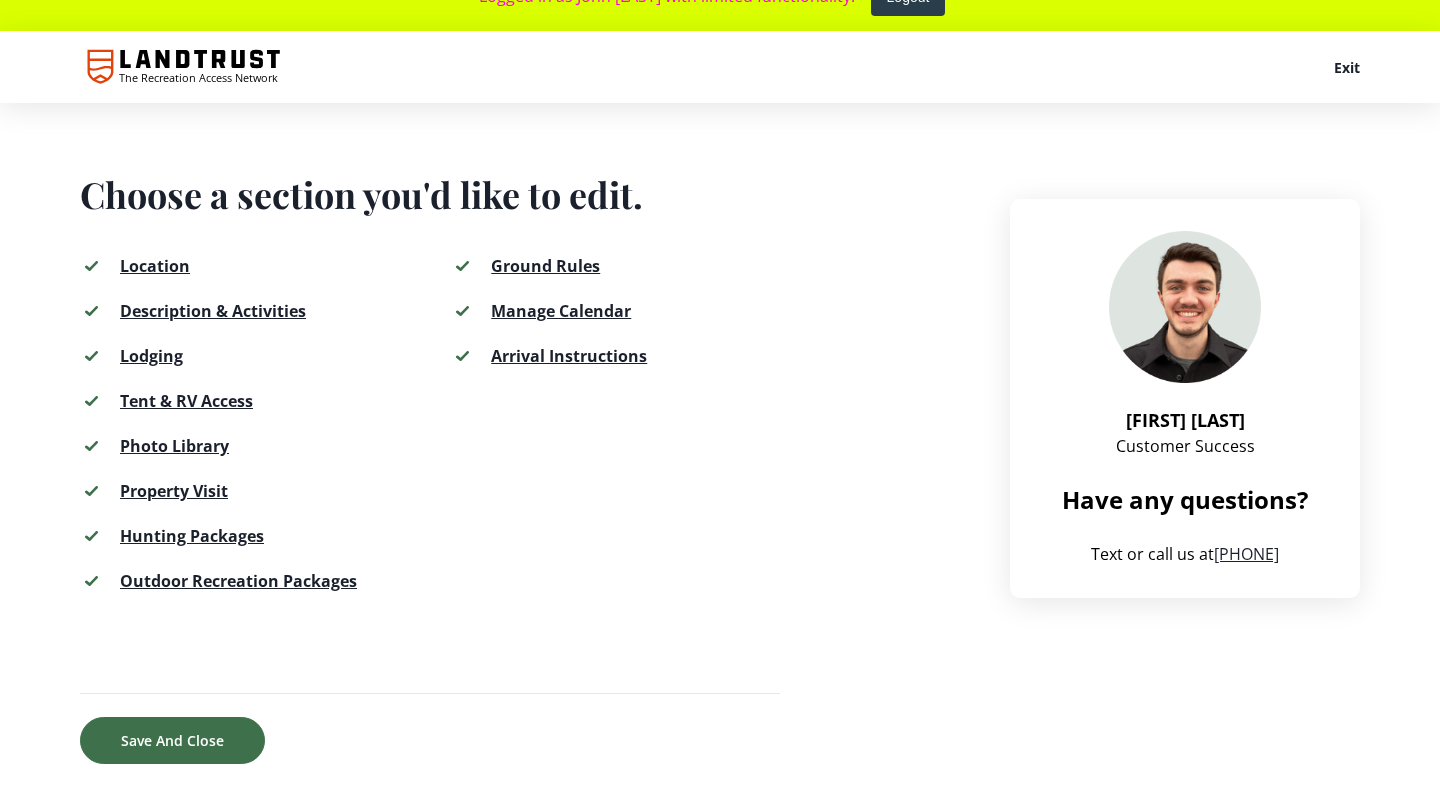 scroll, scrollTop: 0, scrollLeft: 0, axis: both 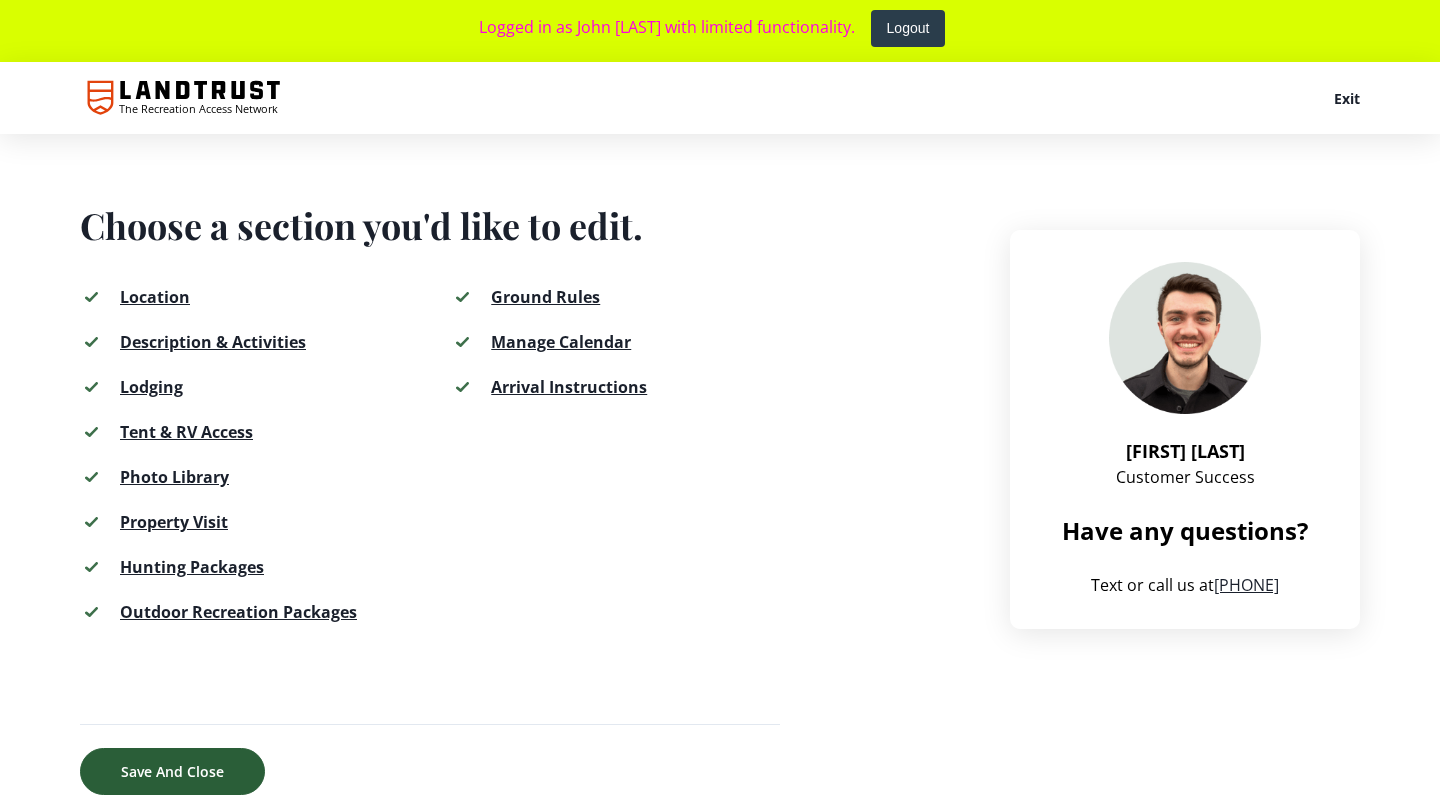 click on "Save And Close" at bounding box center [172, 771] 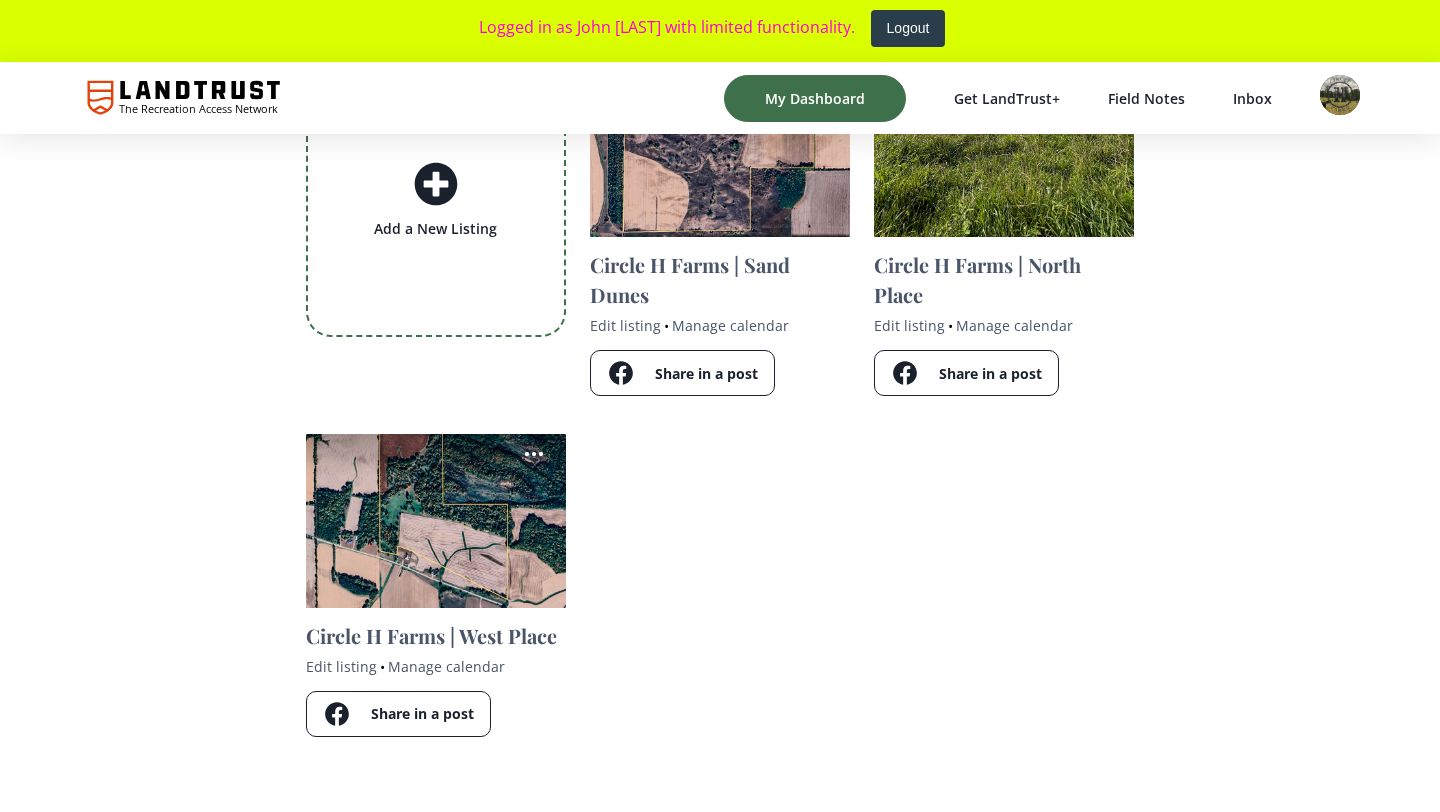 scroll, scrollTop: 232, scrollLeft: 0, axis: vertical 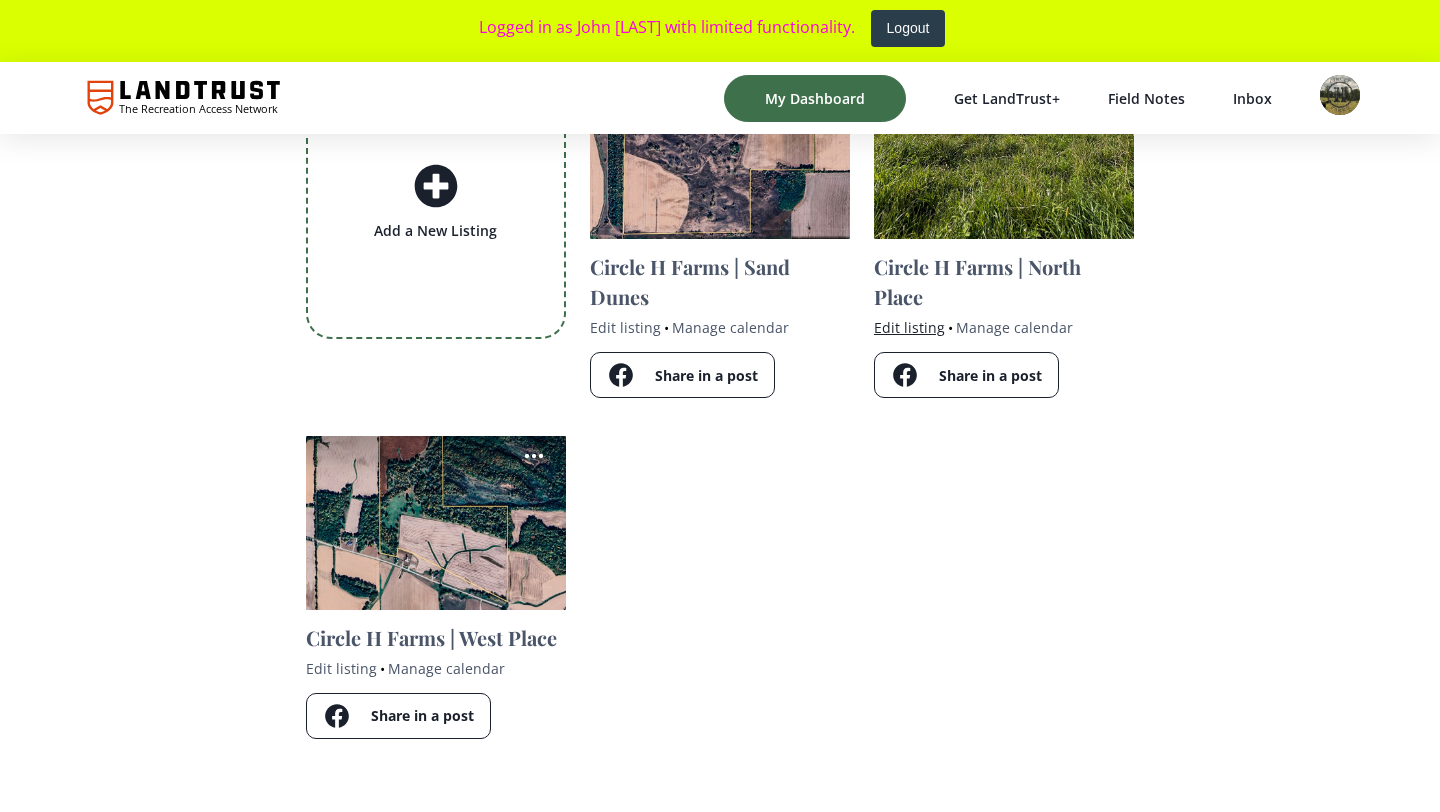 click on "Edit listing" at bounding box center [909, 327] 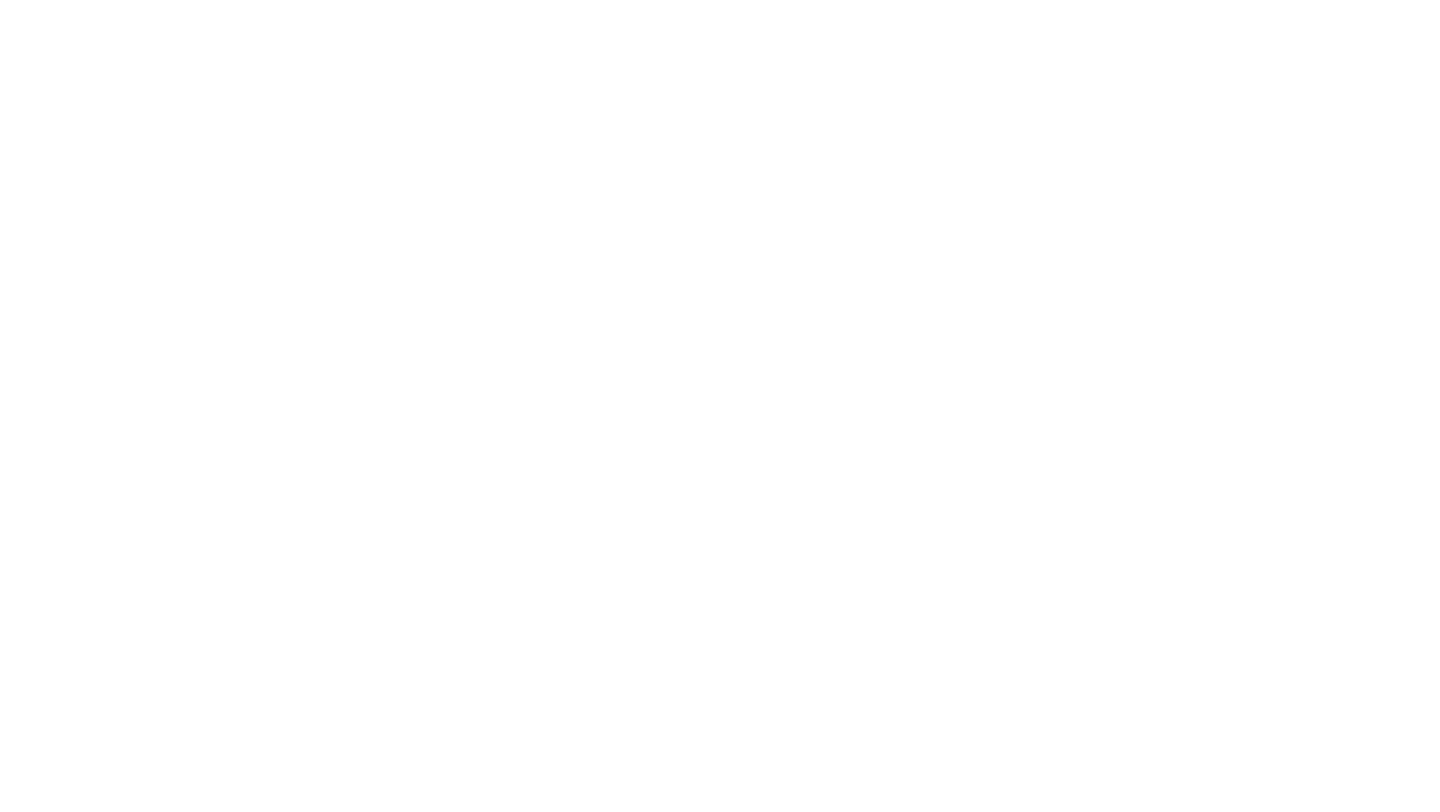 scroll, scrollTop: 0, scrollLeft: 0, axis: both 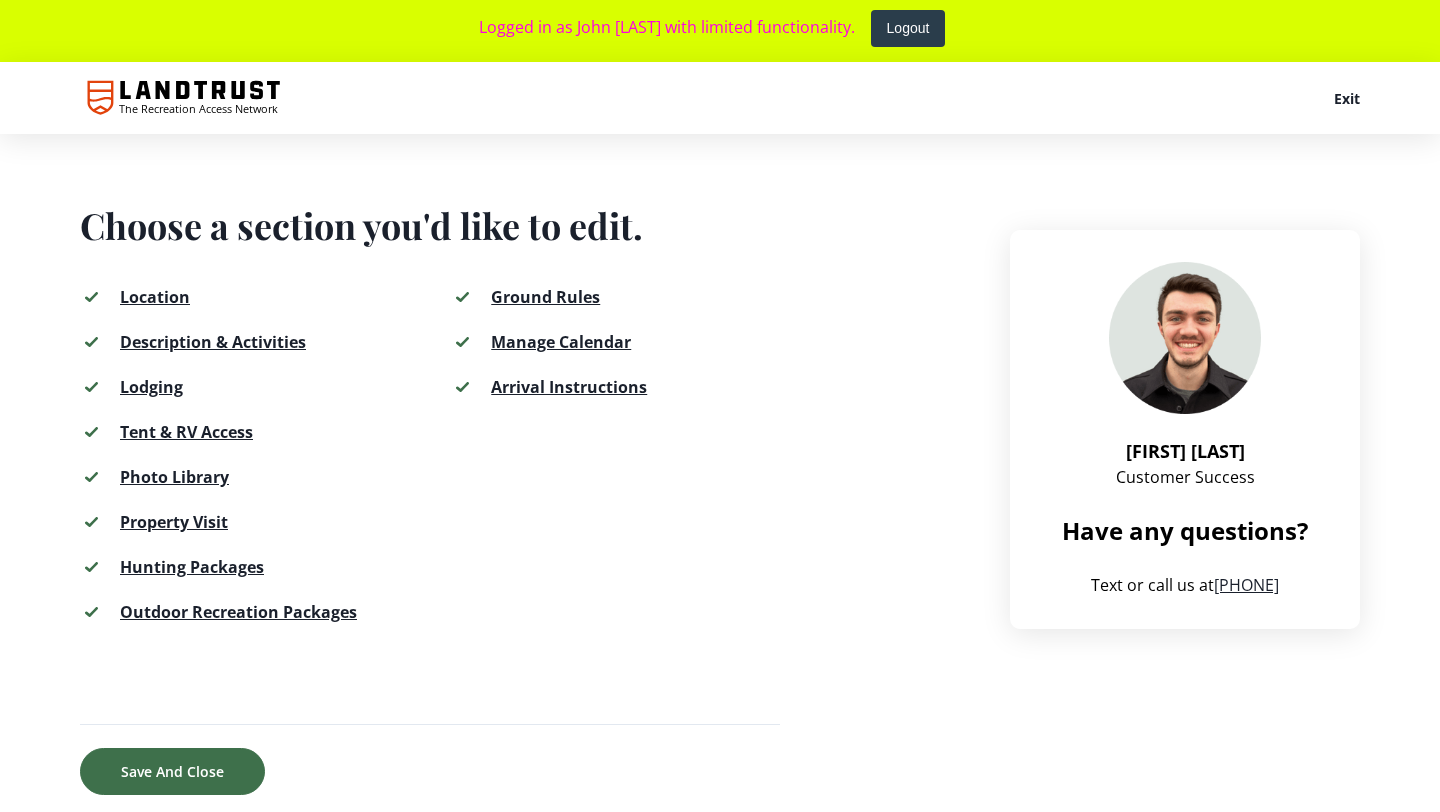 click on "Description & Activities" at bounding box center [213, 342] 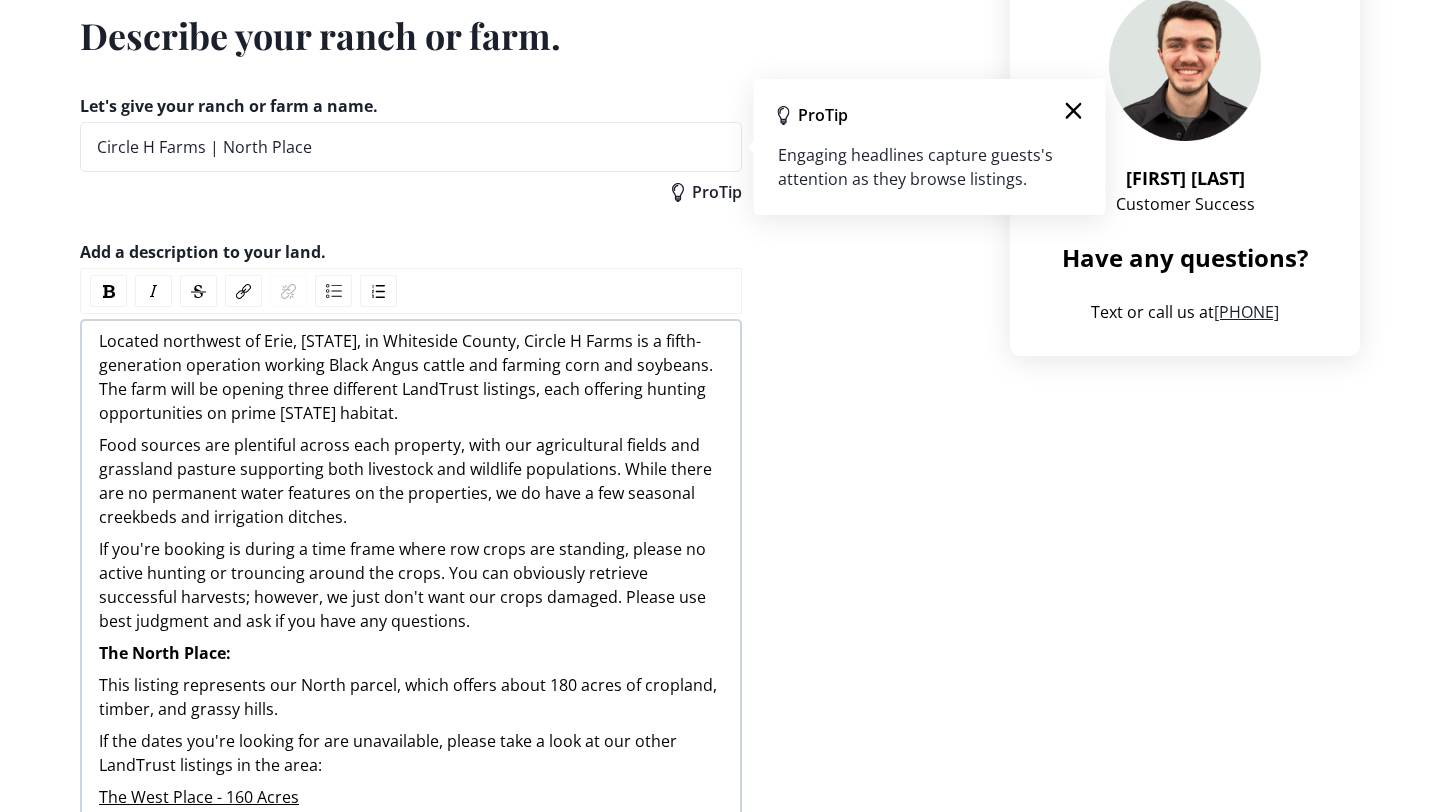 scroll, scrollTop: 276, scrollLeft: 0, axis: vertical 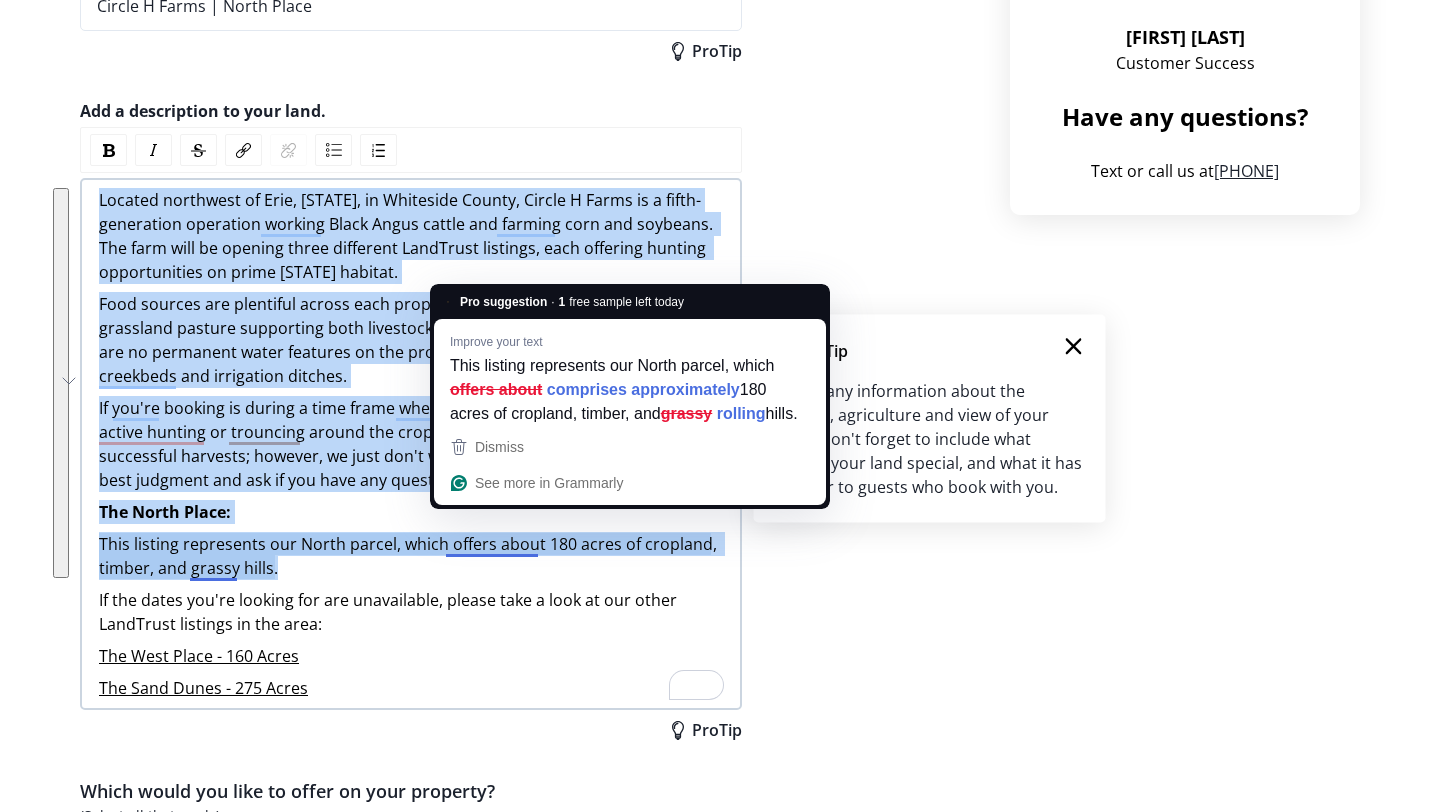 drag, startPoint x: 101, startPoint y: 341, endPoint x: 501, endPoint y: 578, distance: 464.9398 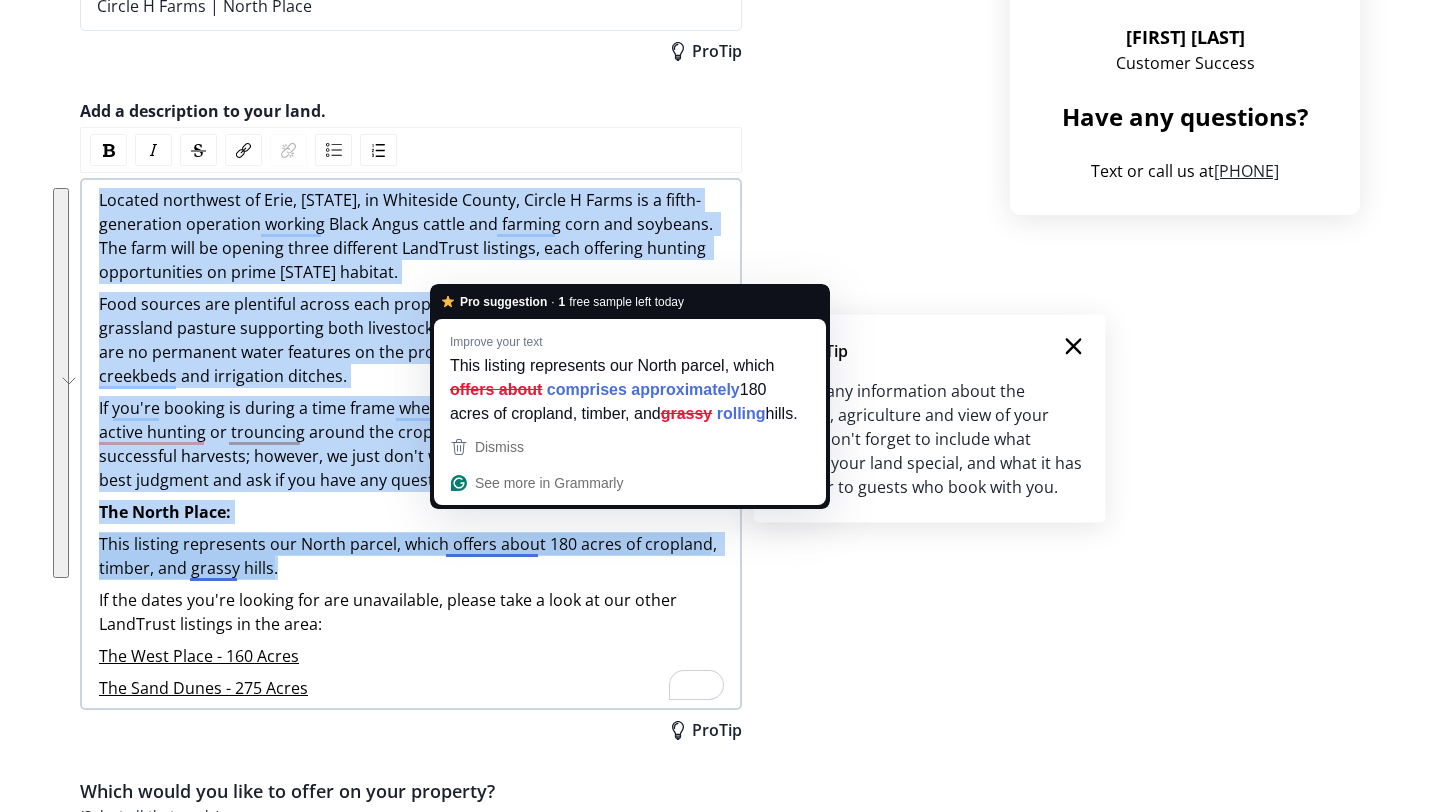 click on "Located northwest of Erie, [STATE], in Whiteside County, Circle H Farms is a fifth-generation operation working Black Angus cattle and farming corn and soybeans. The farm will be opening three different LandTrust listings, each offering hunting opportunities on prime [STATE] habitat.  Food sources are plentiful across each property, with our agricultural fields and grassland pasture supporting both livestock and wildlife populations. While there are no permanent water features on the properties, we do have a few seasonal creekbeds and irrigation ditches. If you're booking is during a time frame where row crops are standing, please no active hunting or trouncing around the crops. You can obviously retrieve successful harvests; however, we just don't want our crops damaged. Please use best judgment and ask if you have any questions.  The North Place: This listing represents our North parcel, which offers about 180 acres of cropland, timber, and grassy hills. The West Place - 160 Acres" at bounding box center (411, 444) 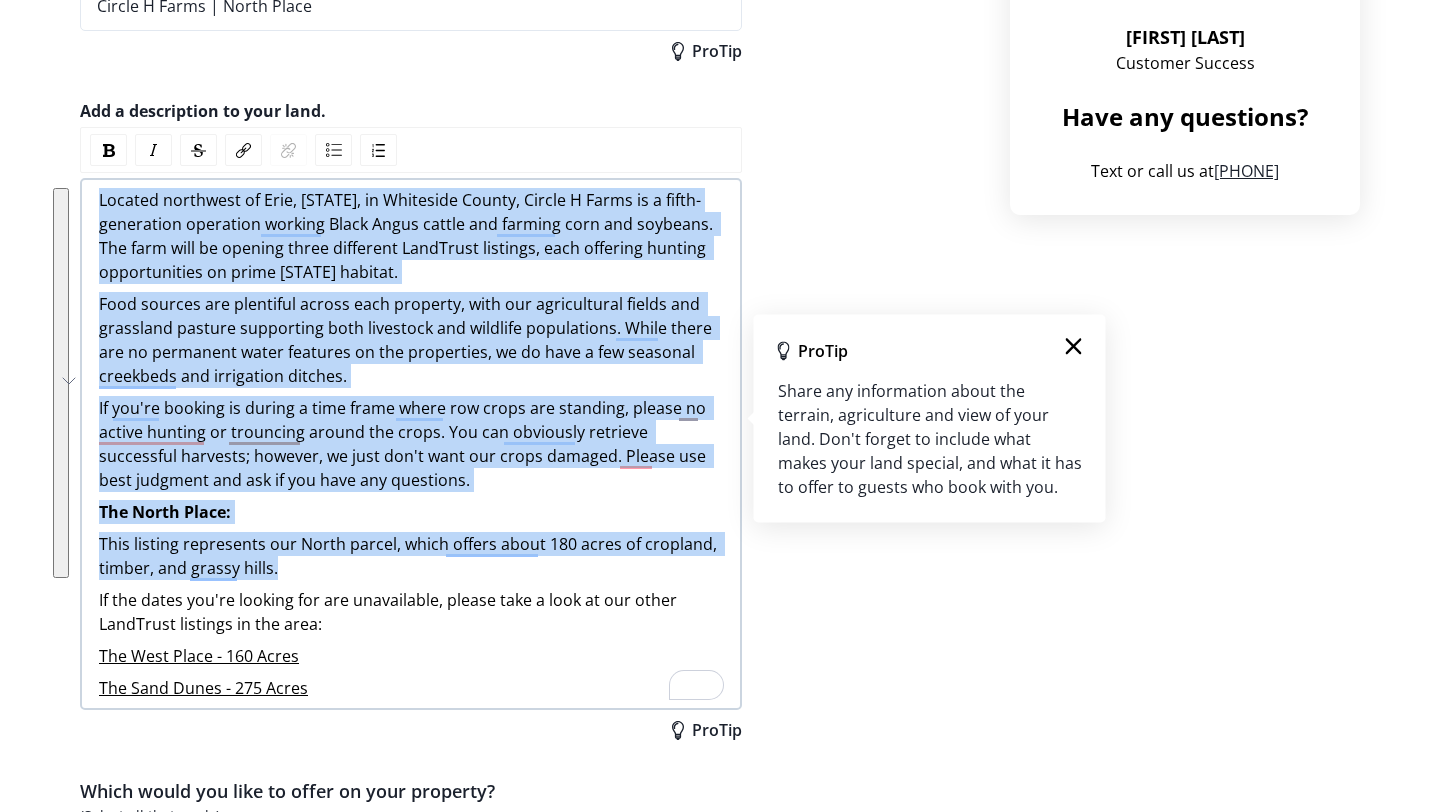 copy on "Located northwest of Erie, [STATE], in Whiteside County, Circle H Farms is a fifth-generation operation working Black Angus cattle and farming corn and soybeans. The farm will be opening three different LandTrust listings, each offering hunting opportunities on prime [STATE] habitat.  Food sources are plentiful across each property, with our agricultural fields and grassland pasture supporting both livestock and wildlife populations. While there are no permanent water features on the properties, we do have a few seasonal creekbeds and irrigation ditches. If you're booking is during a time frame where row crops are standing, please no active hunting or trouncing around the crops. You can obviously retrieve successful harvests; however, we just don't want our crops damaged. Please use best judgment and ask if you have any questions.  The North Place: This listing represents our North parcel, which offers about 180 acres of cropland, timber, and grassy hills." 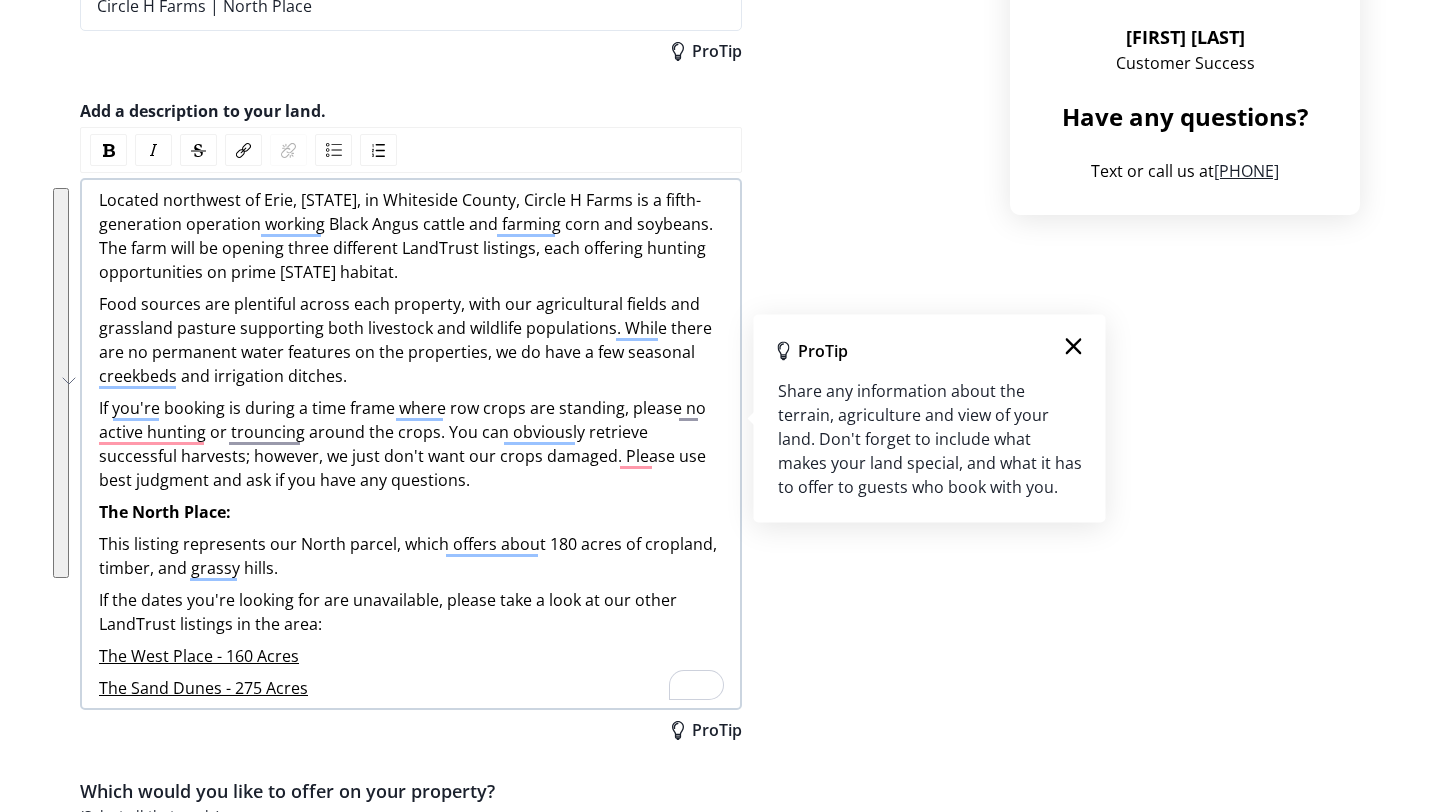 click on "[NAME] Customer Success Have any questions? Text or call us at [PHONE] Text or call us at [PHONE]" at bounding box center (1185, 1055) 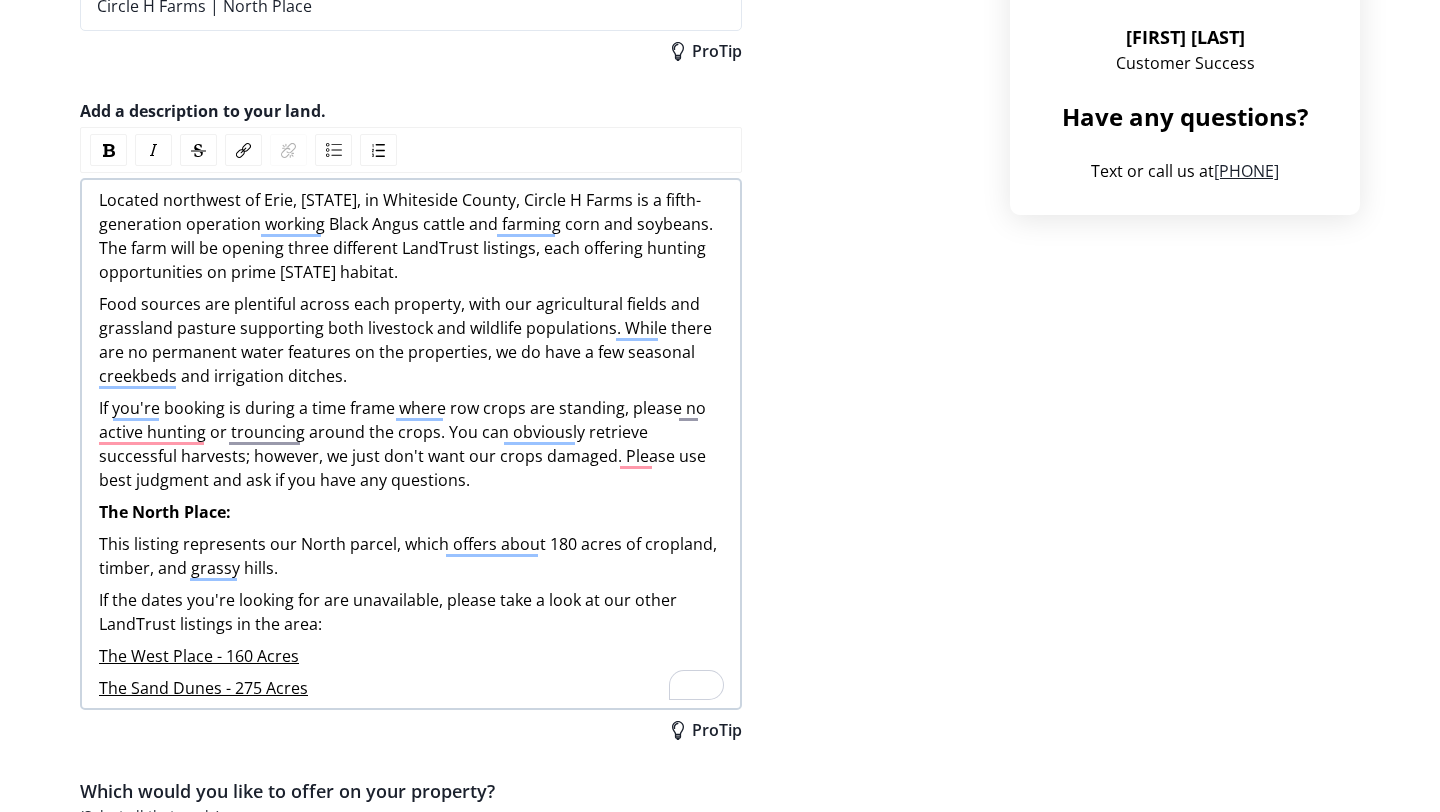 scroll, scrollTop: 1897, scrollLeft: 0, axis: vertical 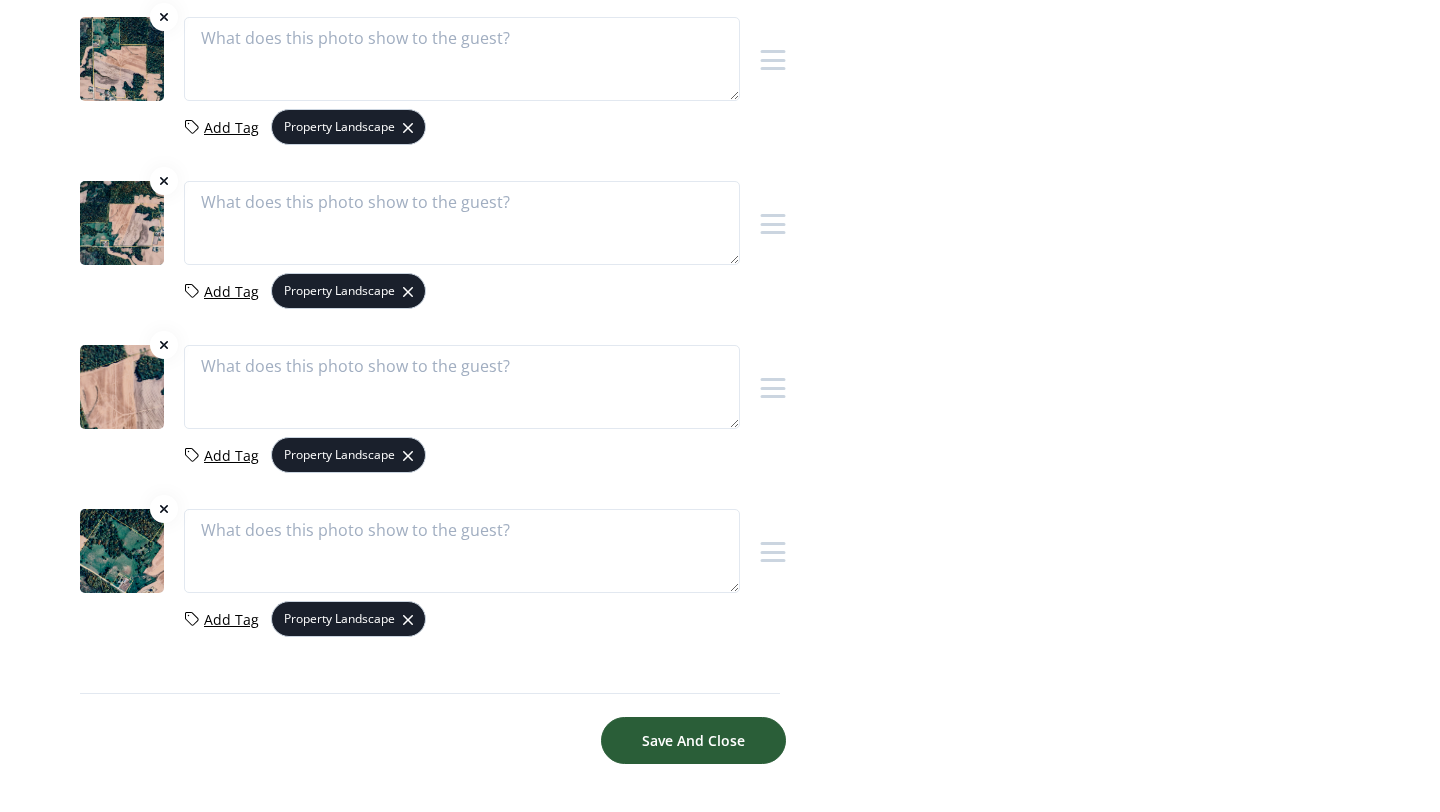 click on "Save And Close" at bounding box center [693, 740] 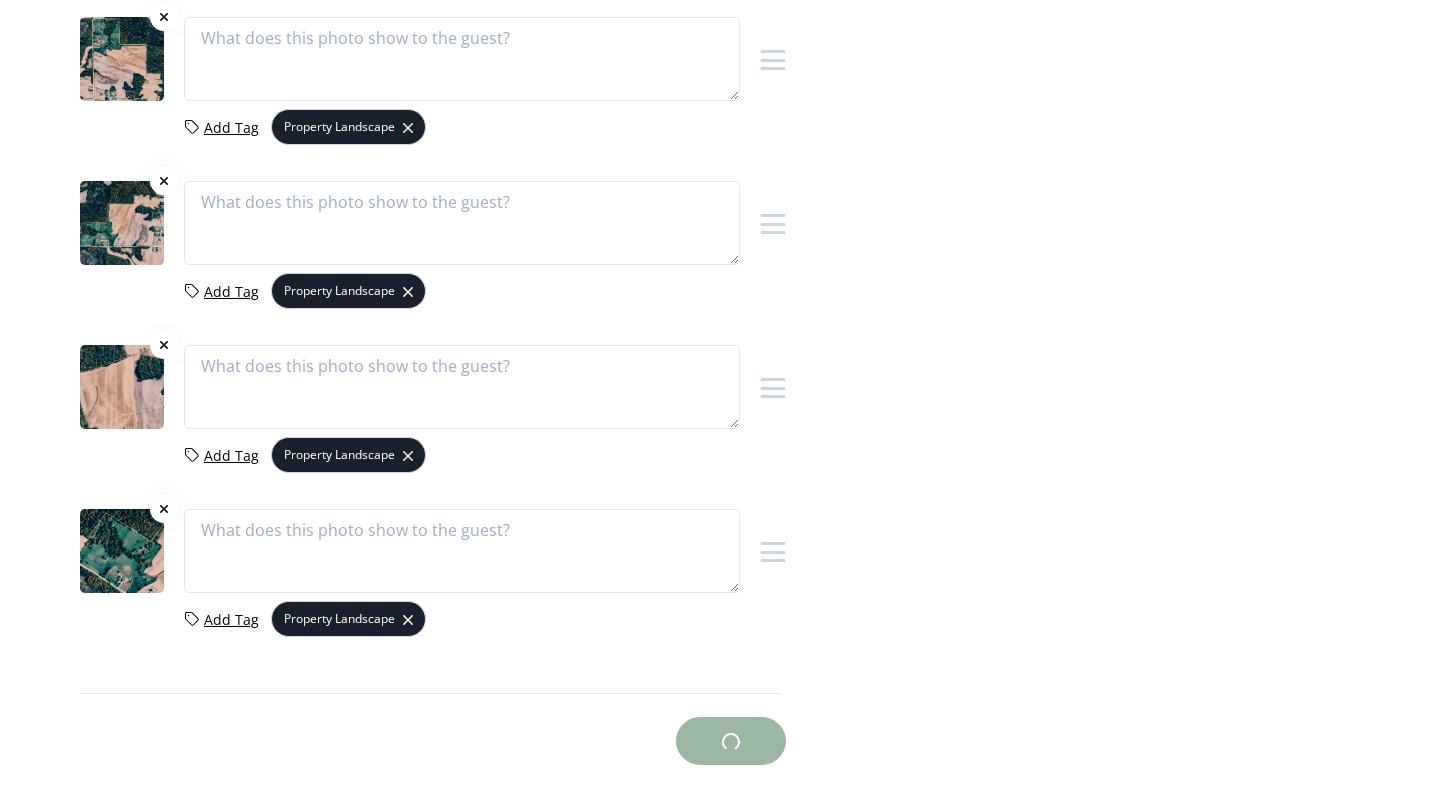 scroll, scrollTop: 0, scrollLeft: 0, axis: both 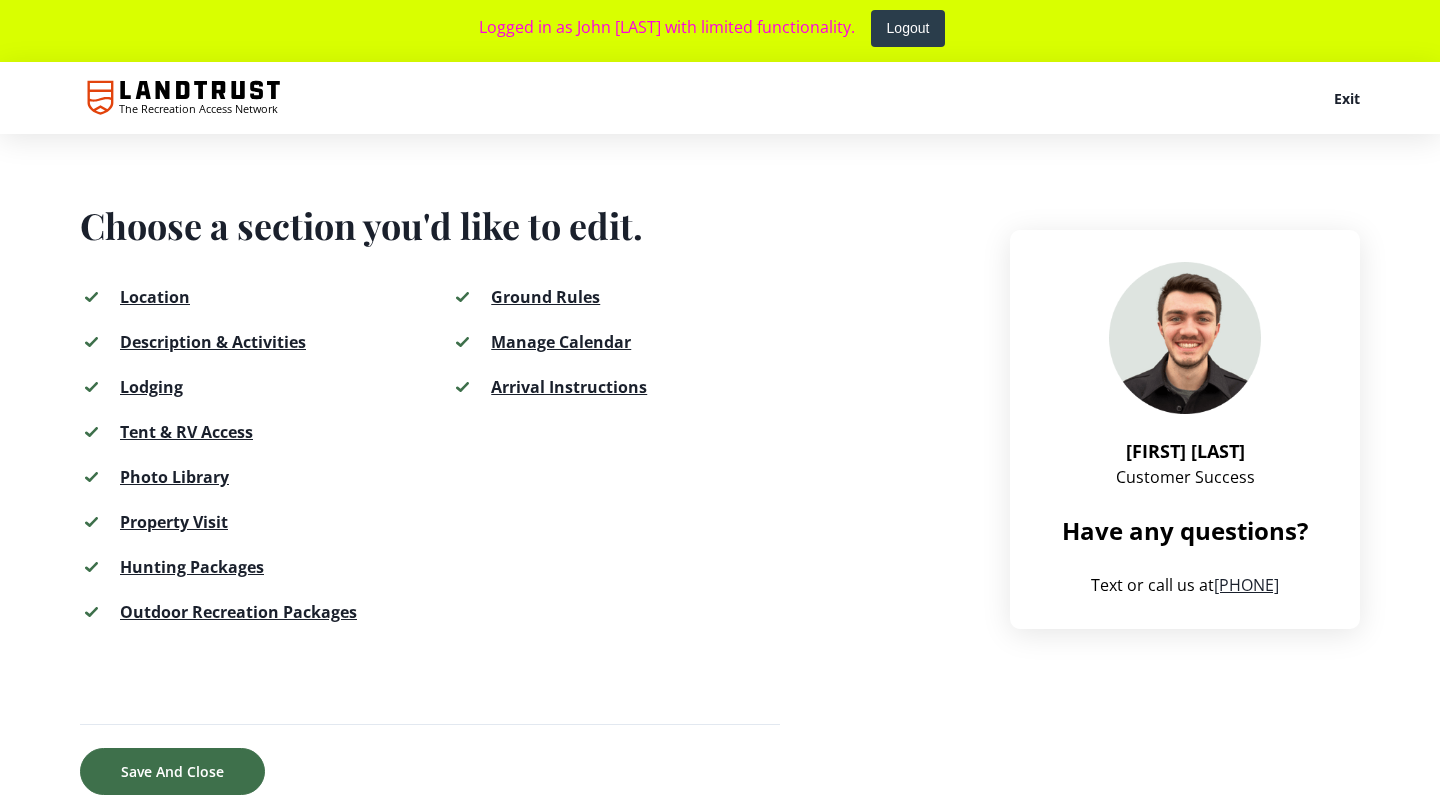 click on "Hunting Packages" at bounding box center (192, 567) 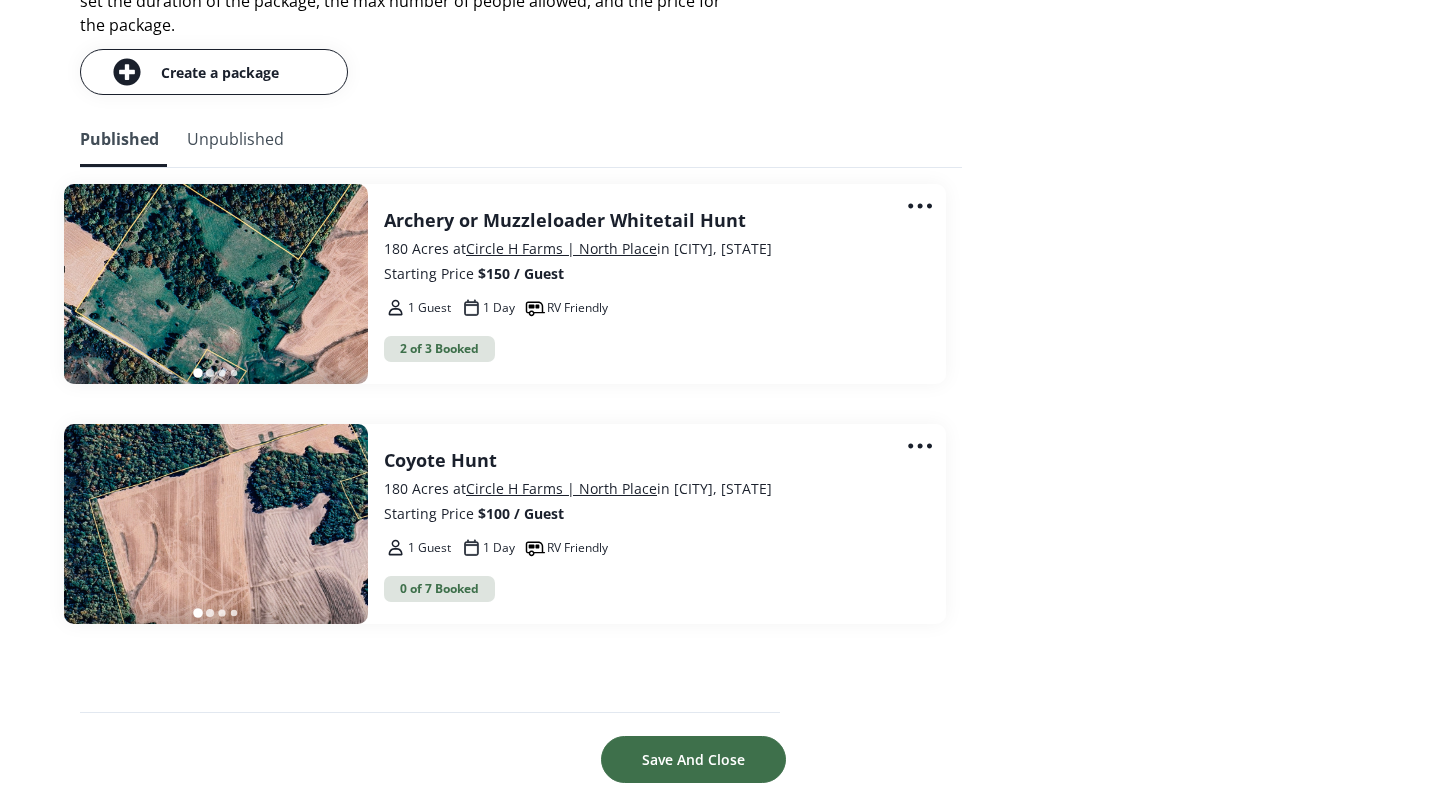 scroll, scrollTop: 2532, scrollLeft: 0, axis: vertical 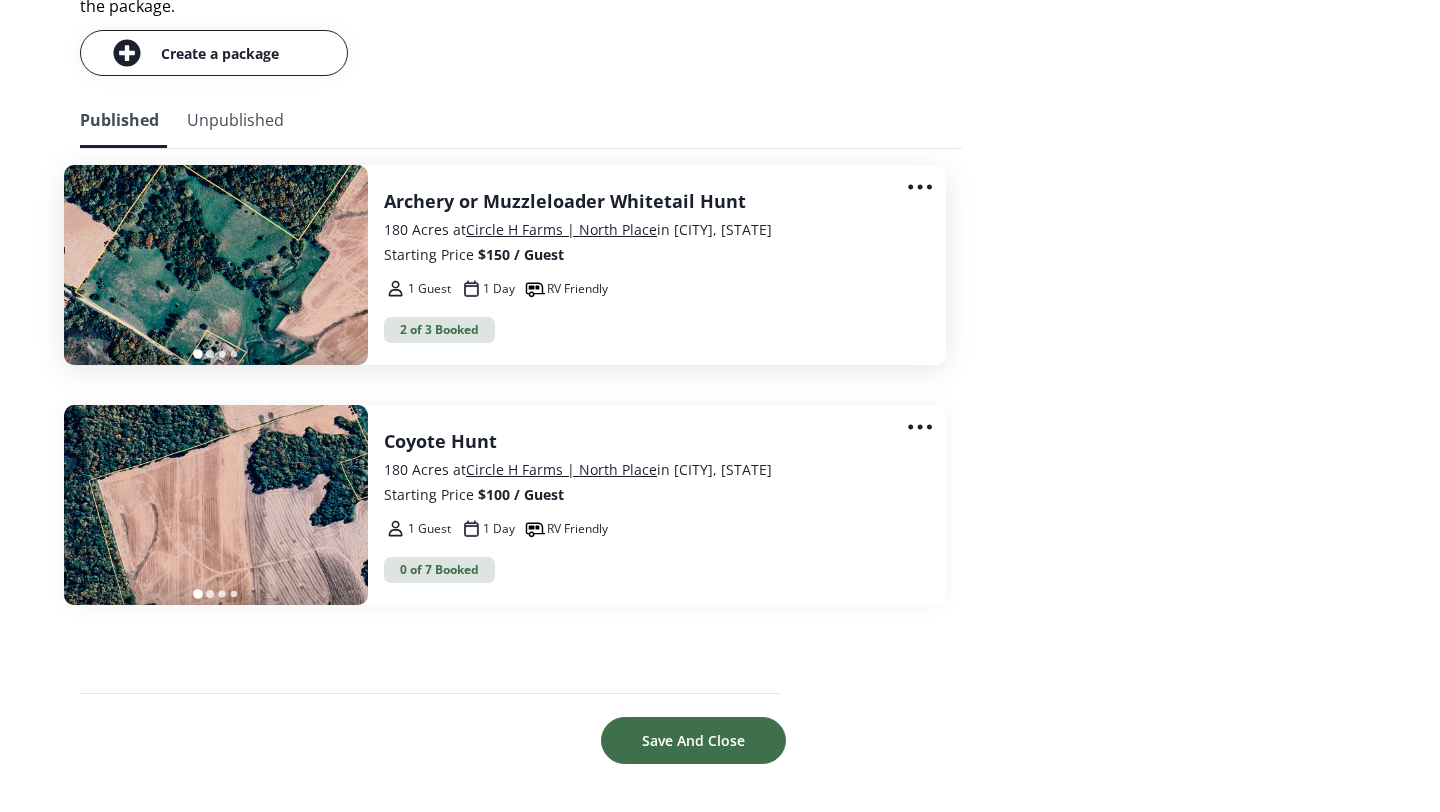 click on "2 of 3 Booked" at bounding box center [649, 330] 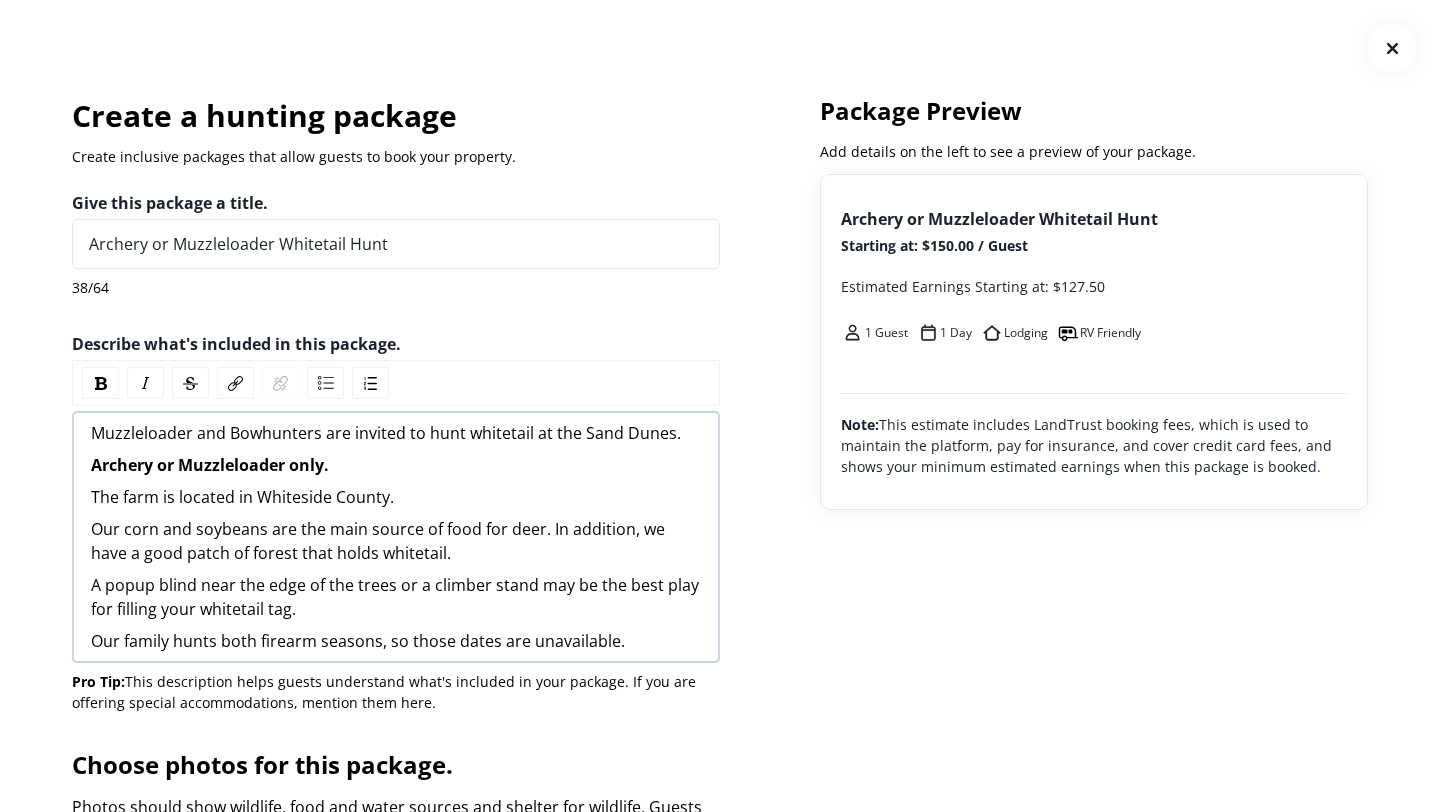 scroll, scrollTop: 0, scrollLeft: 0, axis: both 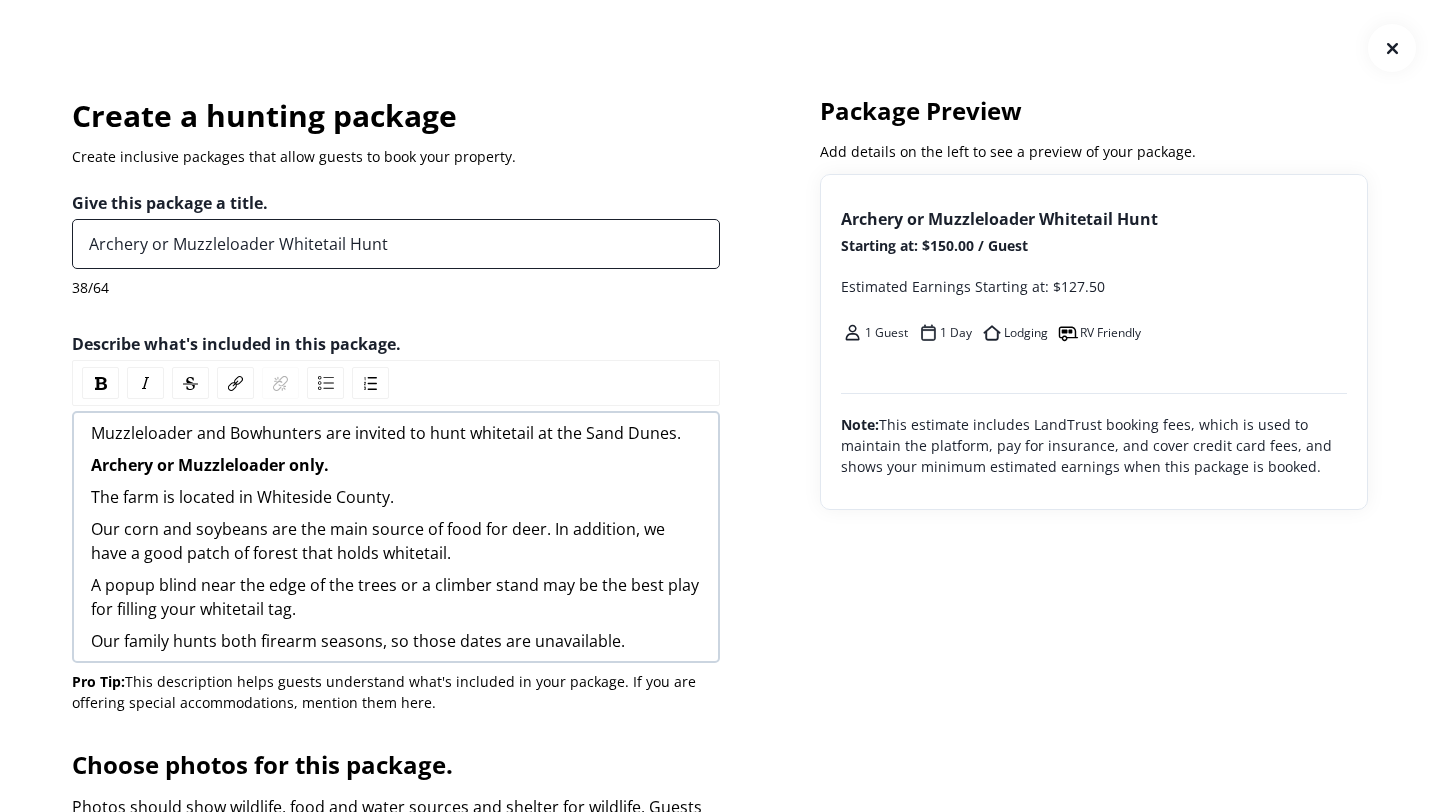 drag, startPoint x: 426, startPoint y: 244, endPoint x: 283, endPoint y: 238, distance: 143.12582 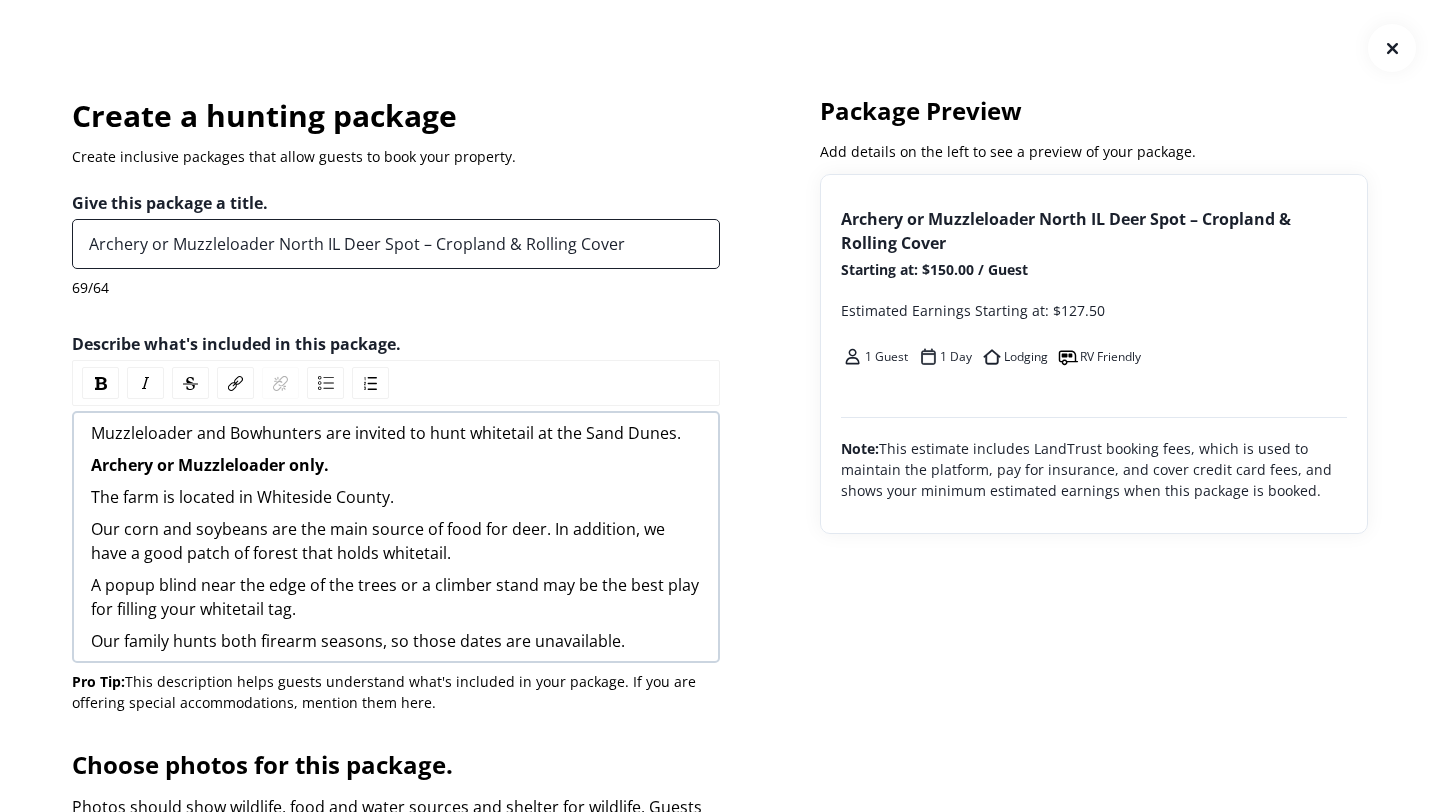 drag, startPoint x: 275, startPoint y: 245, endPoint x: 71, endPoint y: 242, distance: 204.02206 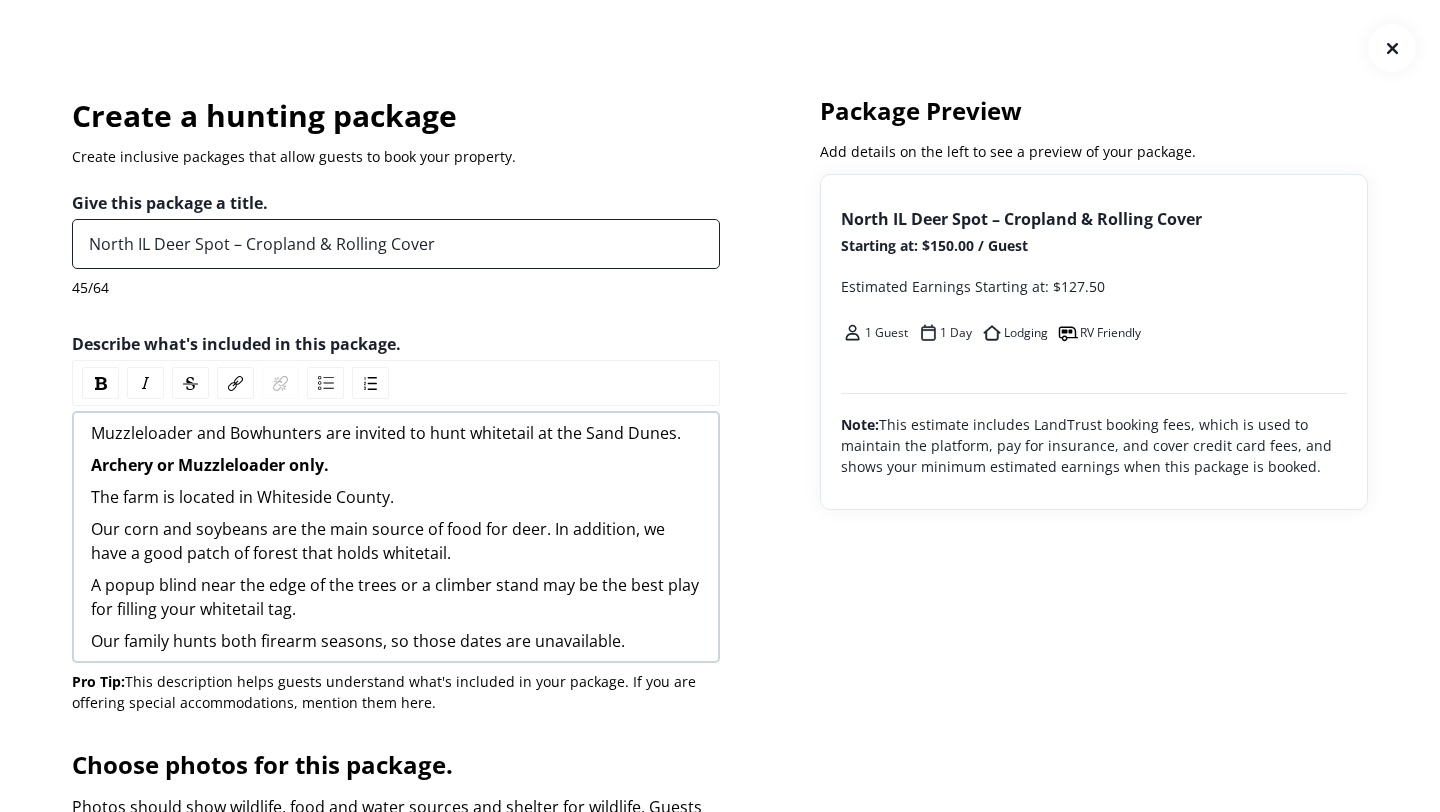 click on "North IL Deer Spot – Cropland & Rolling Cover" at bounding box center (396, 244) 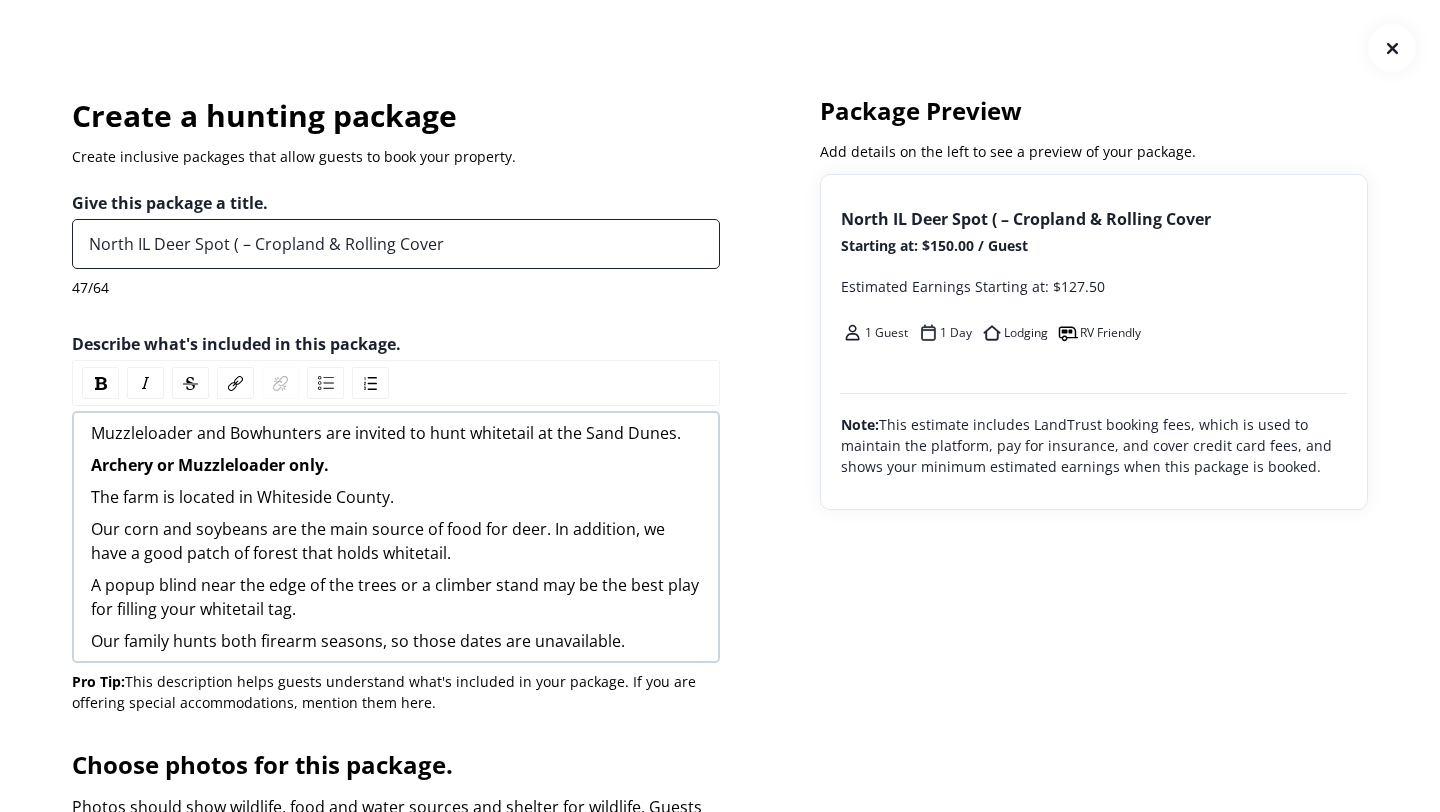 paste on "Archery or Muzzleloader" 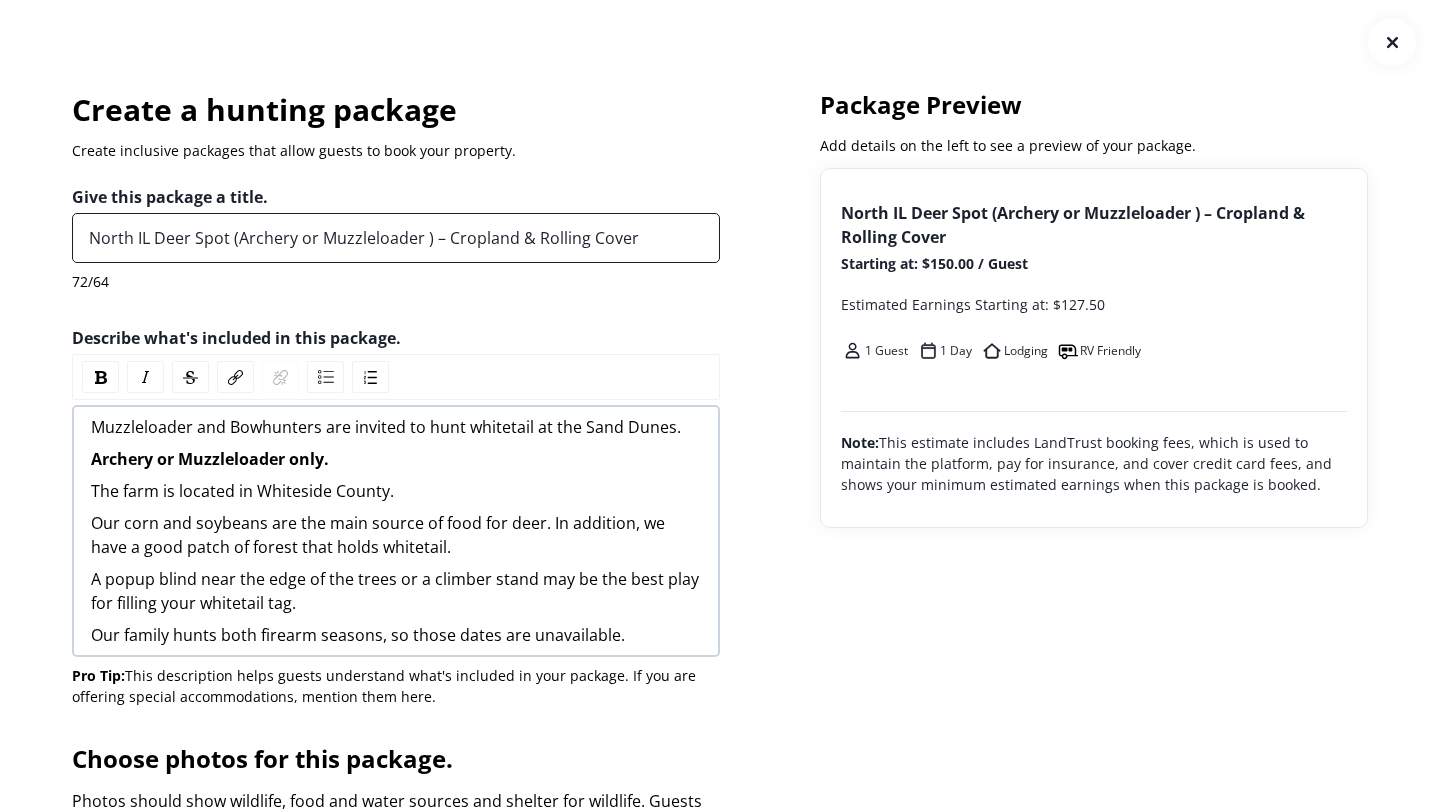 scroll, scrollTop: 3, scrollLeft: 0, axis: vertical 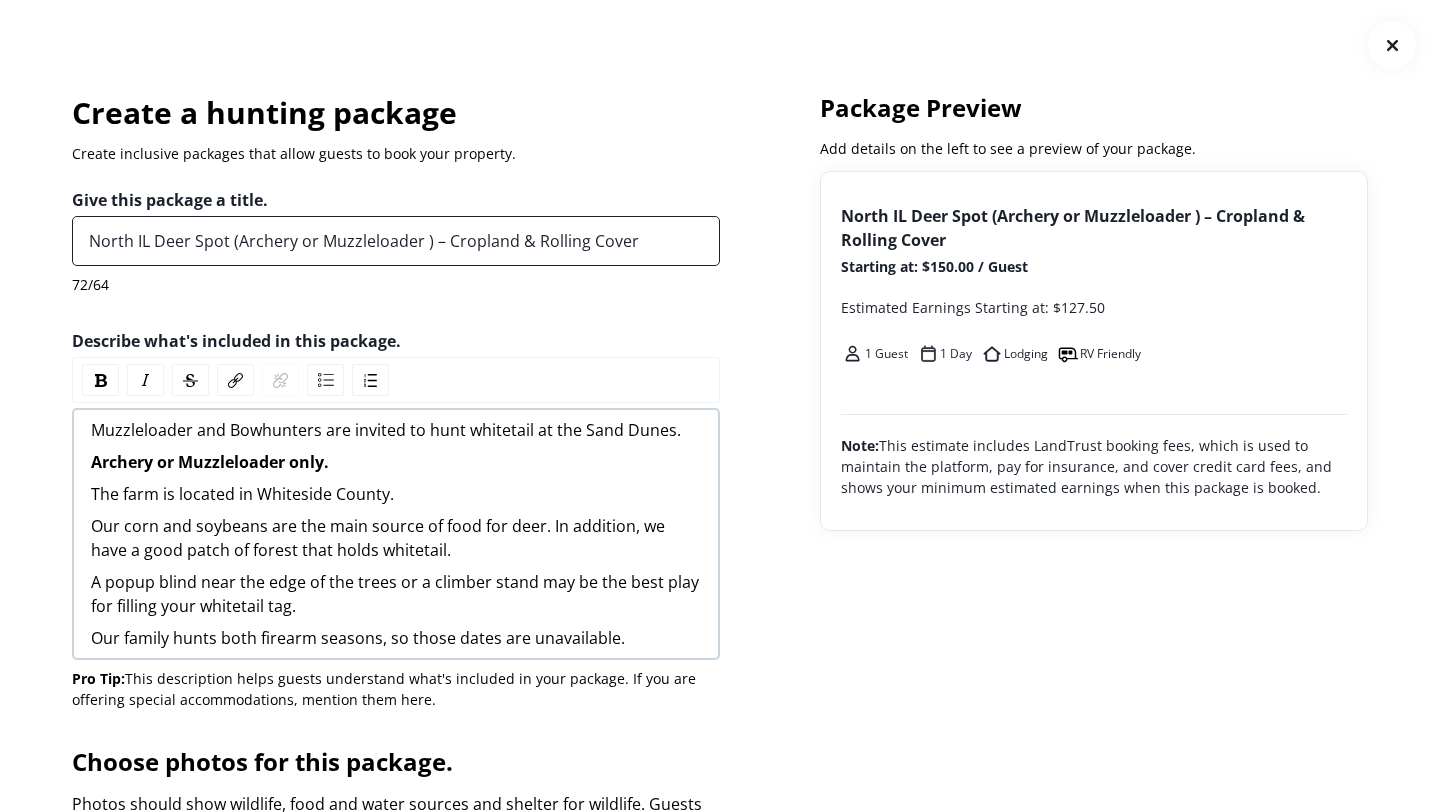 click on "North IL Deer Spot (Archery or Muzzleloader ) – Cropland & Rolling Cover" at bounding box center (396, 241) 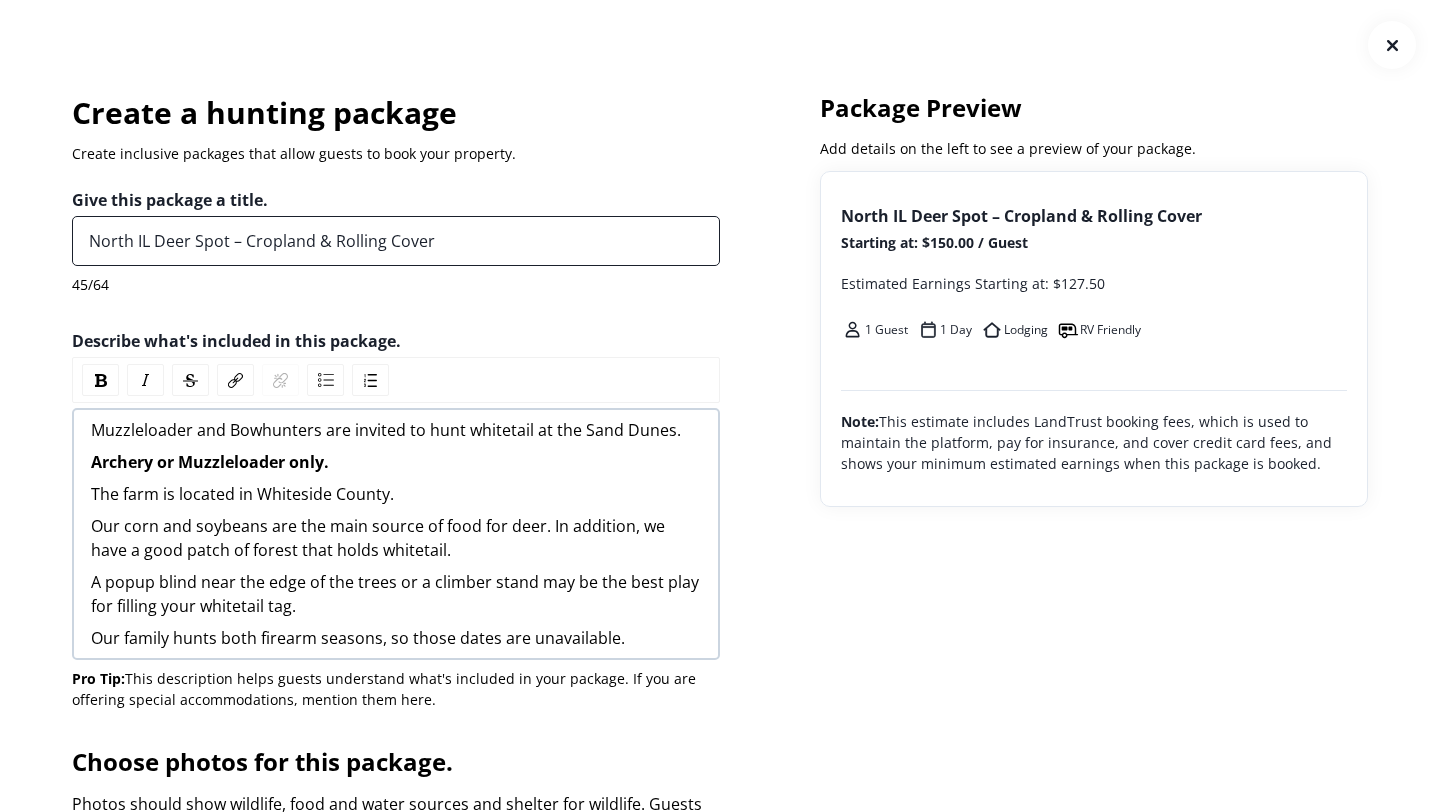 click on "North IL Deer Spot – Cropland & Rolling Cover" at bounding box center (396, 241) 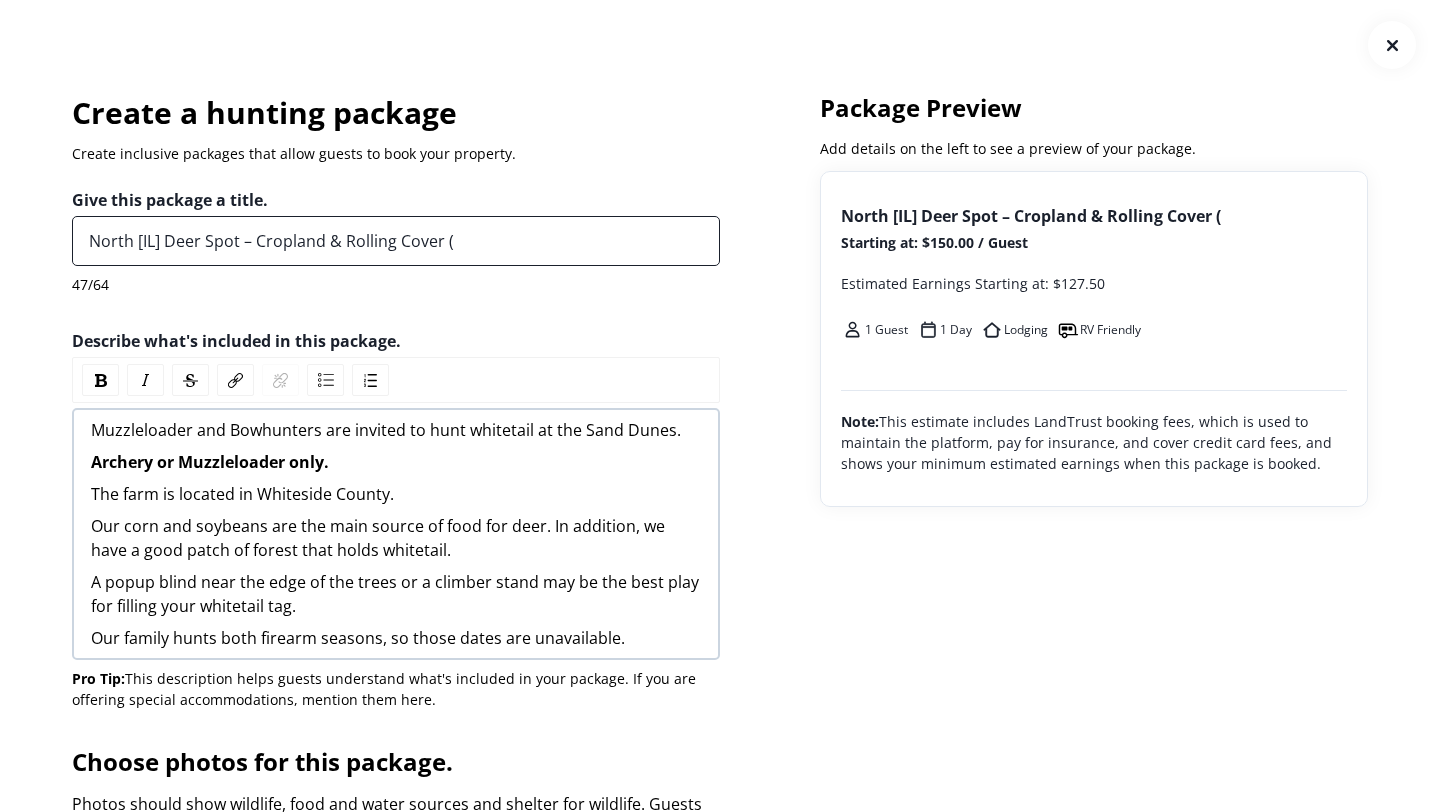paste on "Archery or Muzzleloader" 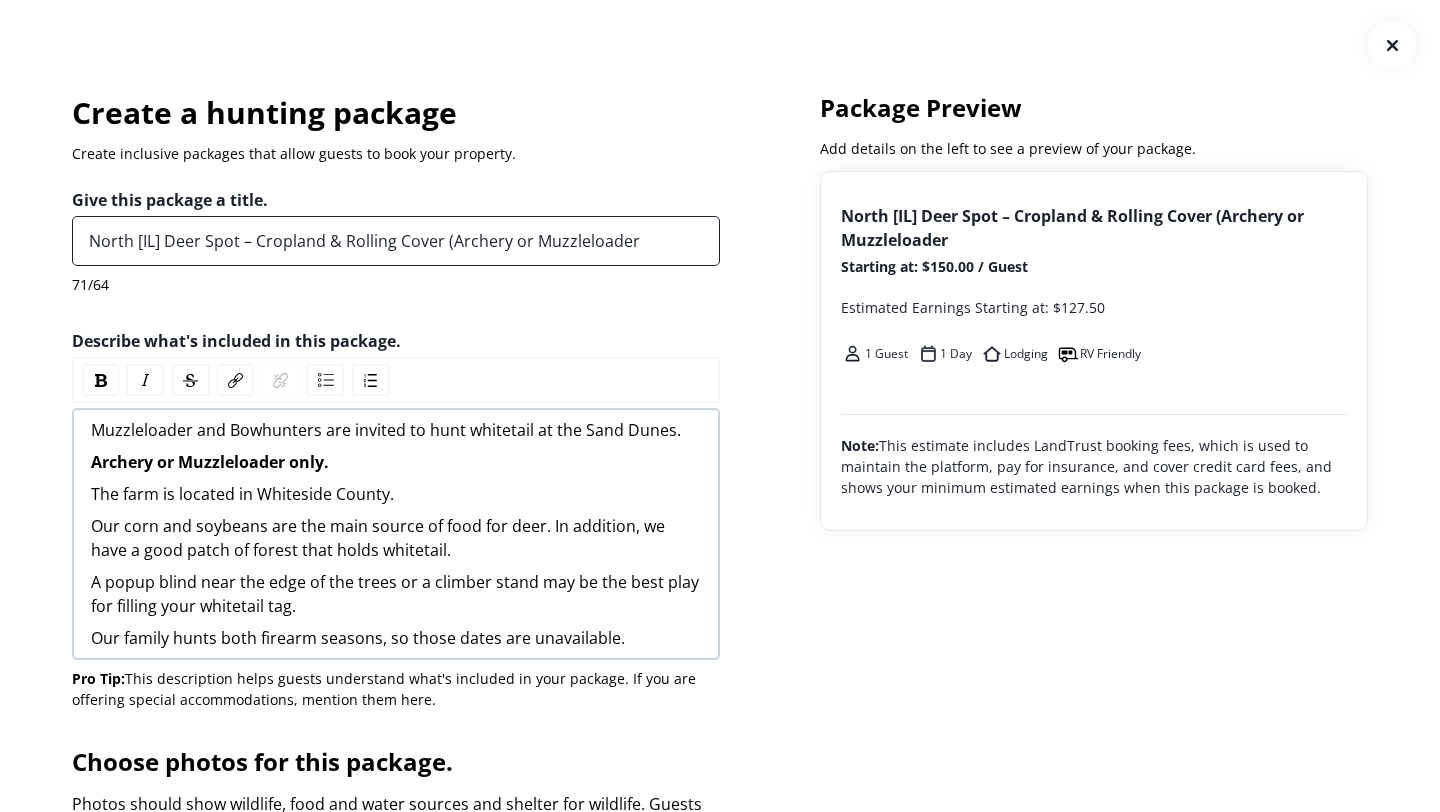 click on "North [IL] Deer Spot – Cropland & Rolling Cover (Archery or Muzzleloader" at bounding box center [396, 241] 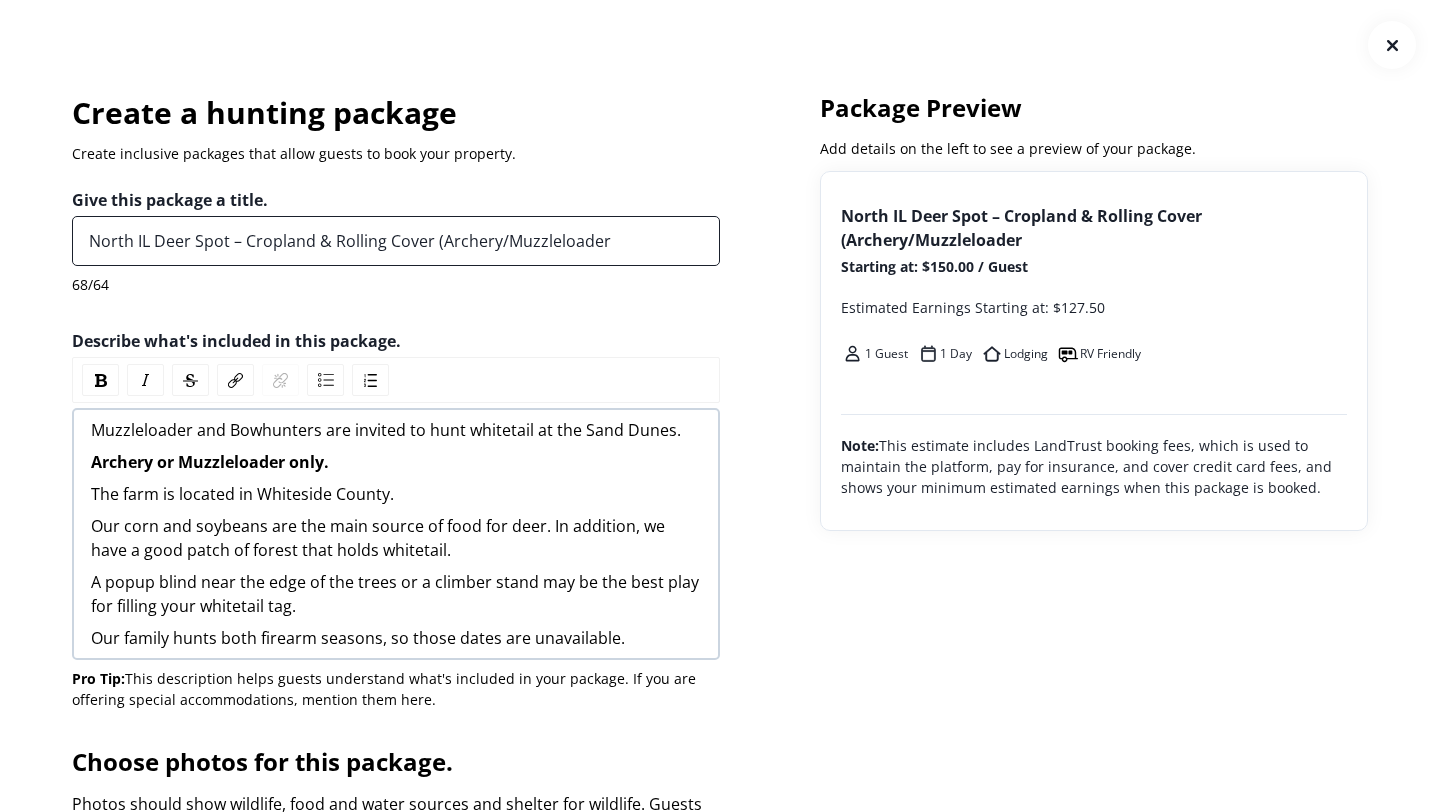 click on "North IL Deer Spot – Cropland & Rolling Cover (Archery/Muzzleloader" at bounding box center (396, 241) 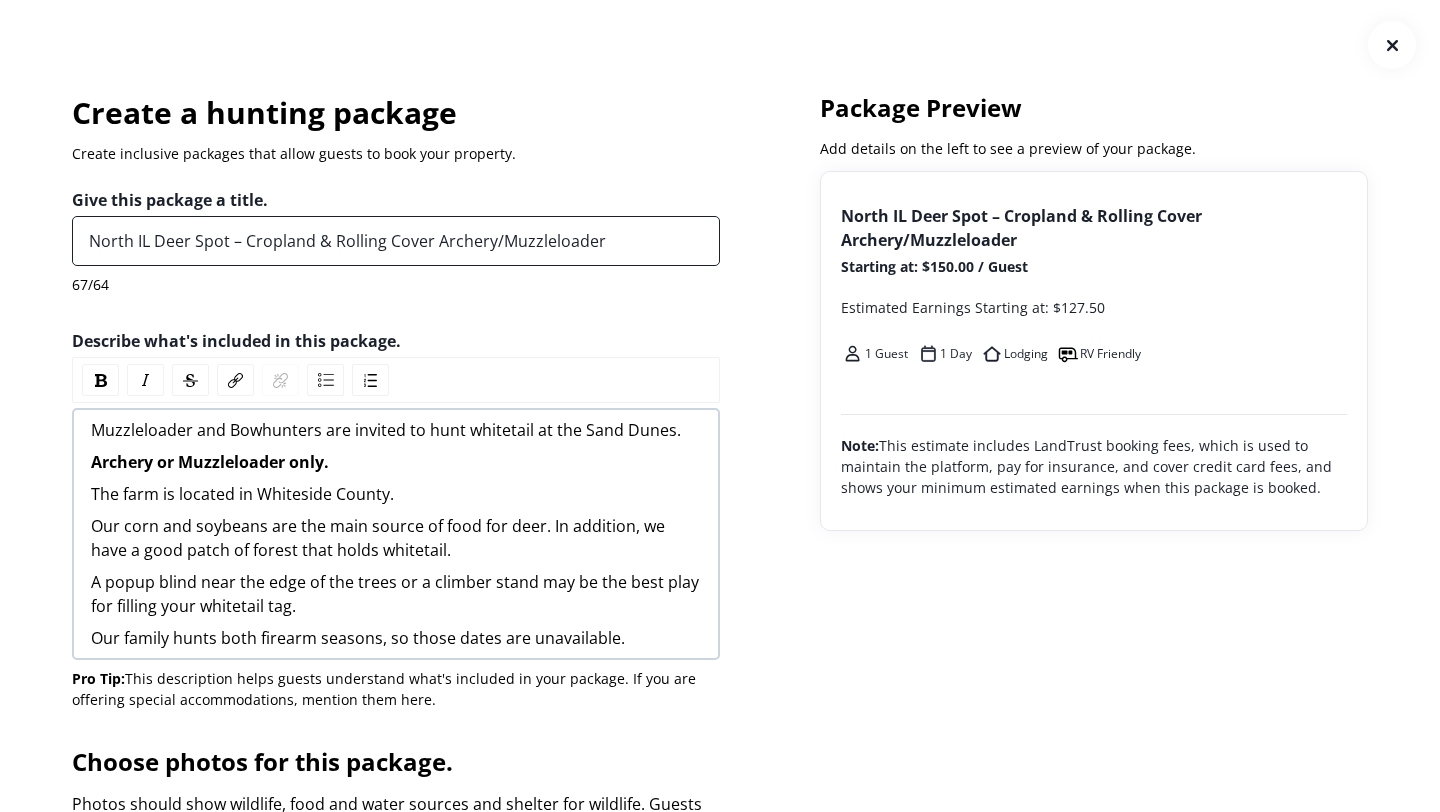 drag, startPoint x: 642, startPoint y: 244, endPoint x: 436, endPoint y: 242, distance: 206.0097 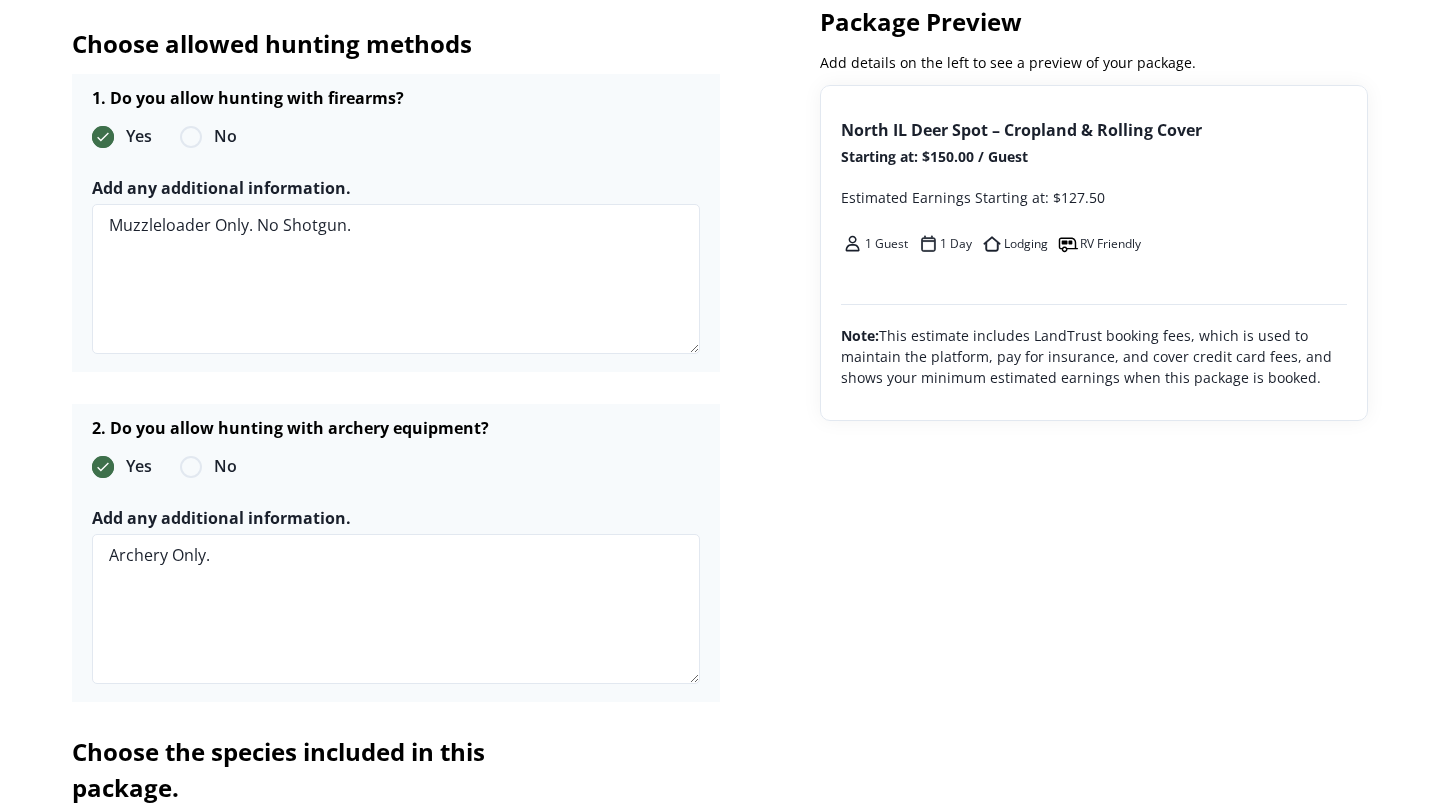 scroll, scrollTop: 3272, scrollLeft: 0, axis: vertical 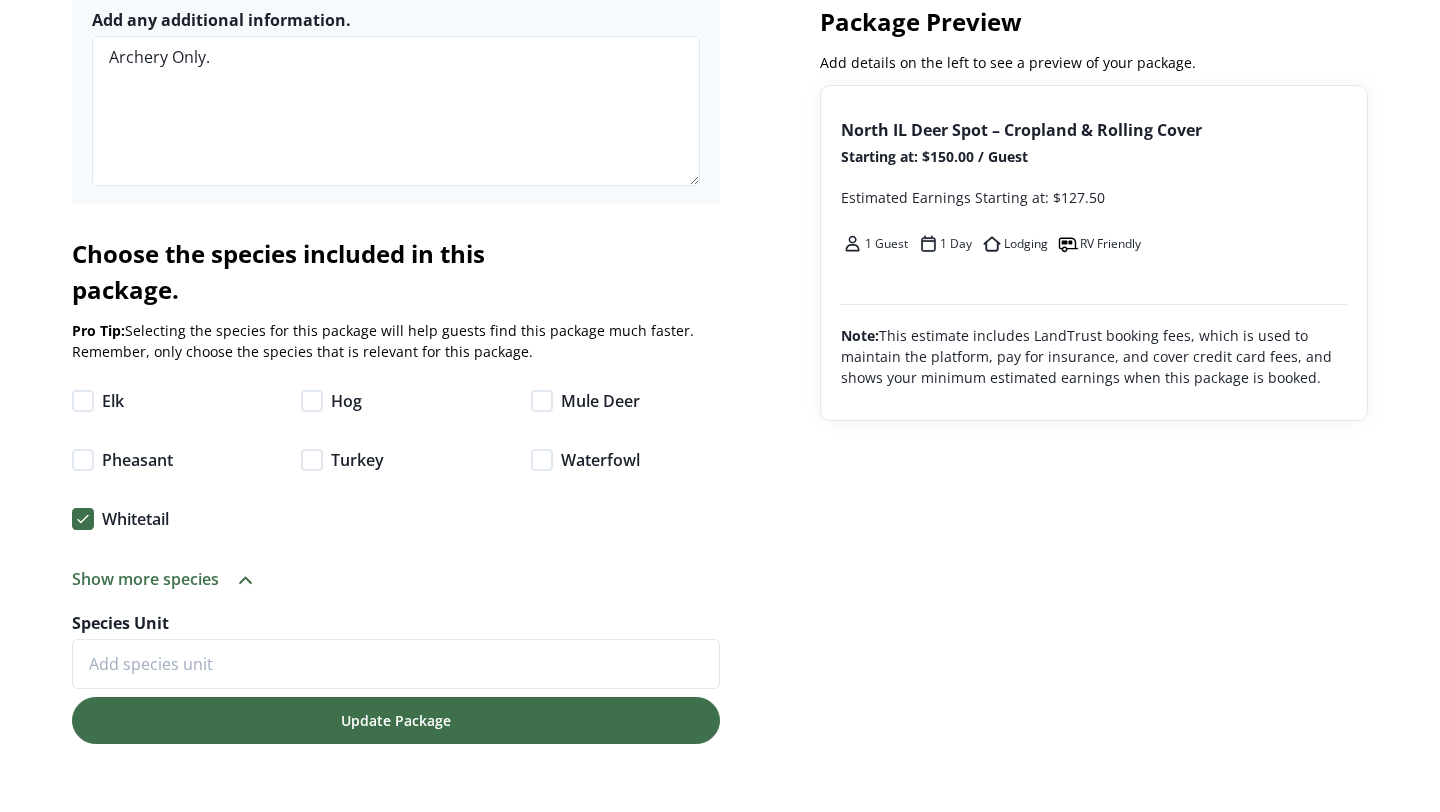 type on "North IL Deer Spot – Cropland & Rolling Cover" 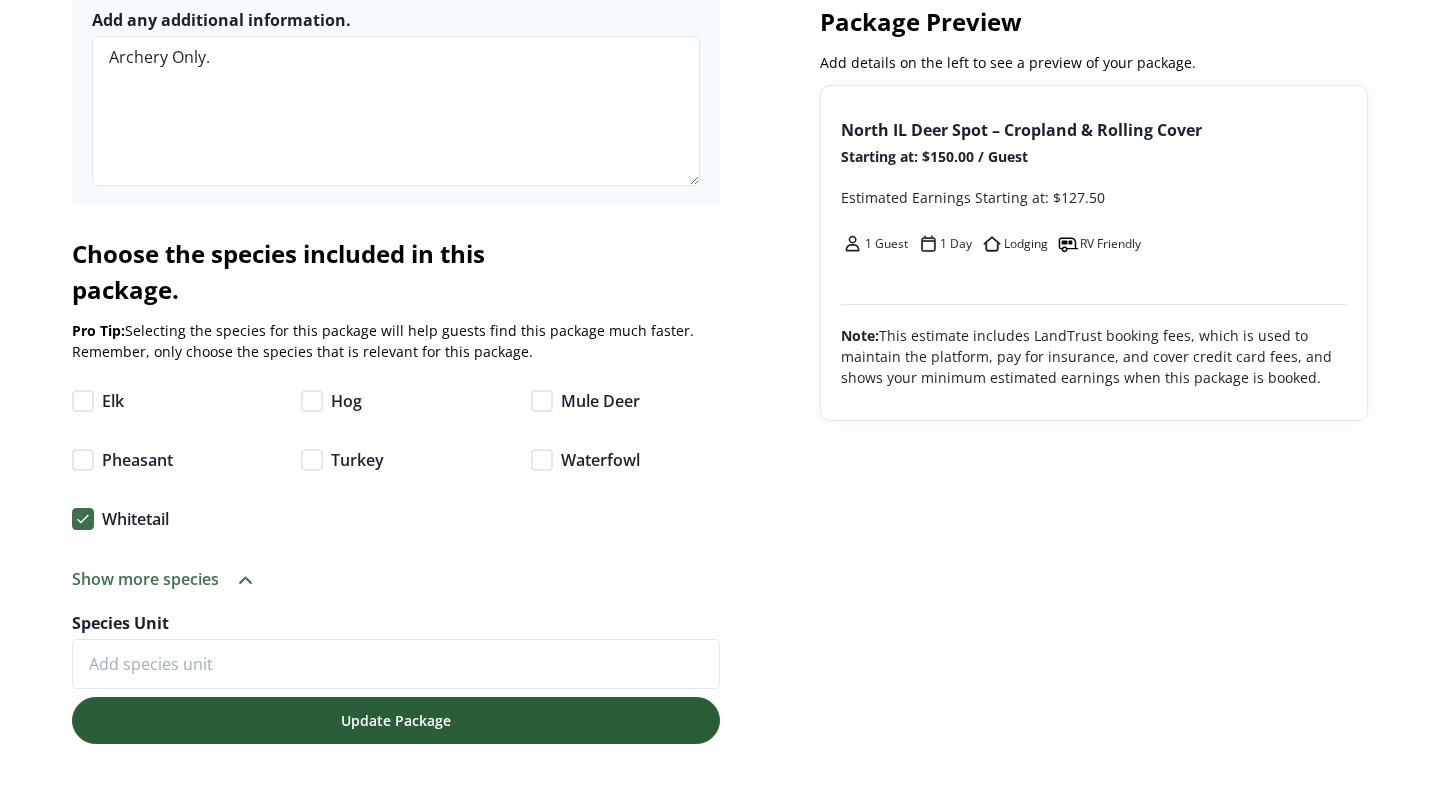 click on "Update Package" at bounding box center [396, 720] 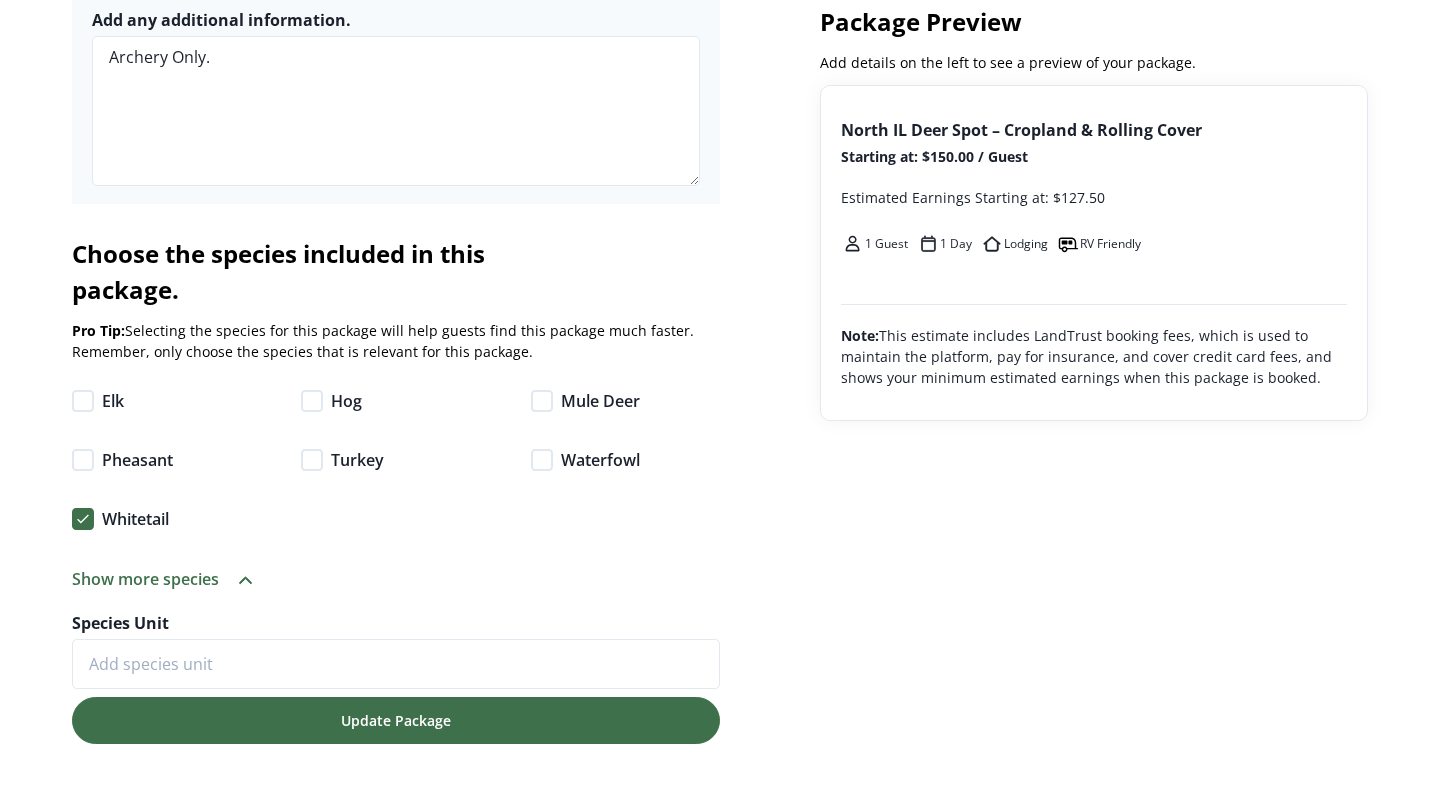 scroll, scrollTop: 0, scrollLeft: 0, axis: both 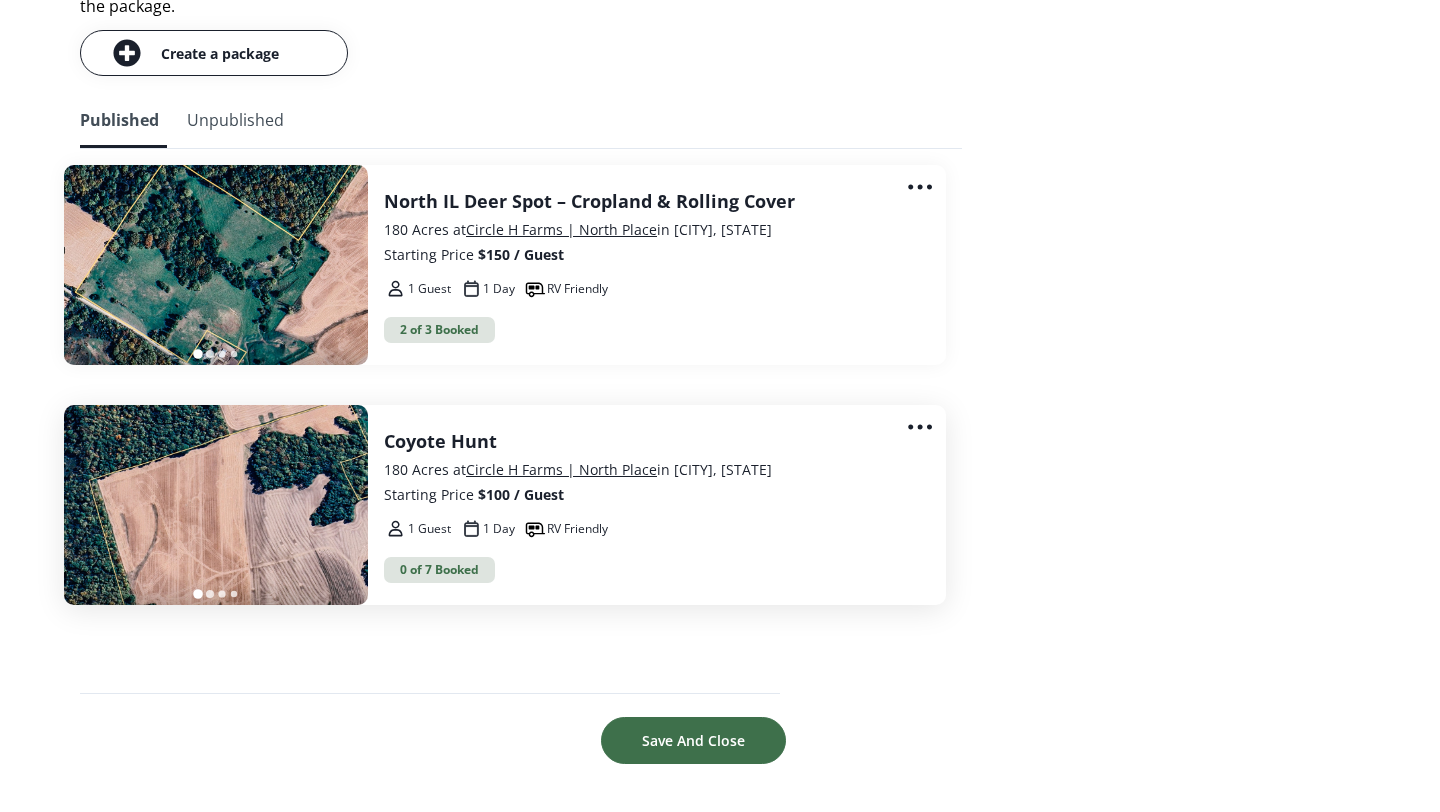 click on "Coyote Hunt 180 Acres at  Circle H Farms | North Place  in Erie, [STATE] Starting Price   $100 / Guest 1 Guest 1 Day RV Friendly 0 of 7 Booked" at bounding box center [649, 505] 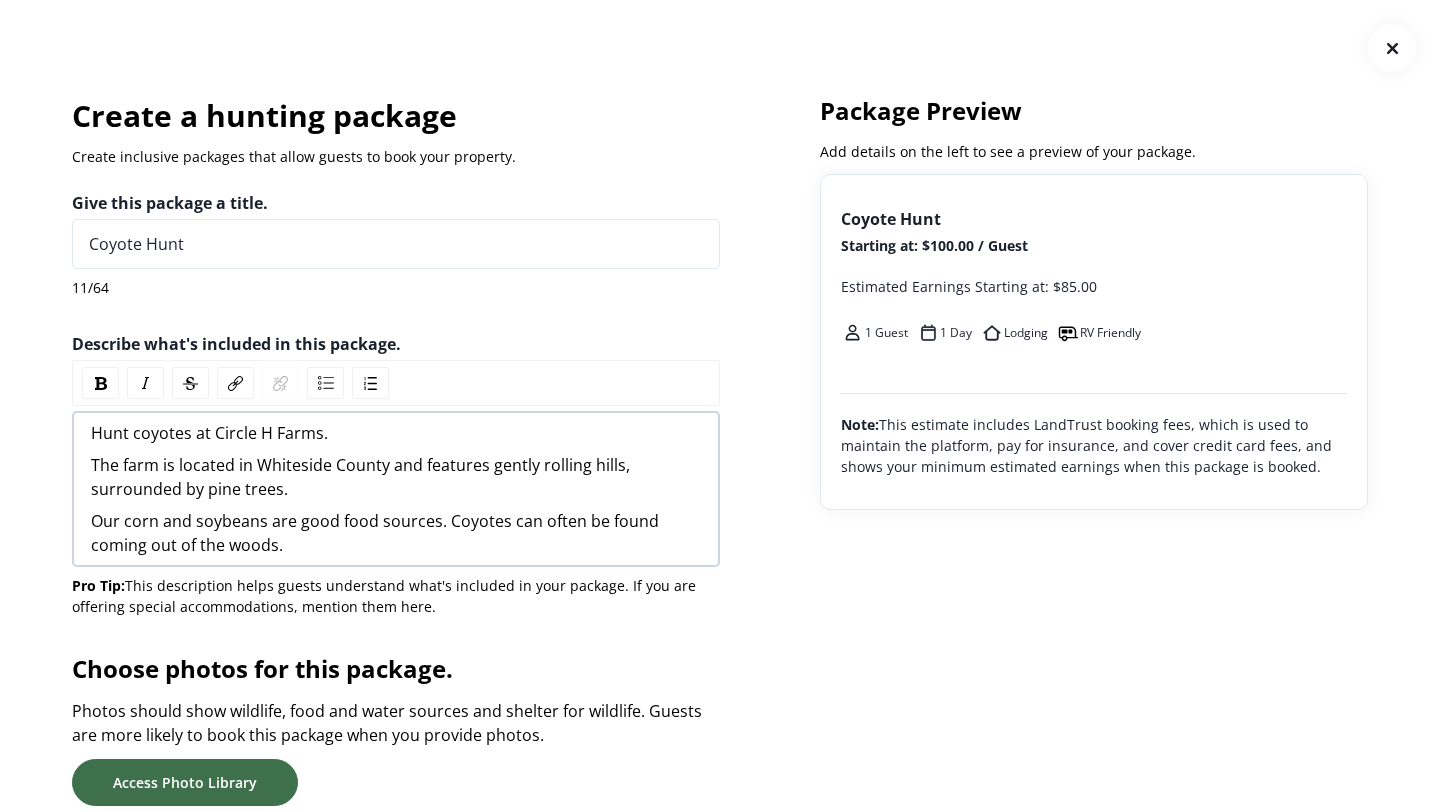 scroll, scrollTop: 2, scrollLeft: 0, axis: vertical 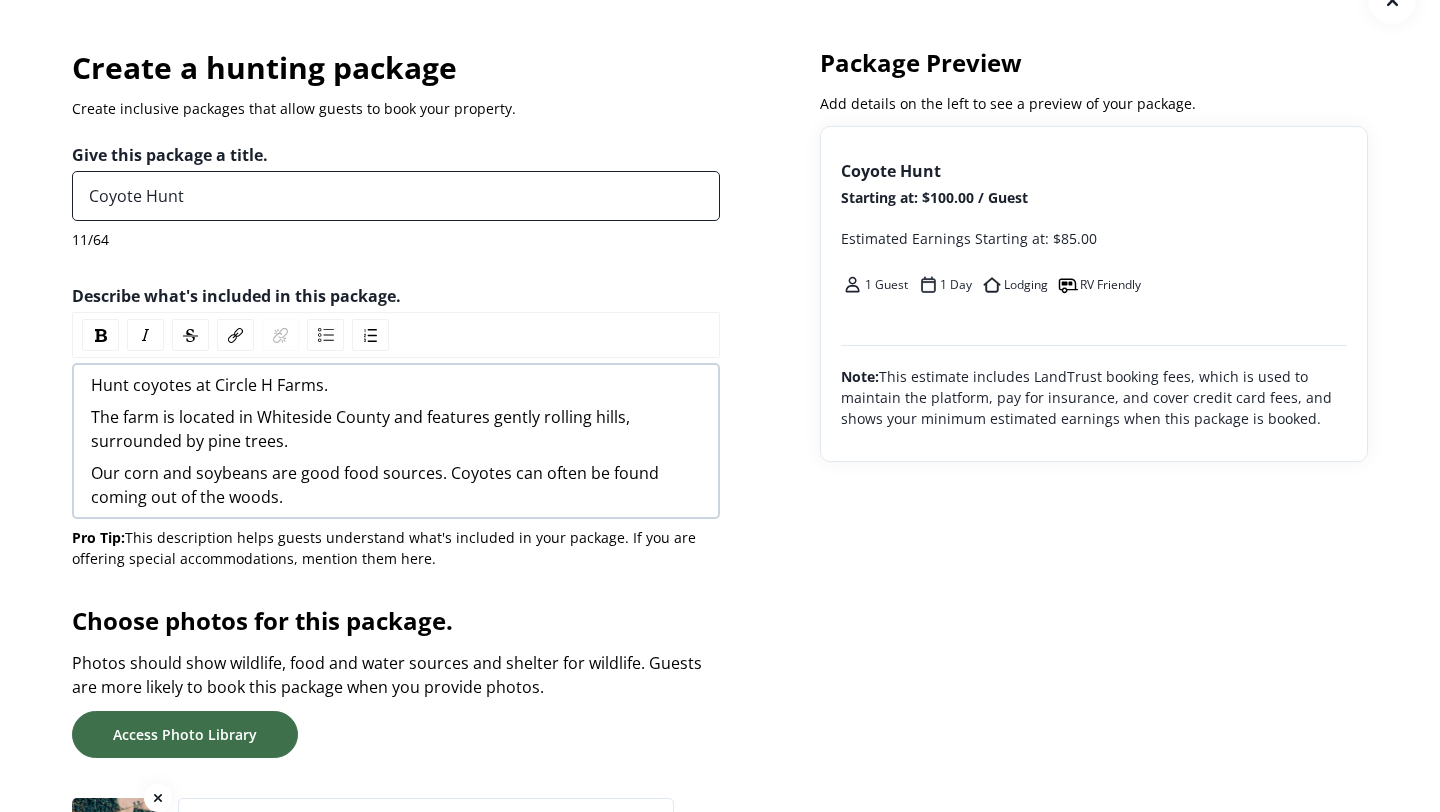 drag, startPoint x: 232, startPoint y: 187, endPoint x: 32, endPoint y: 179, distance: 200.15994 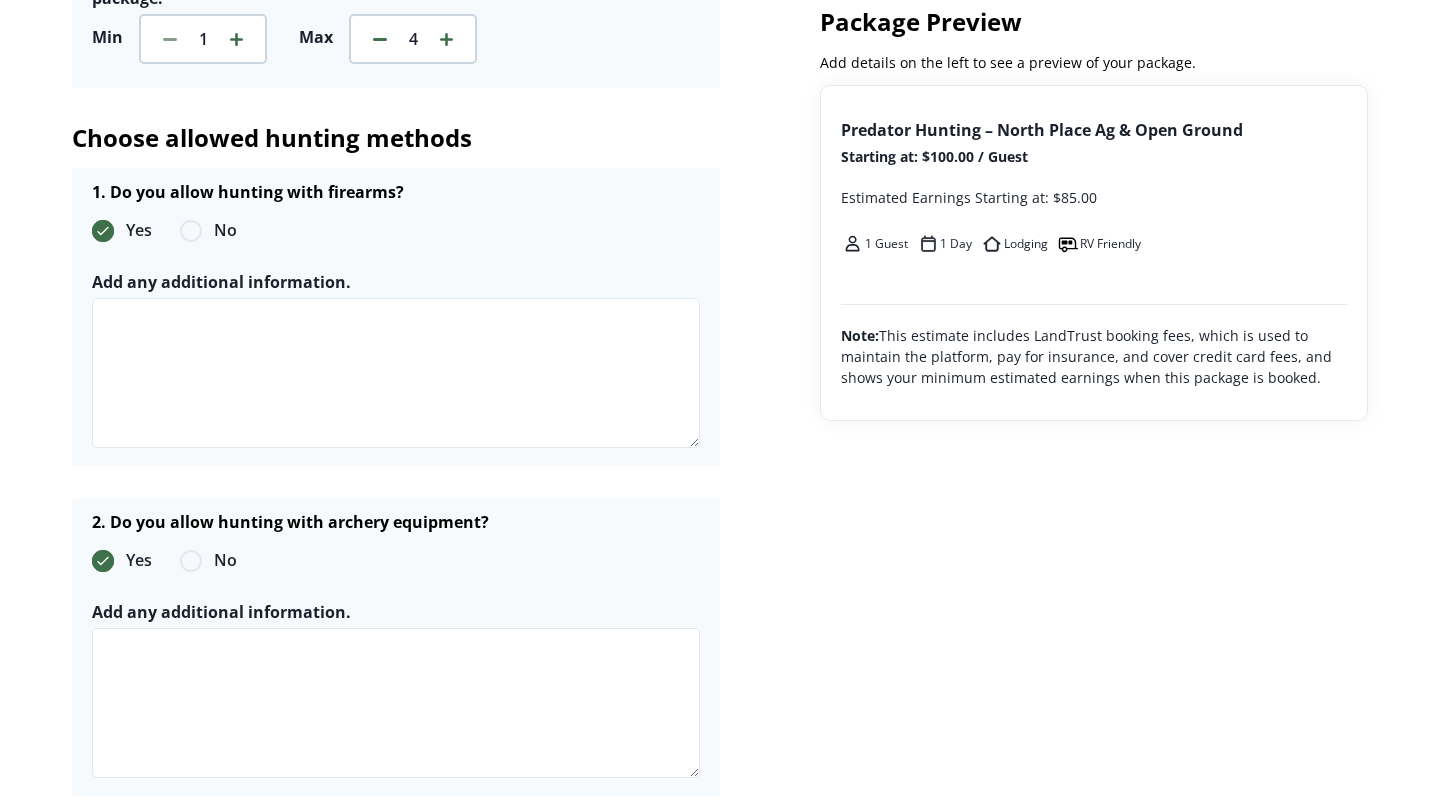 scroll, scrollTop: 3176, scrollLeft: 0, axis: vertical 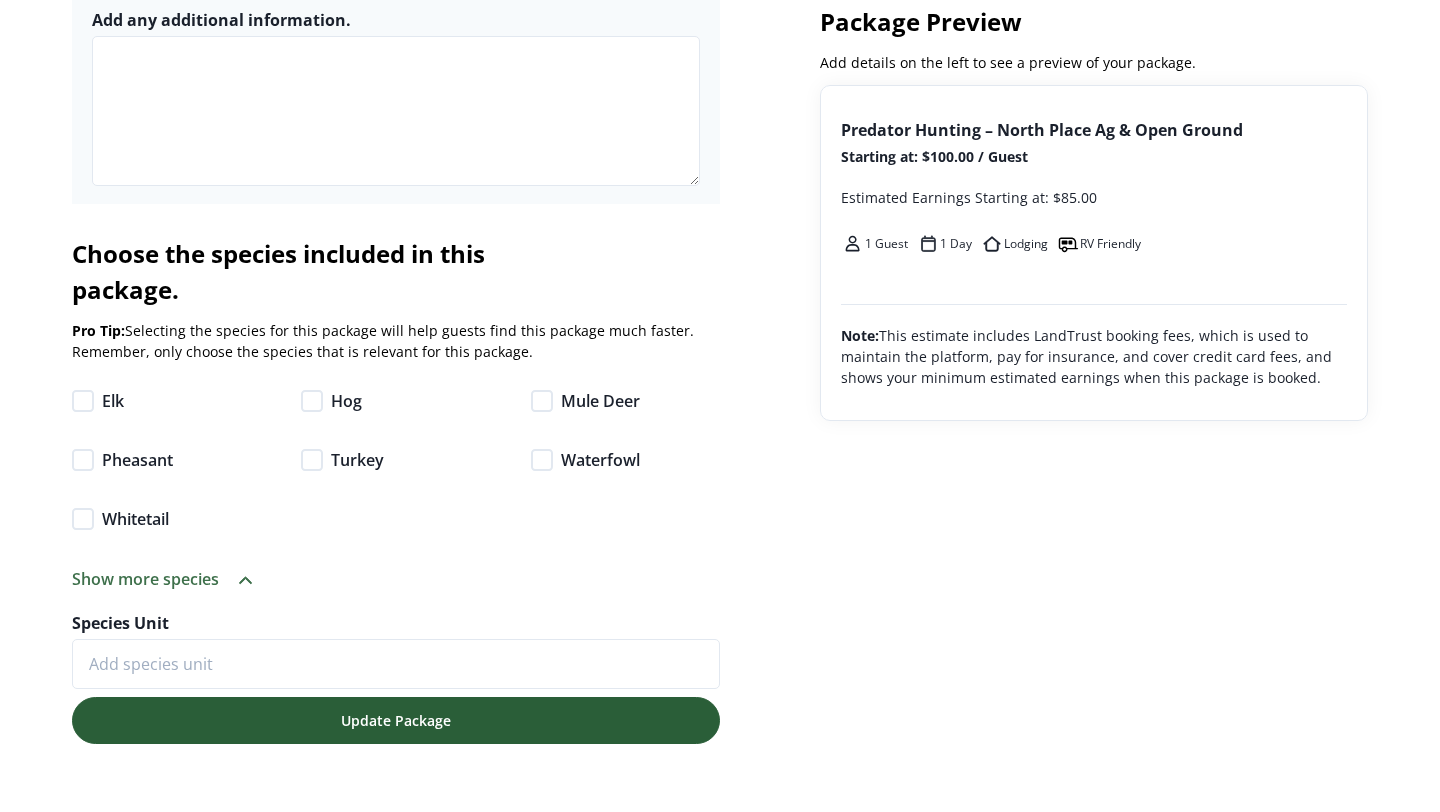 type on "Predator Hunting – North Place Ag & Open Ground" 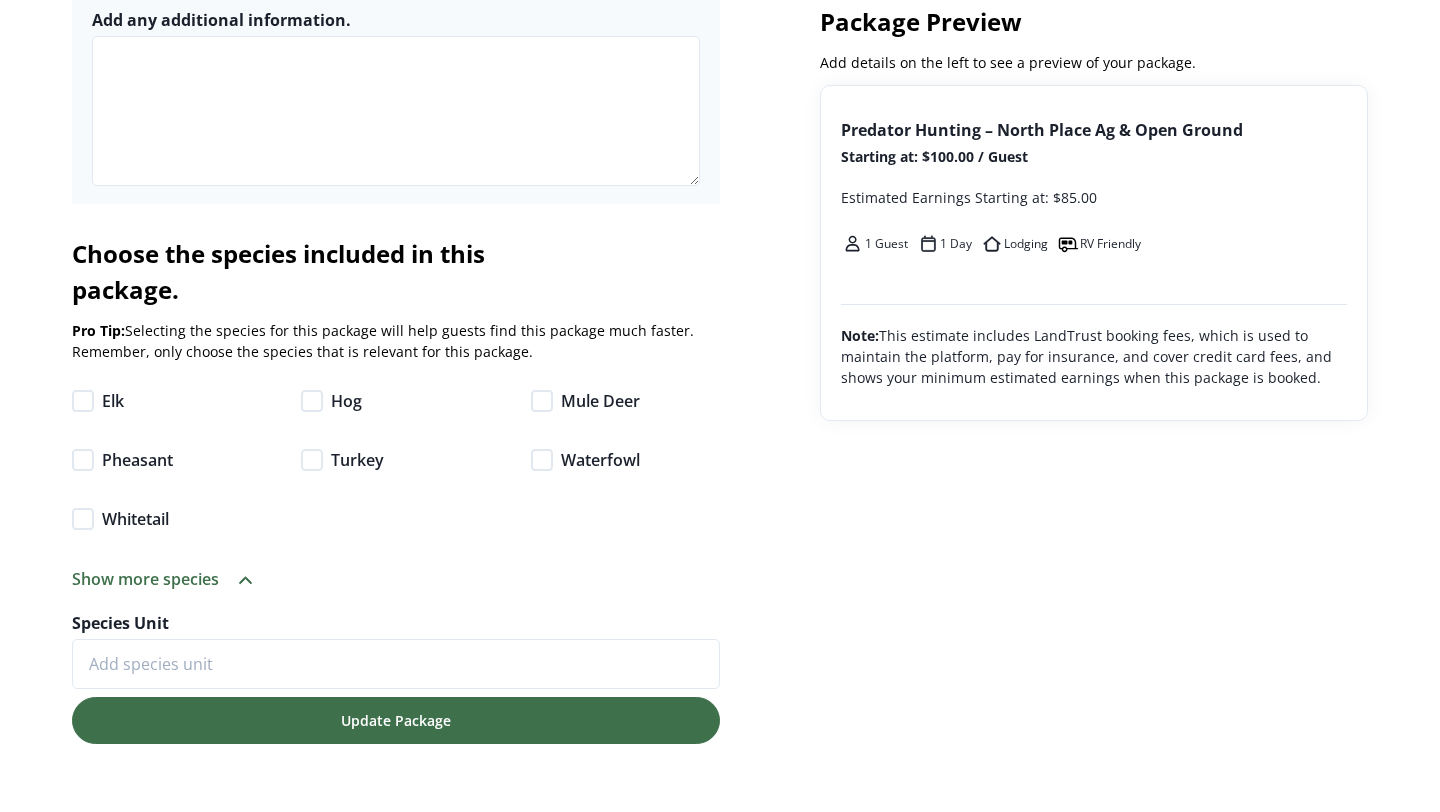 scroll, scrollTop: 0, scrollLeft: 0, axis: both 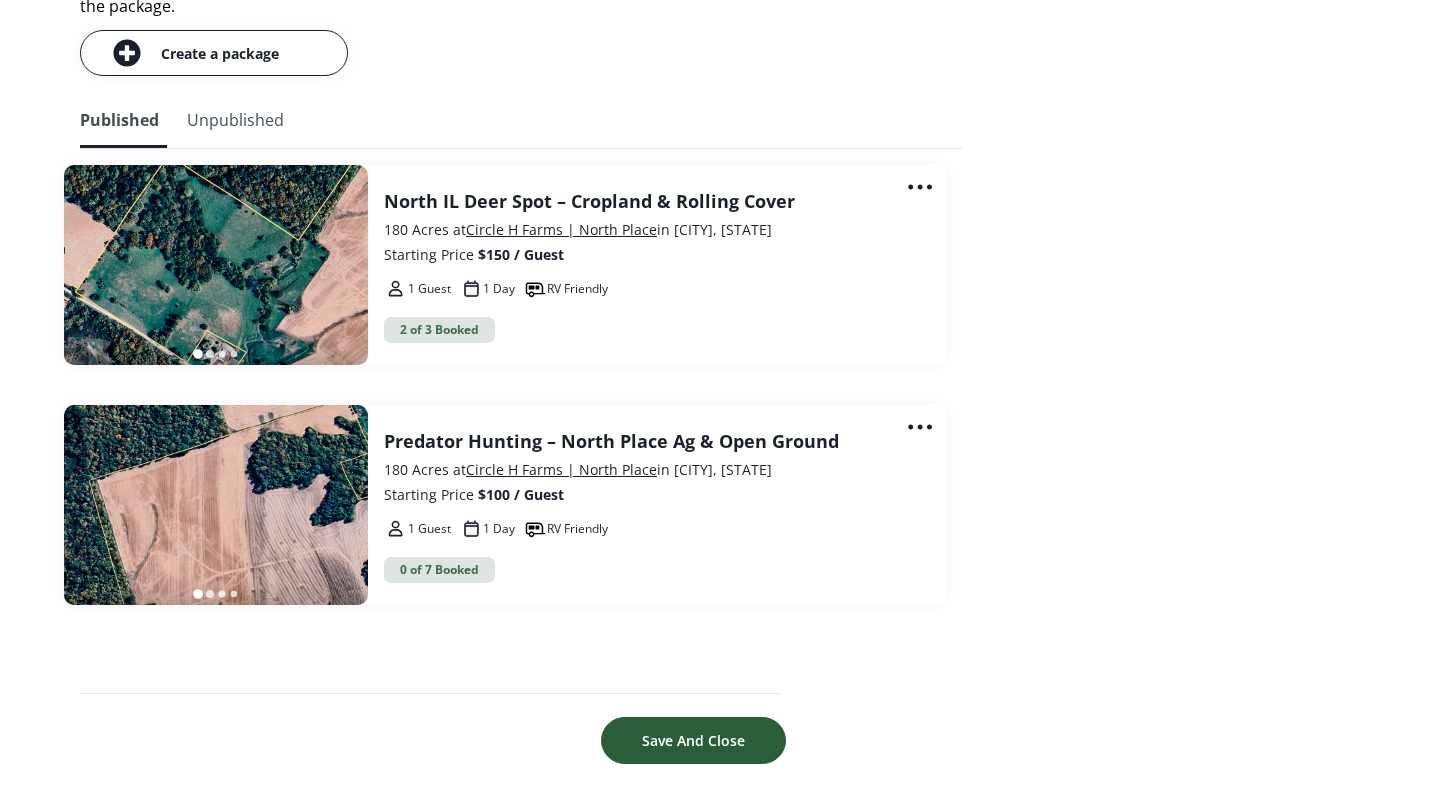 click on "Save And Close" at bounding box center [693, 740] 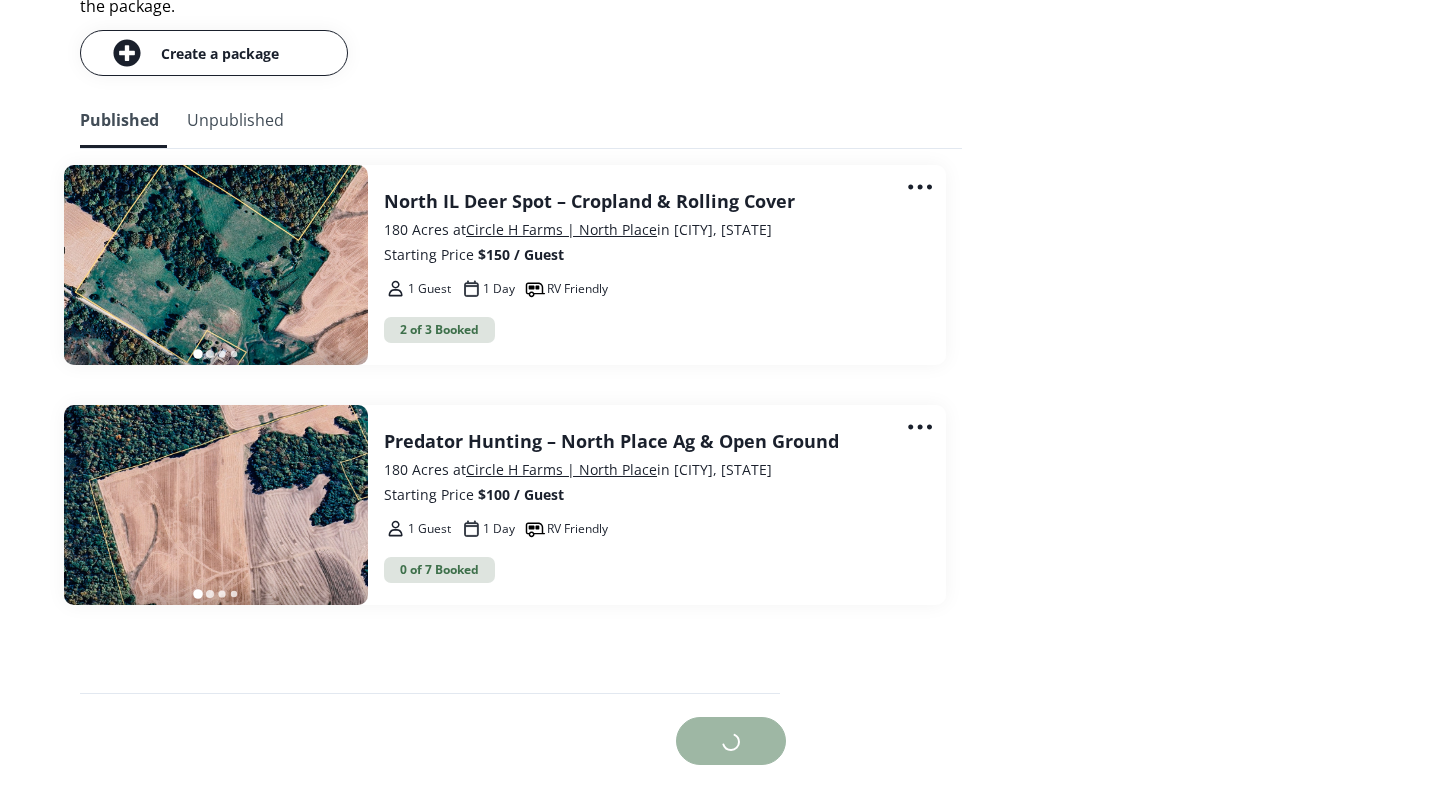 scroll, scrollTop: 0, scrollLeft: 0, axis: both 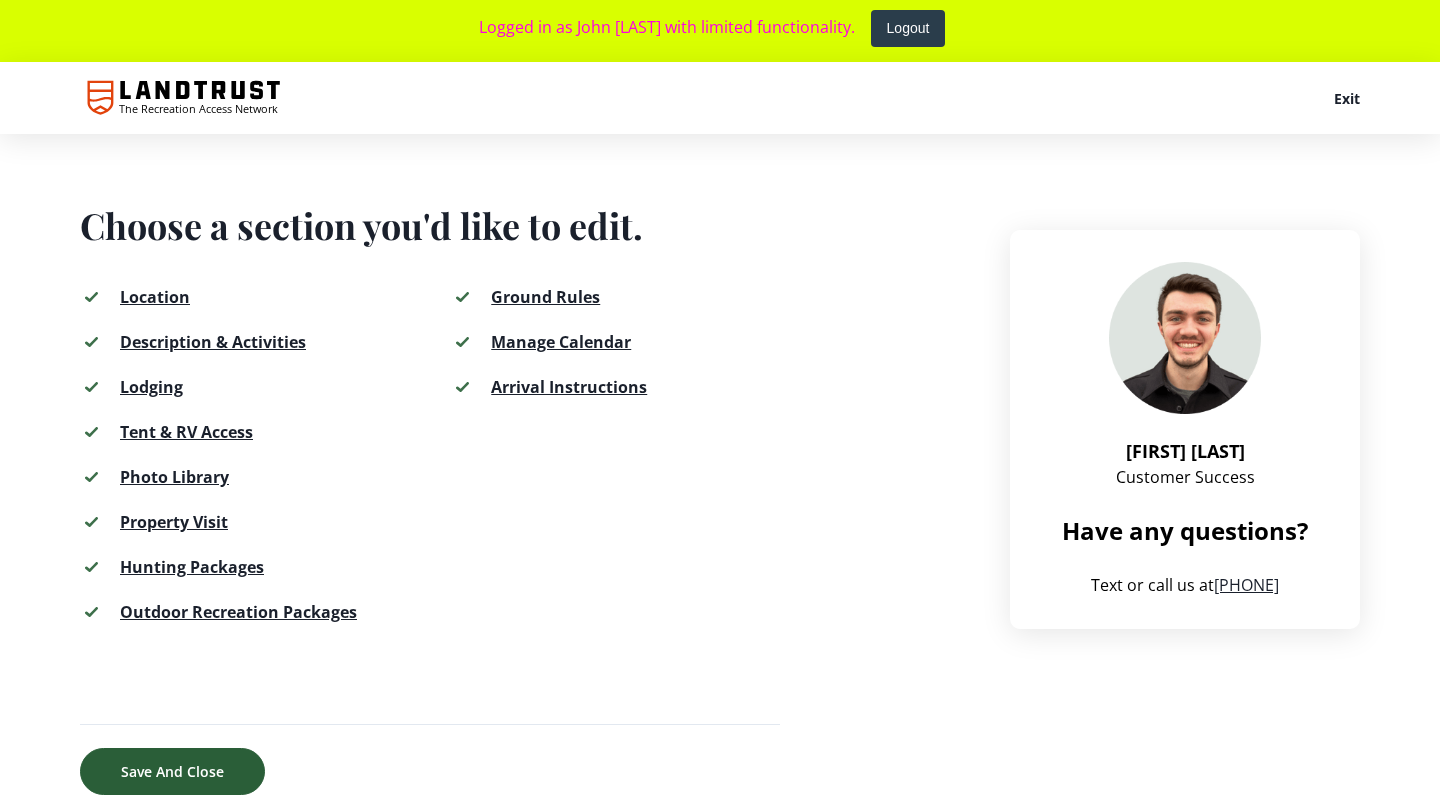 click on "Save And Close" at bounding box center (172, 771) 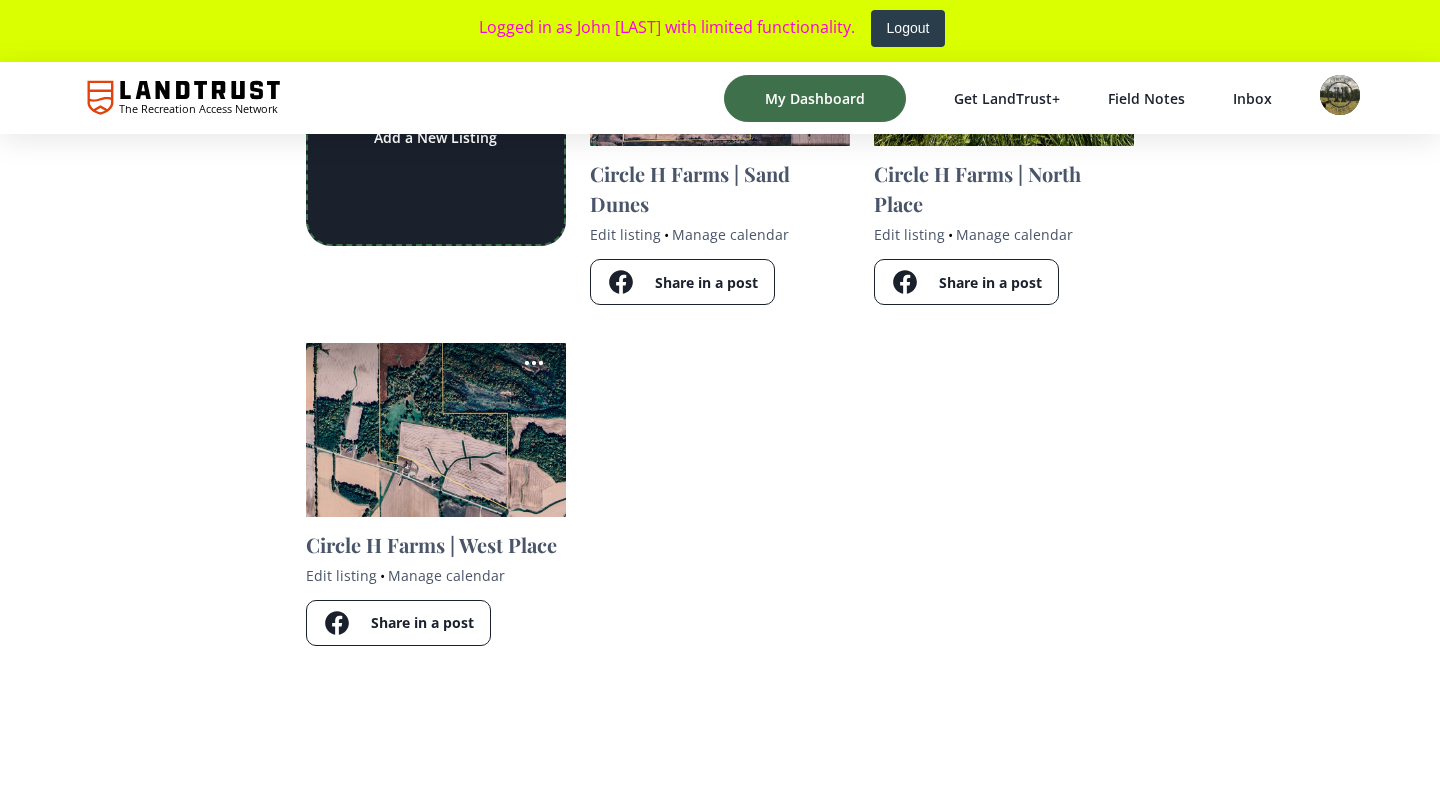 scroll, scrollTop: 324, scrollLeft: 0, axis: vertical 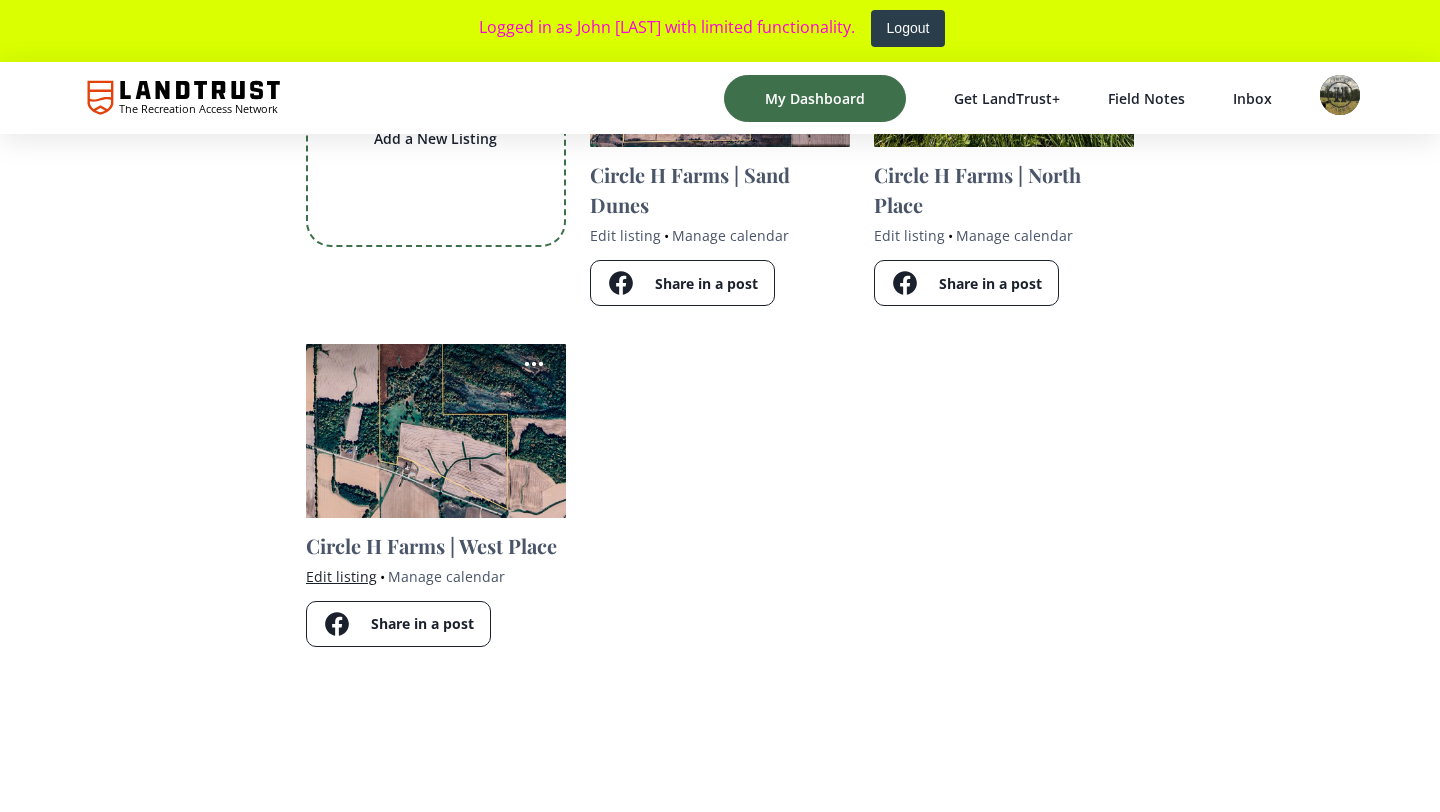 click on "Edit listing" at bounding box center (341, 576) 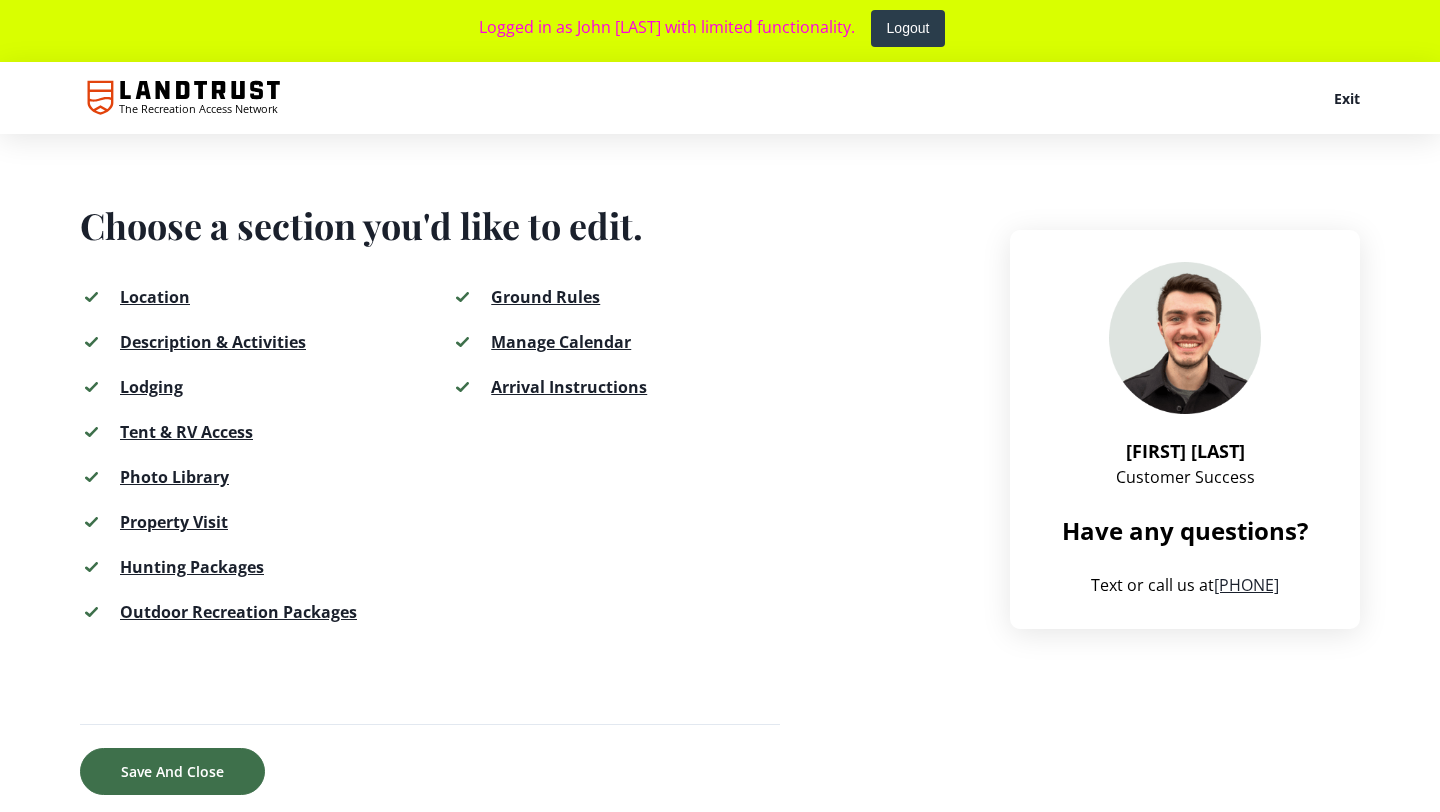 click on "Description & Activities" at bounding box center (213, 342) 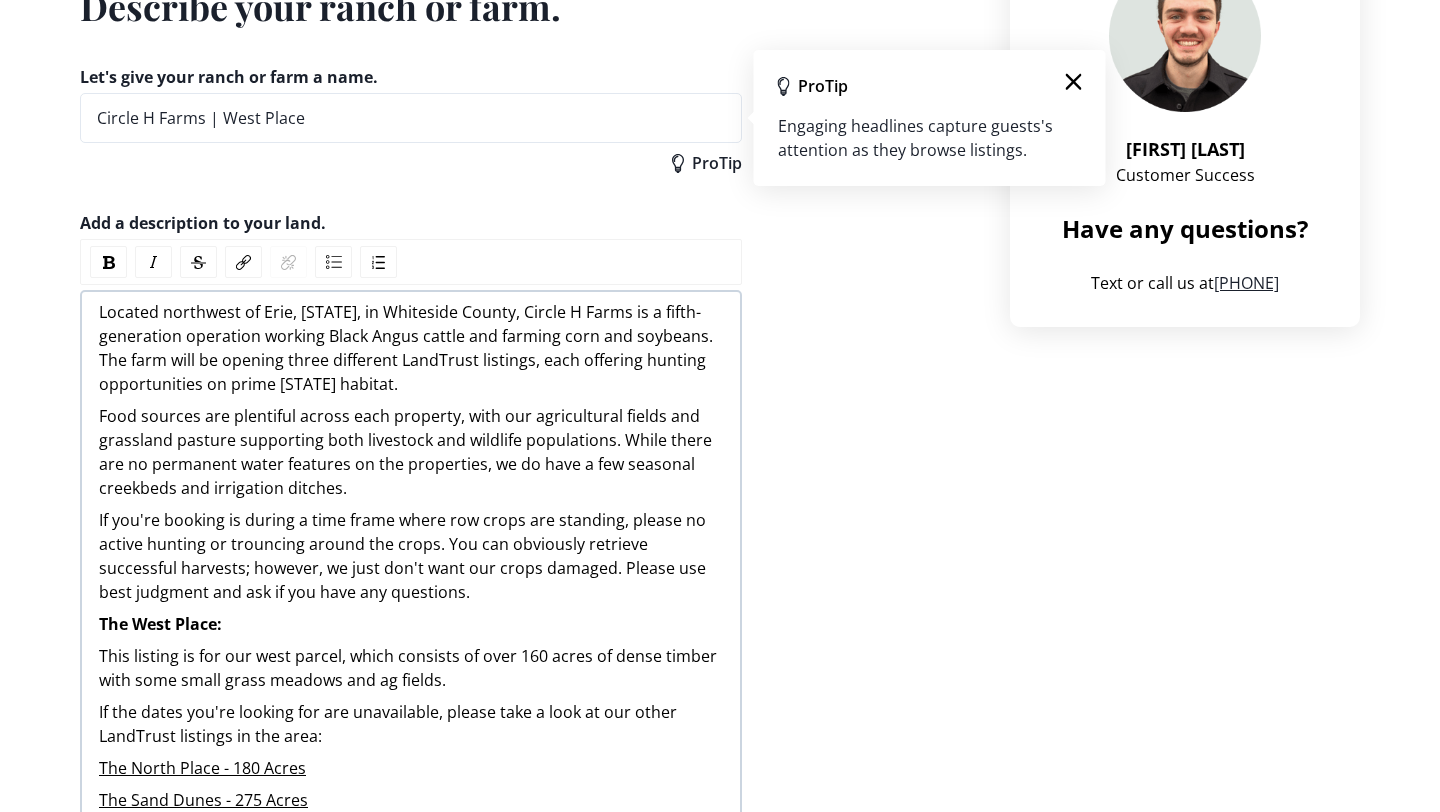 scroll, scrollTop: 322, scrollLeft: 0, axis: vertical 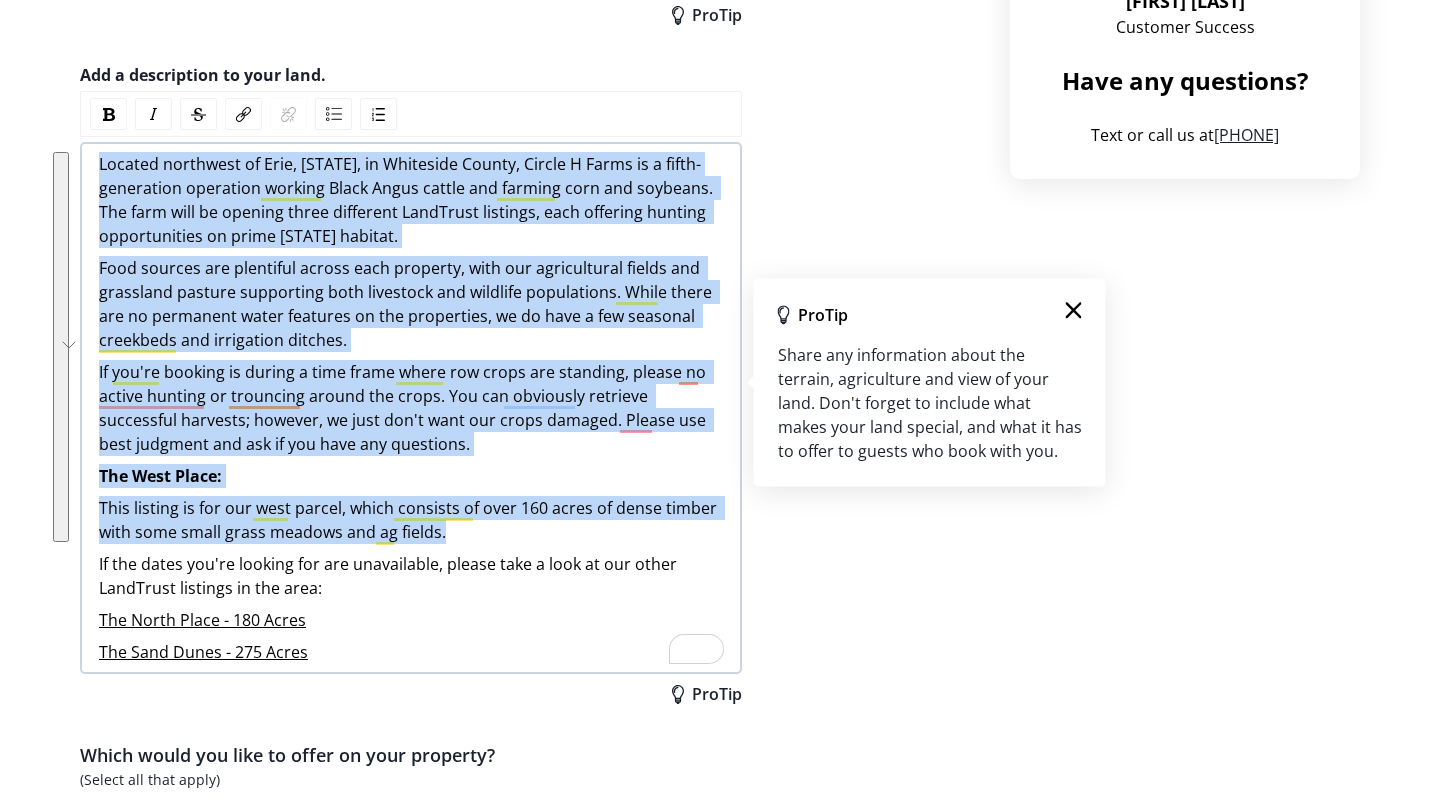 drag, startPoint x: 100, startPoint y: 293, endPoint x: 526, endPoint y: 540, distance: 492.42767 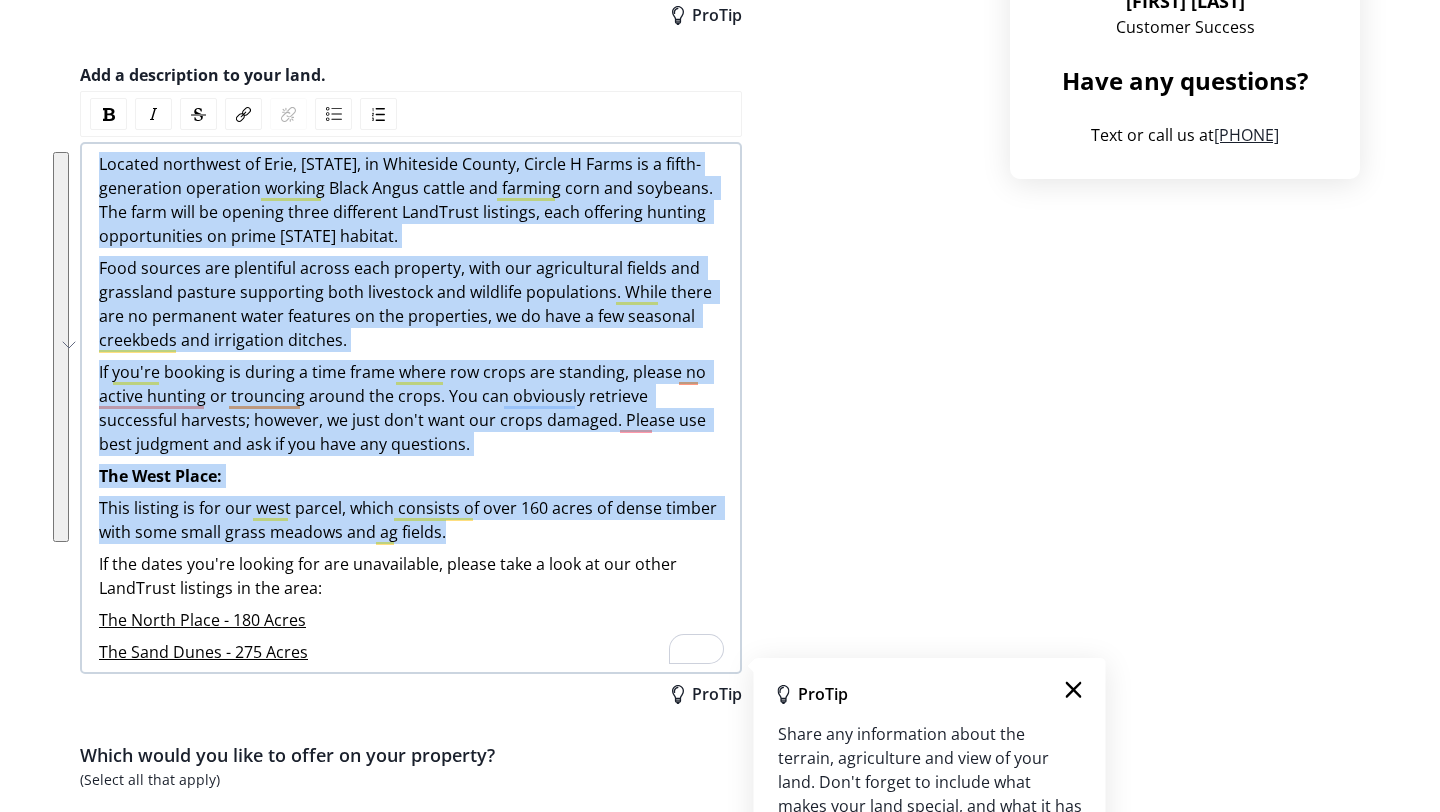 scroll, scrollTop: 1569, scrollLeft: 0, axis: vertical 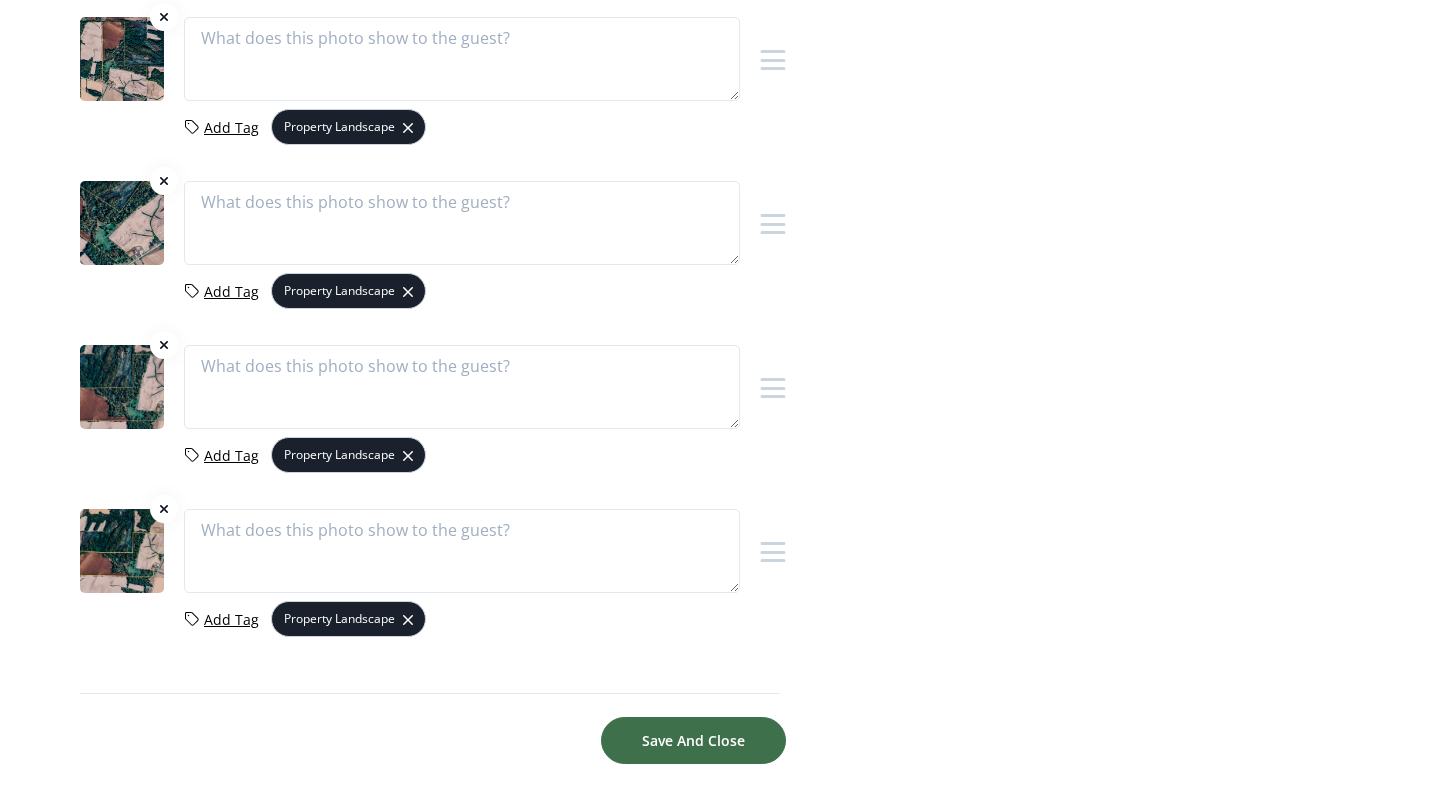 click on "[NAME] Customer Success Have any questions? Text or call us at [PHONE] Text or call us at [PHONE]" at bounding box center [1185, -264] 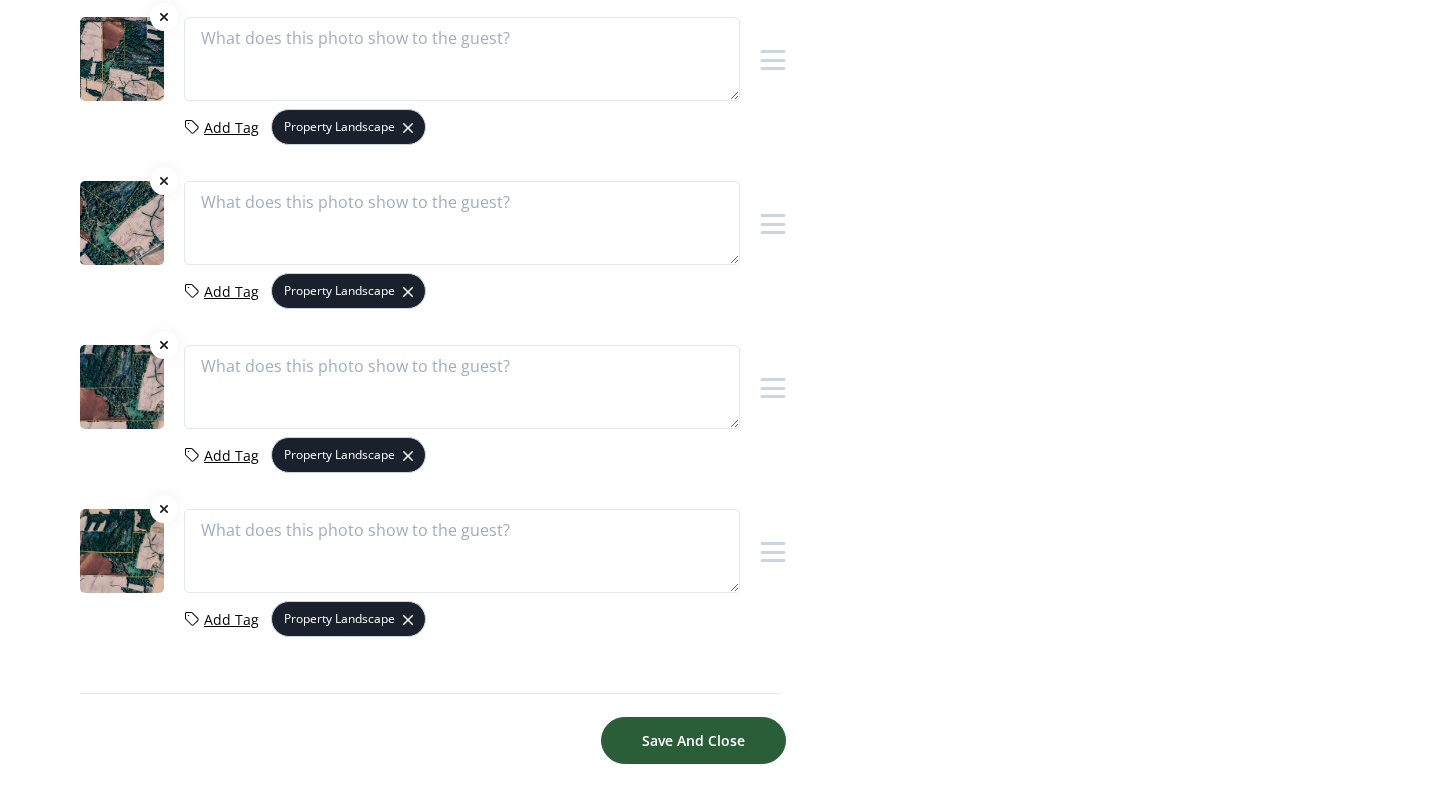 click on "Save And Close" at bounding box center [693, 740] 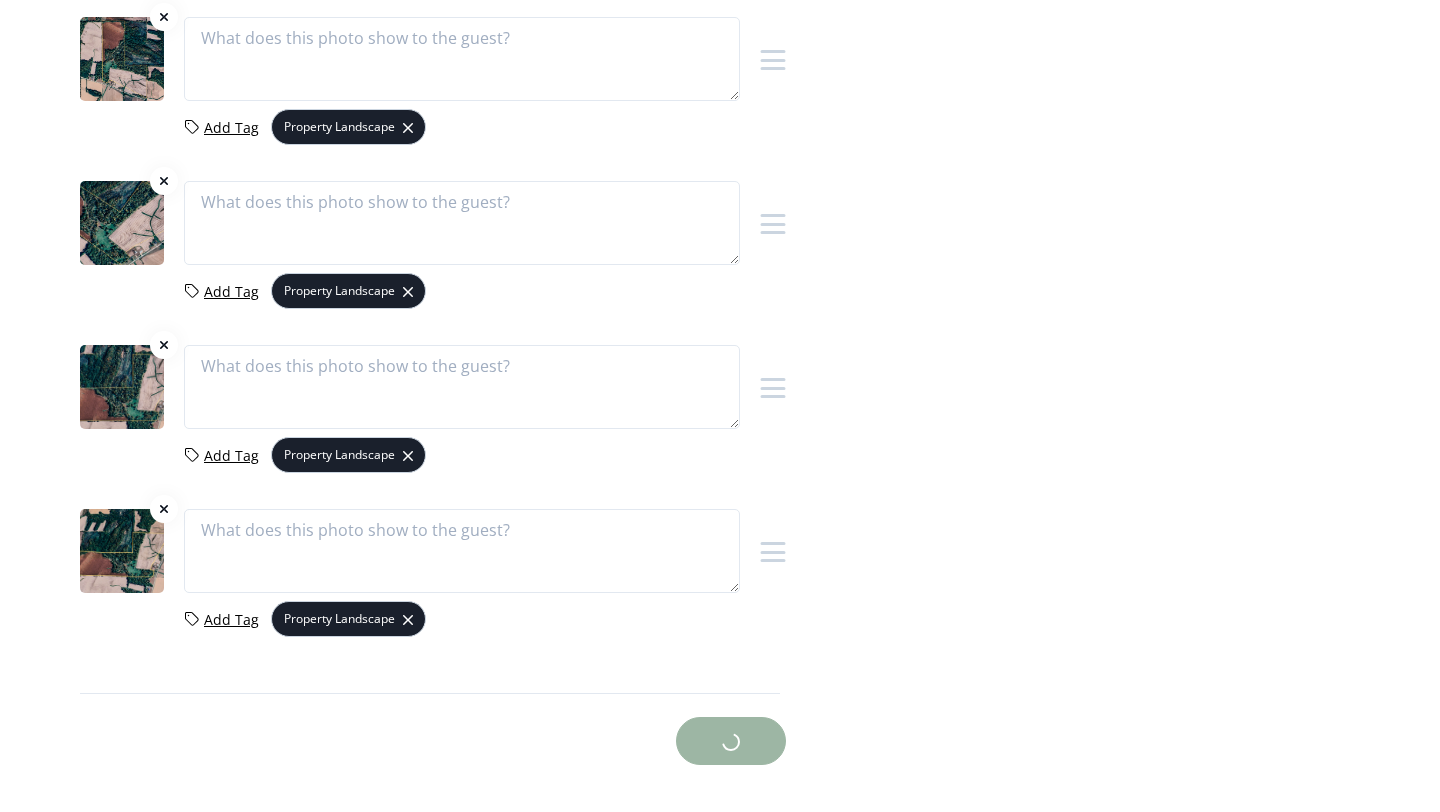 scroll, scrollTop: 0, scrollLeft: 0, axis: both 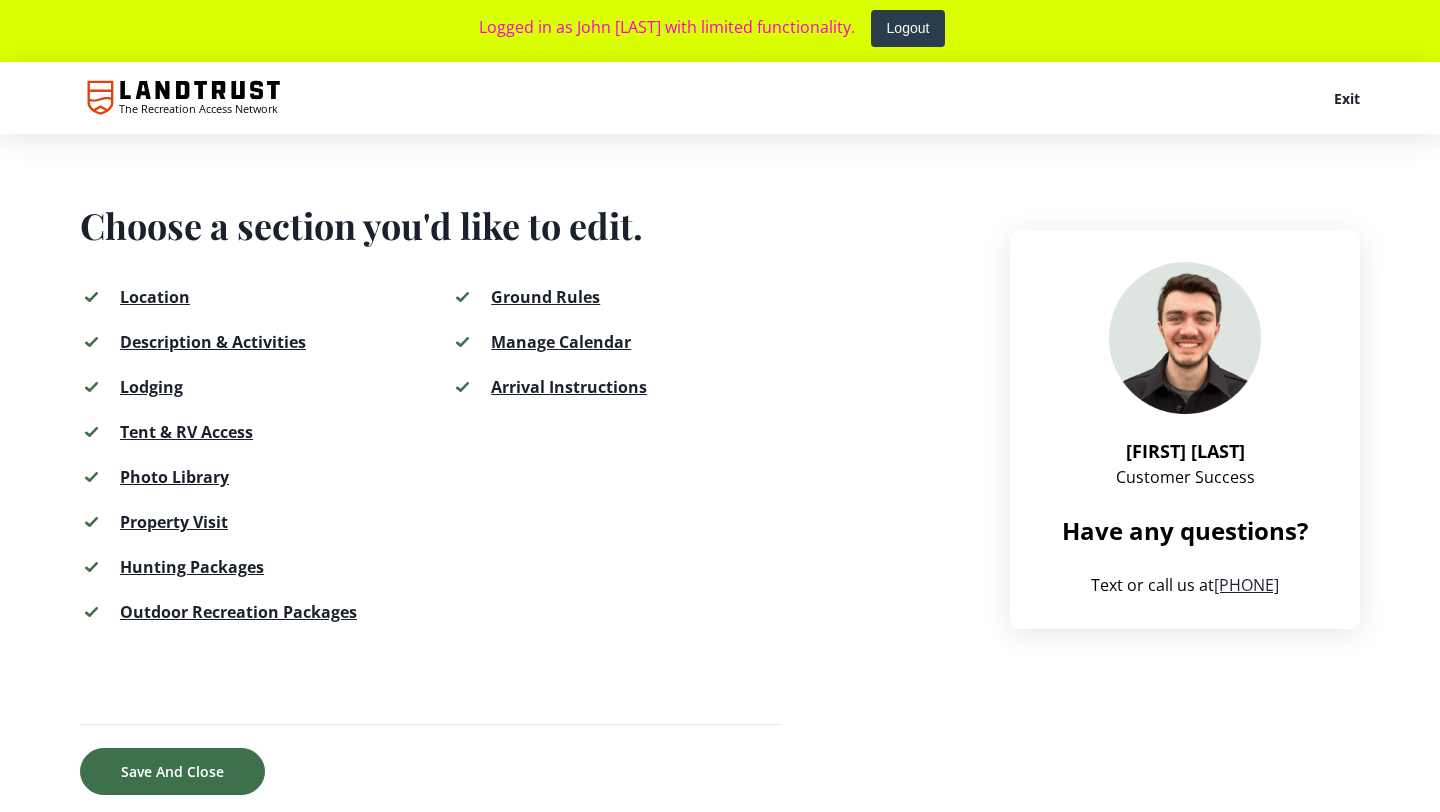 click on "Hunting Packages" at bounding box center (192, 567) 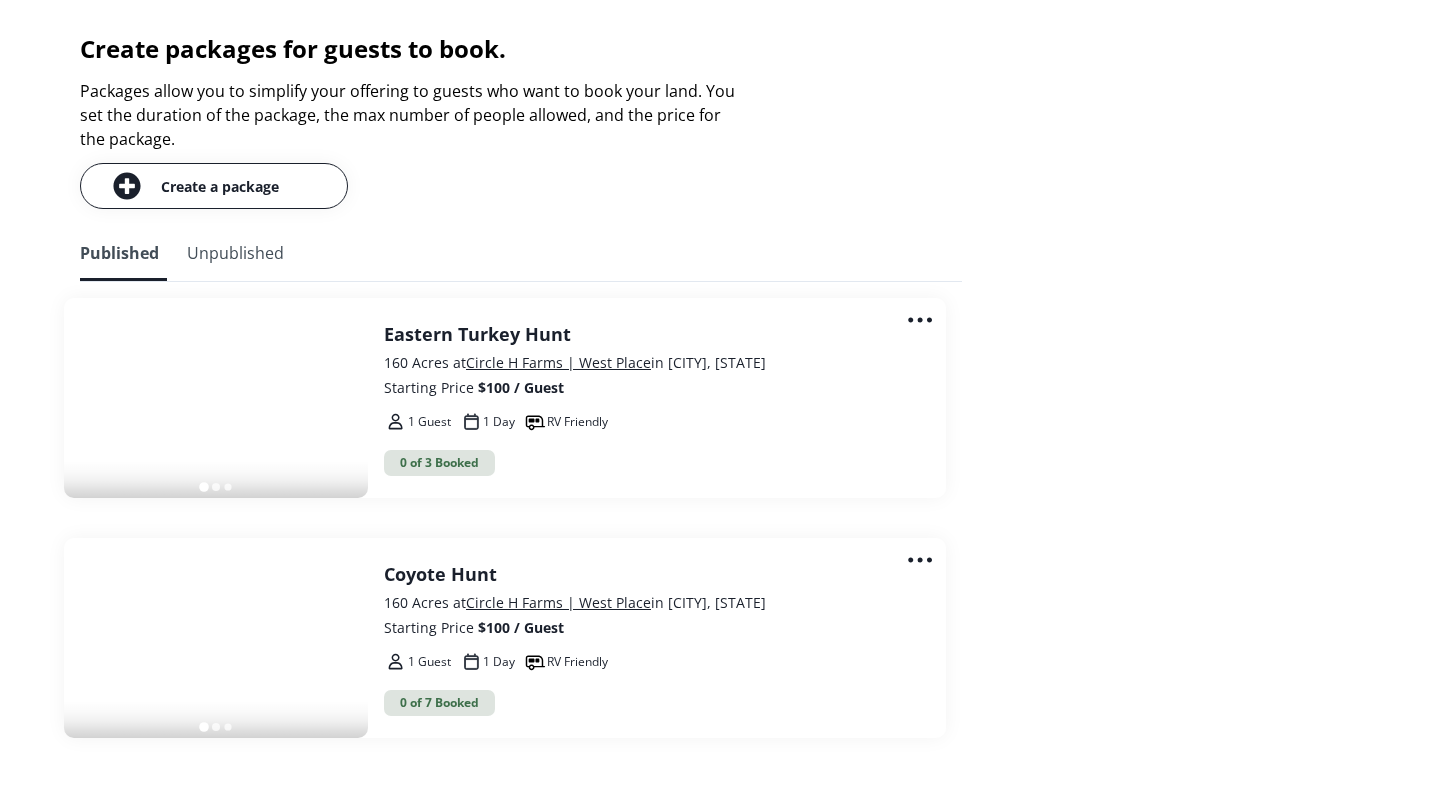 scroll, scrollTop: 2532, scrollLeft: 0, axis: vertical 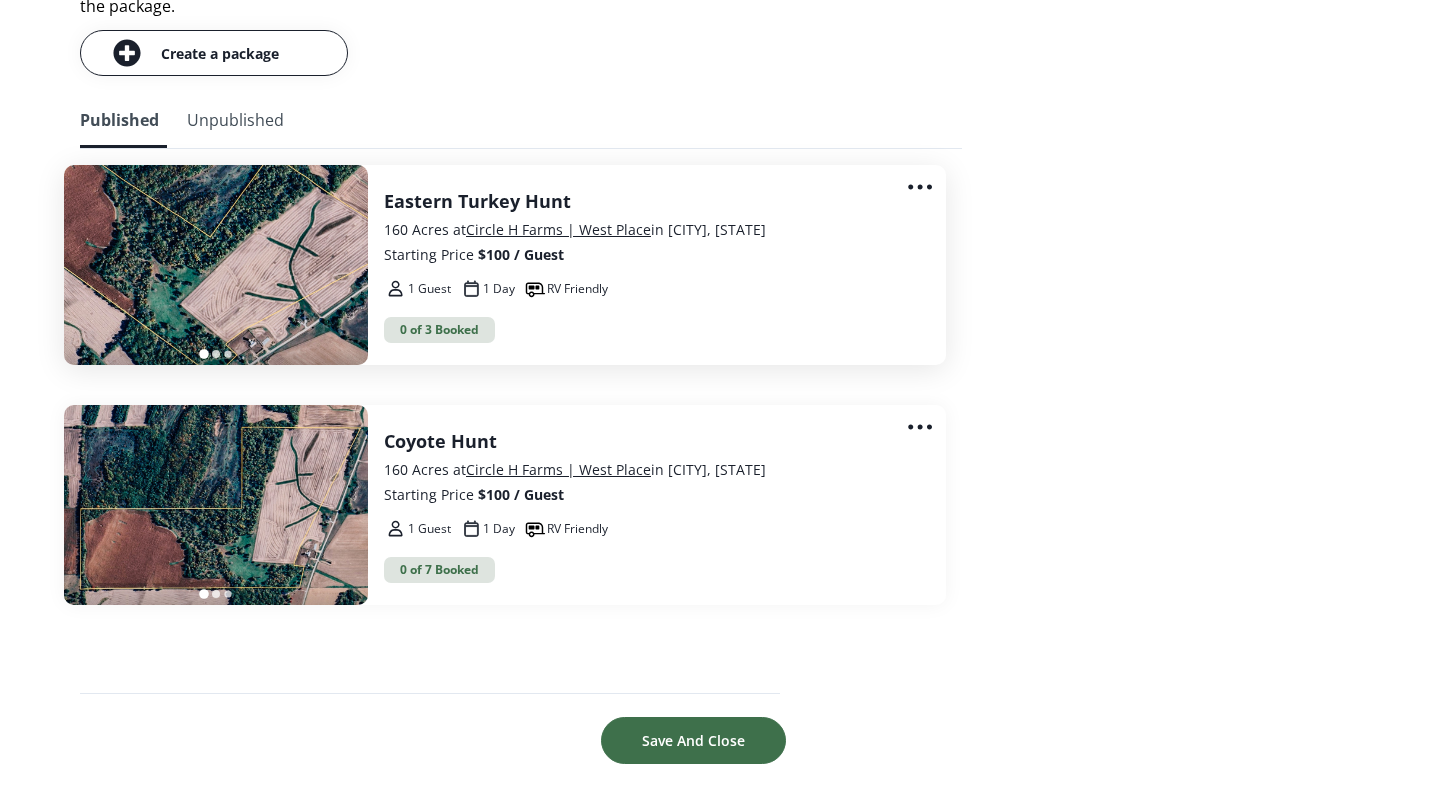 click on "1 Guest 1 Day RV Friendly" at bounding box center [649, 289] 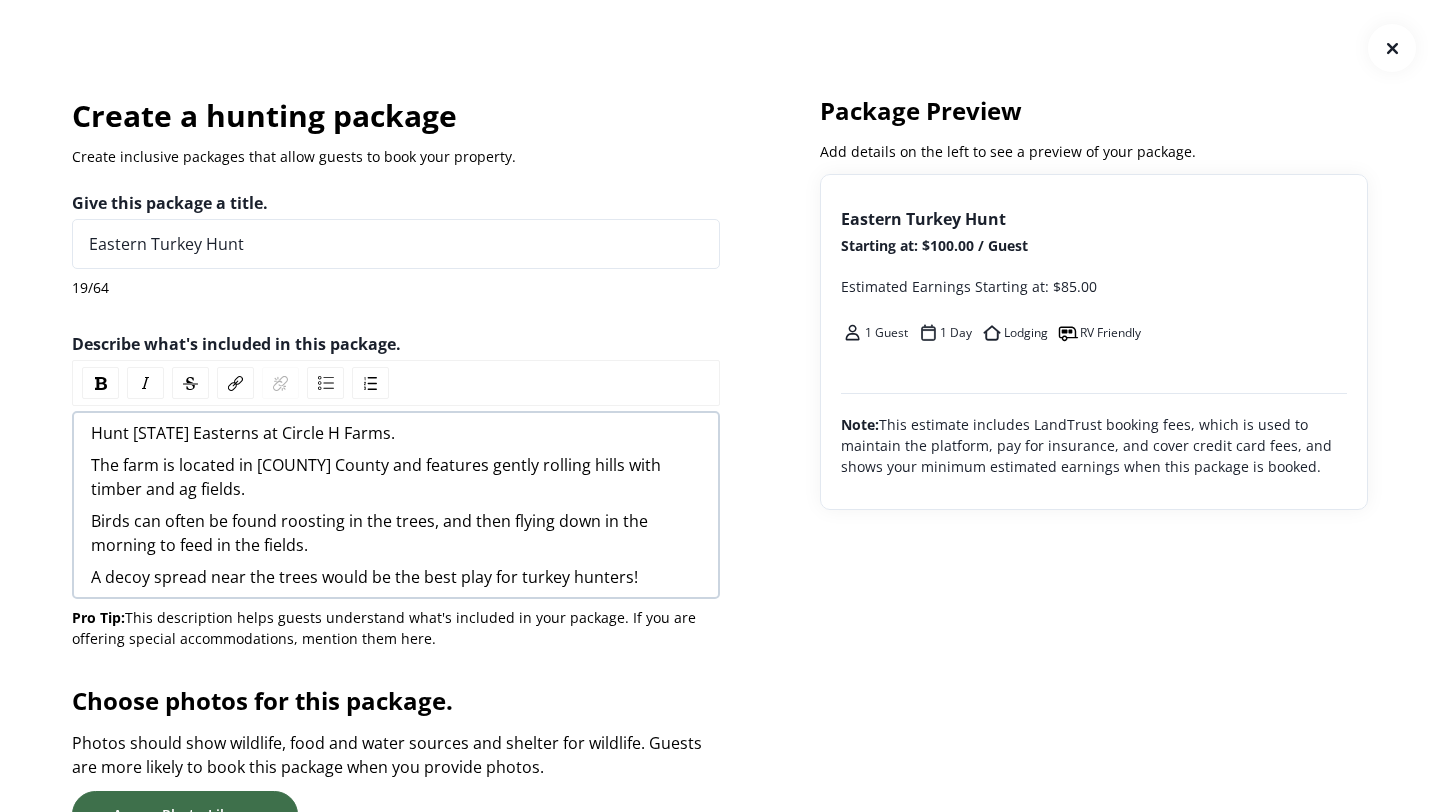 scroll, scrollTop: 0, scrollLeft: 0, axis: both 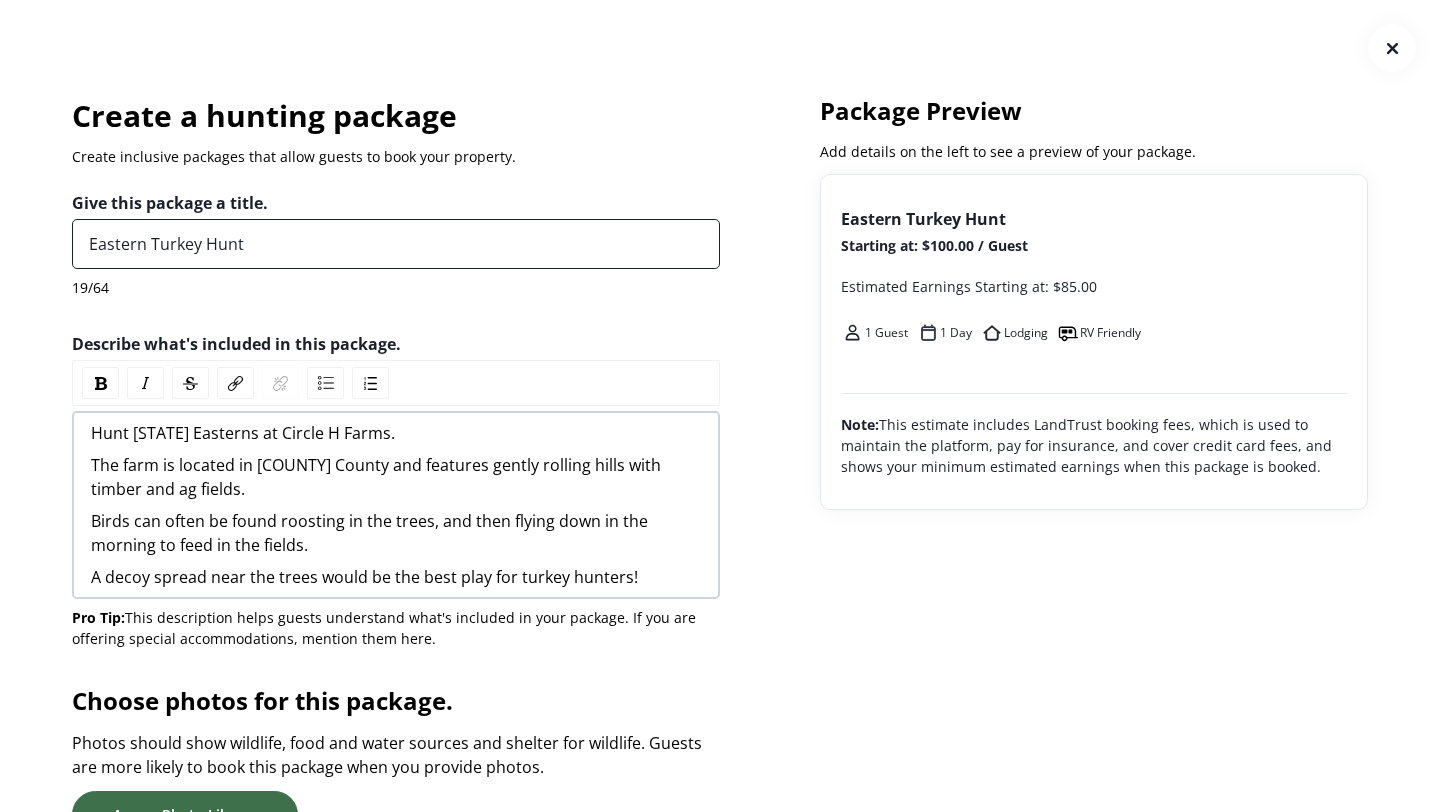 drag, startPoint x: 272, startPoint y: 249, endPoint x: 18, endPoint y: 239, distance: 254.19678 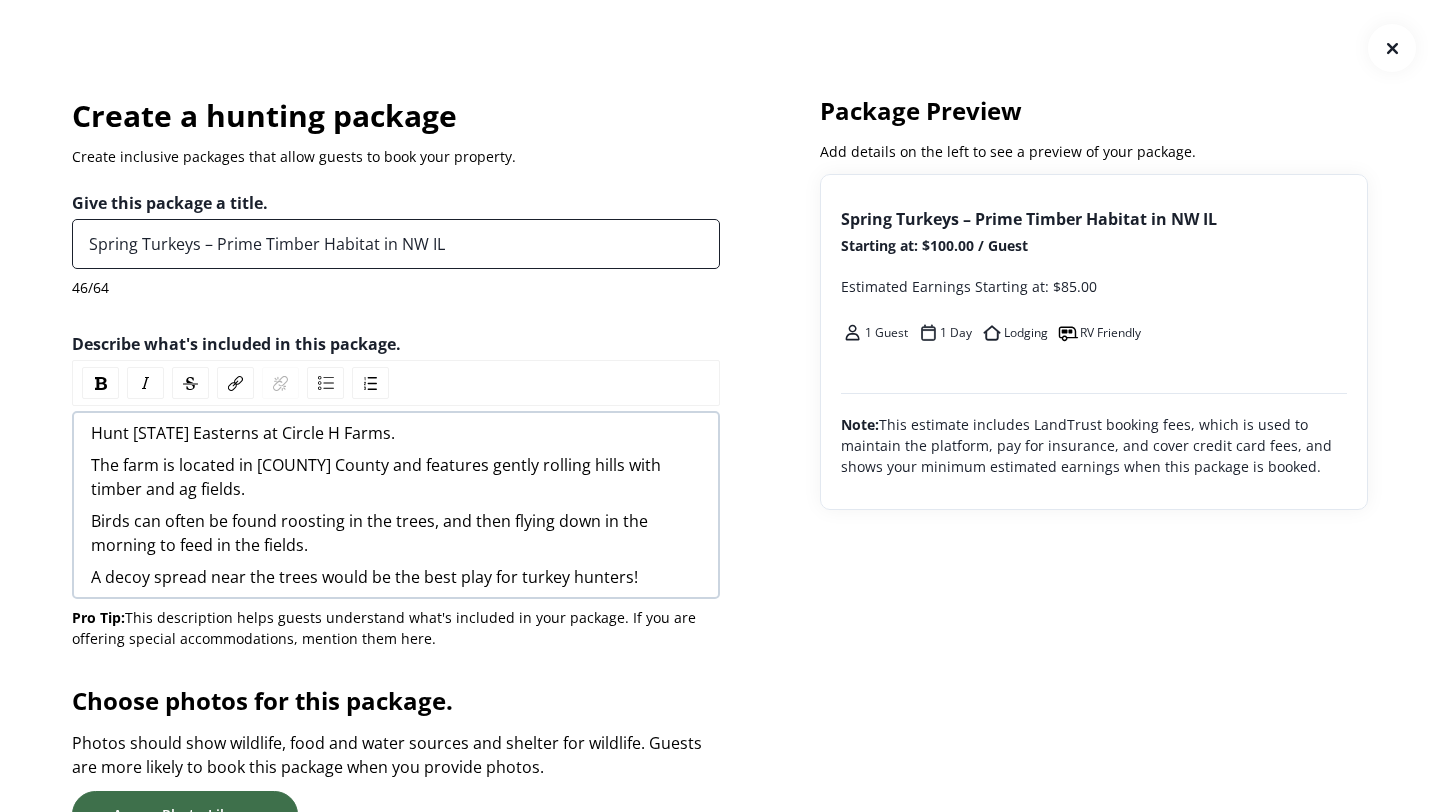 click on "Spring Turkeys – Prime Timber Habitat in NW IL" at bounding box center [396, 244] 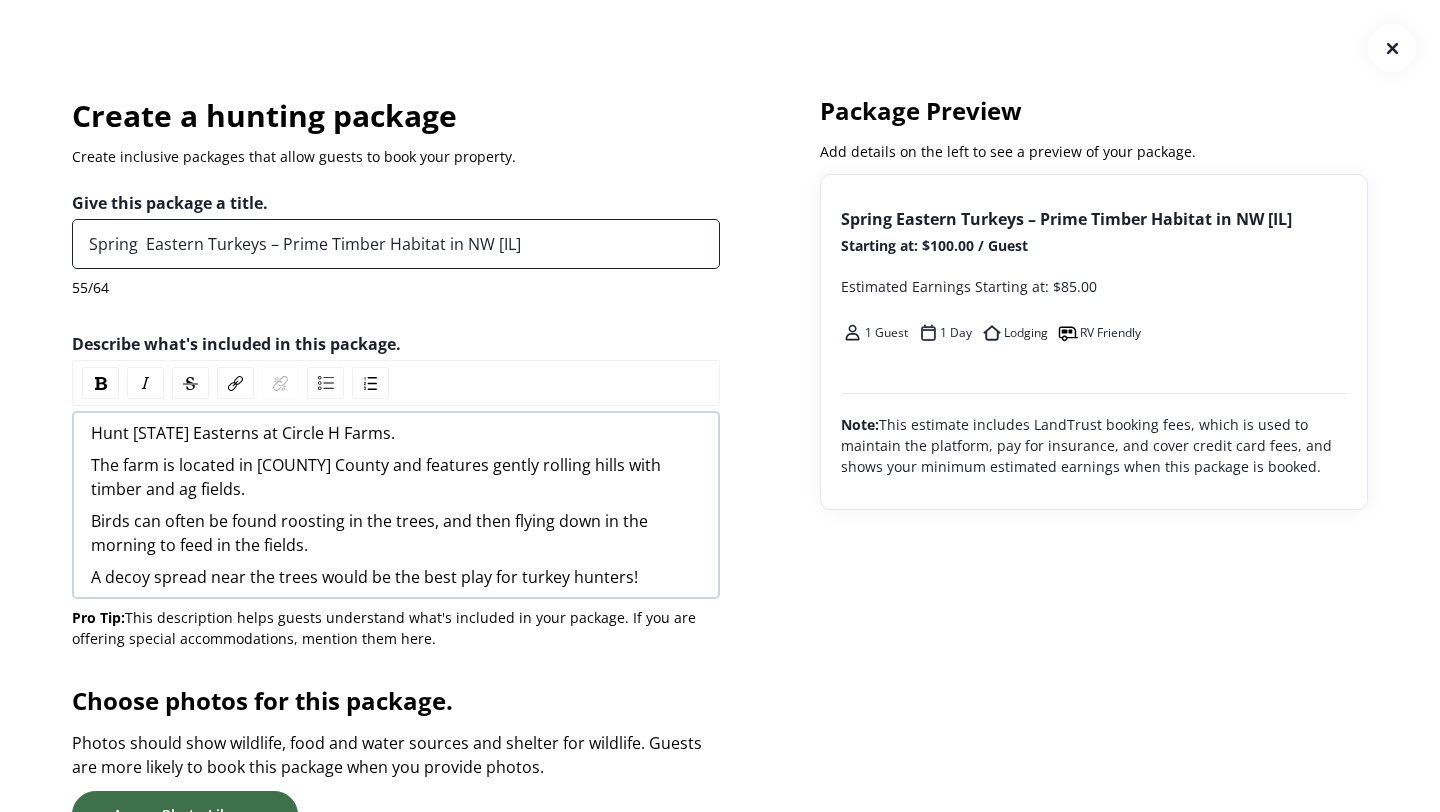 click on "Spring  Eastern Turkeys – Prime Timber Habitat in NW [IL]" at bounding box center [396, 244] 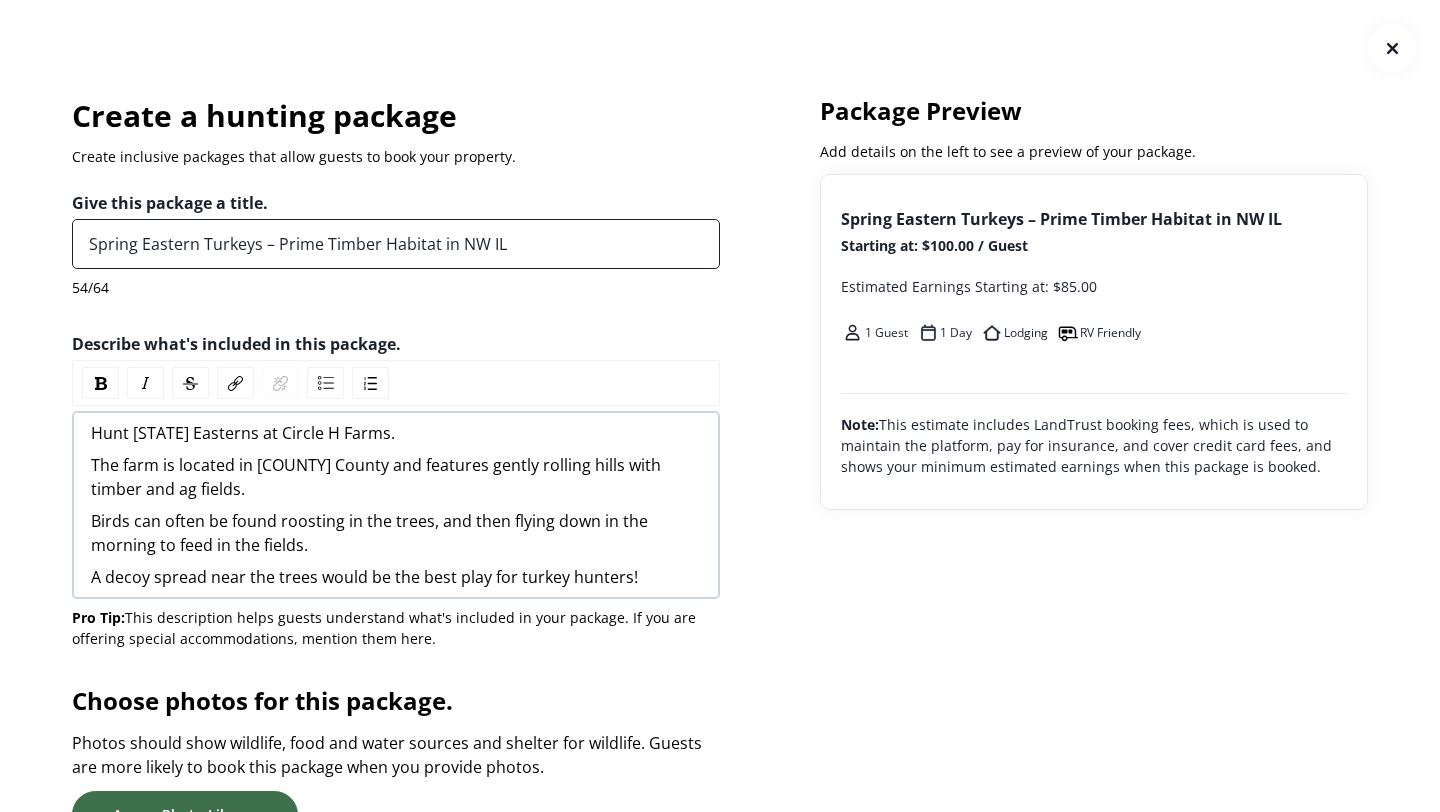 scroll, scrollTop: 3276, scrollLeft: 0, axis: vertical 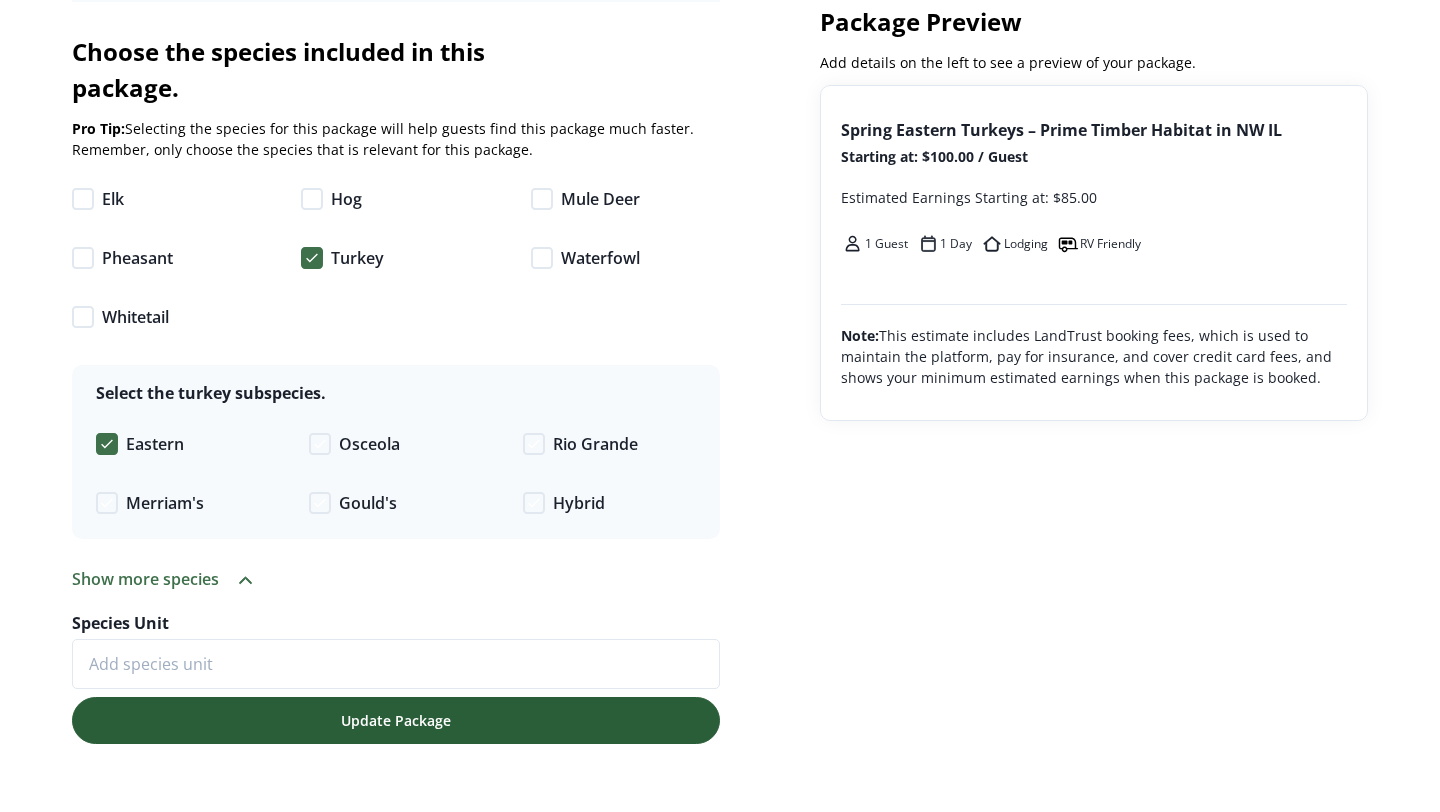 type on "Spring Eastern Turkeys – Prime Timber Habitat in NW IL" 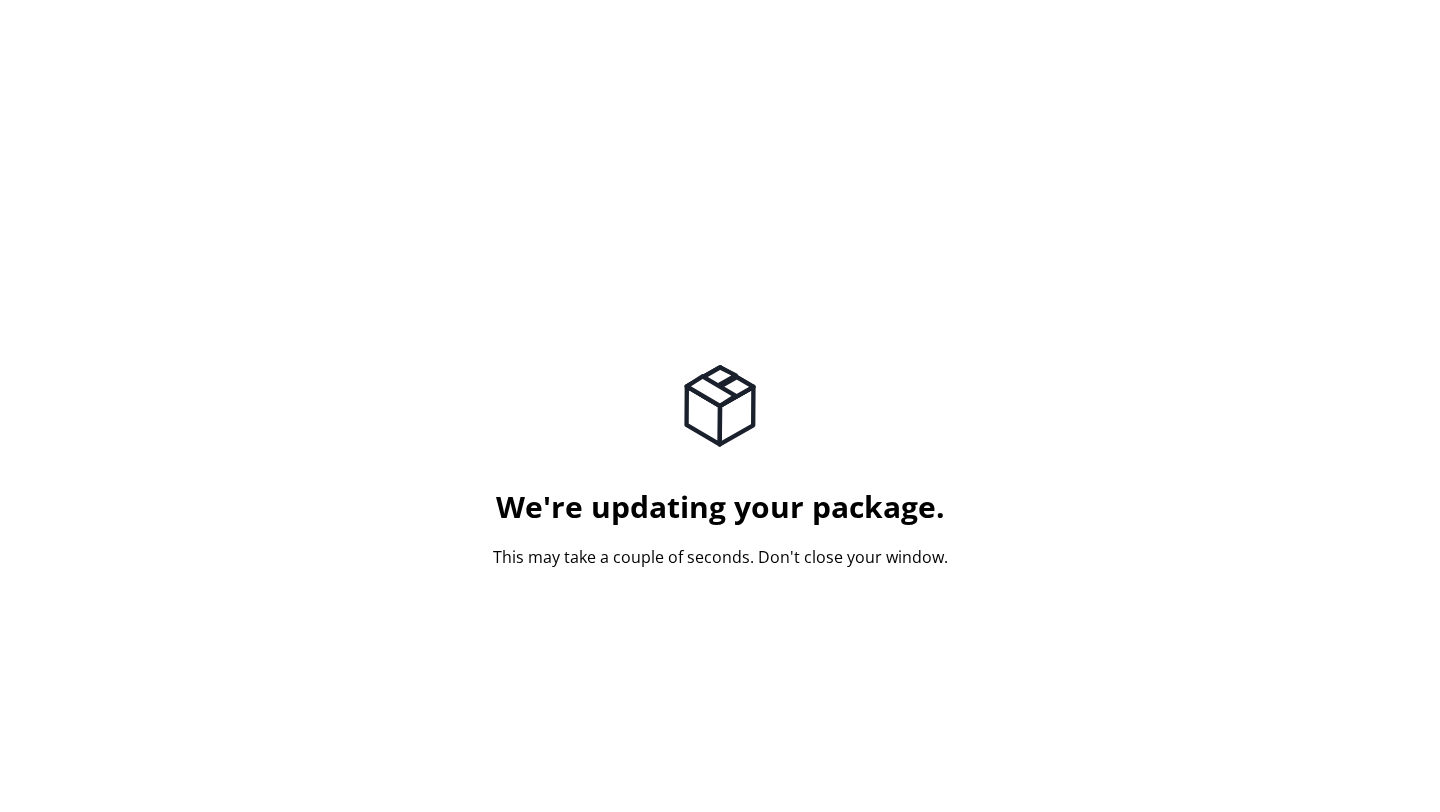 scroll, scrollTop: 0, scrollLeft: 0, axis: both 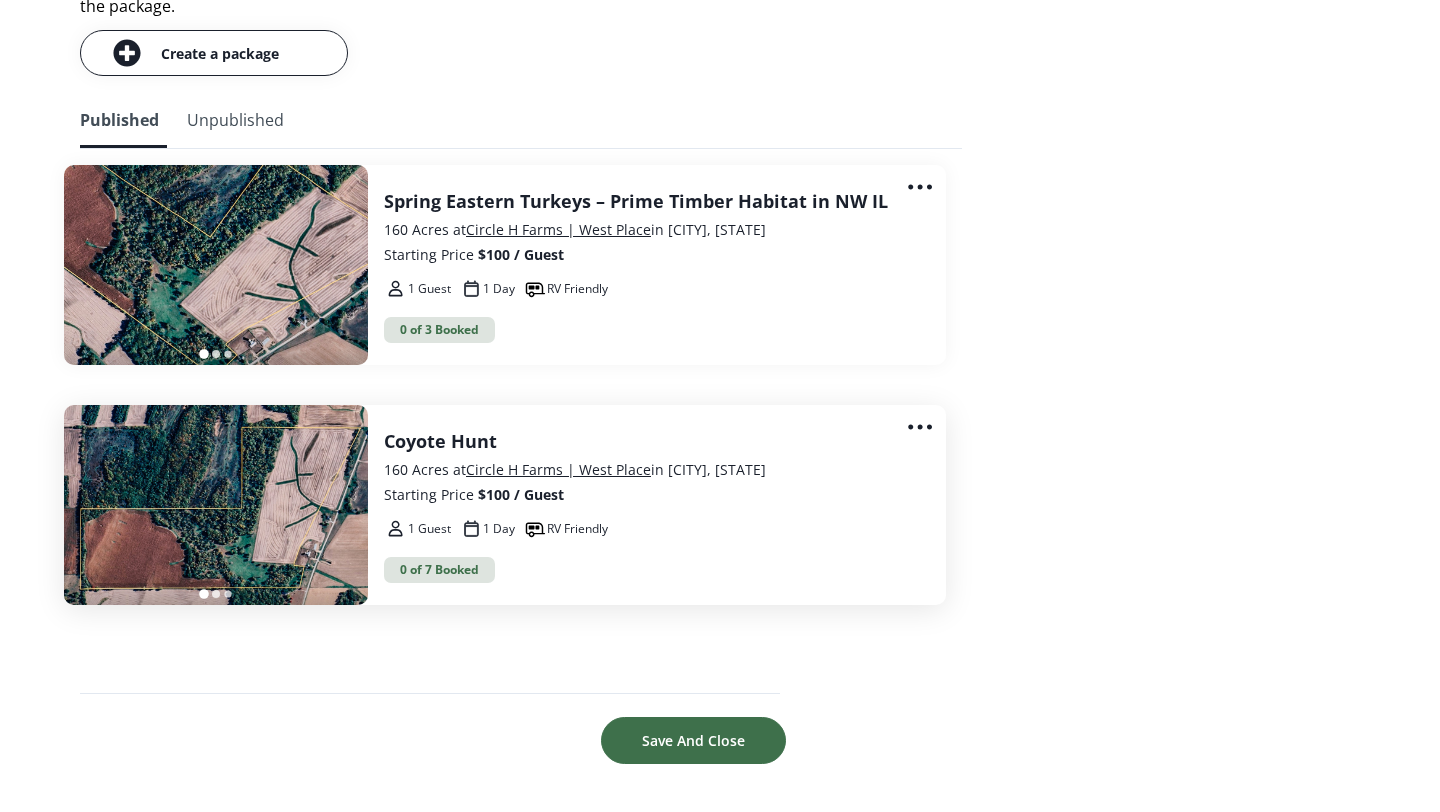 click on "1 Guest 1 Day RV Friendly" at bounding box center [649, 529] 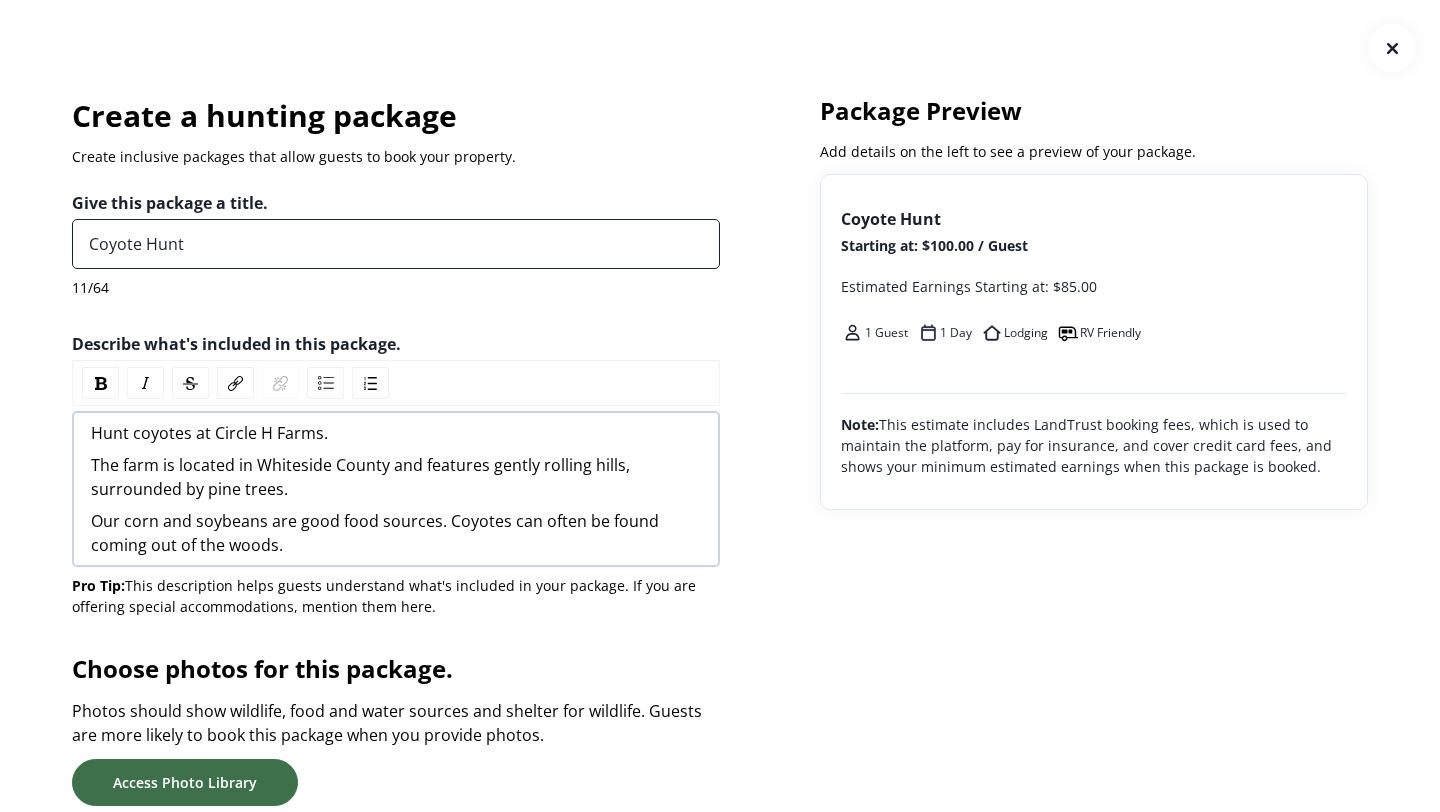 drag, startPoint x: 287, startPoint y: 242, endPoint x: 68, endPoint y: 238, distance: 219.03653 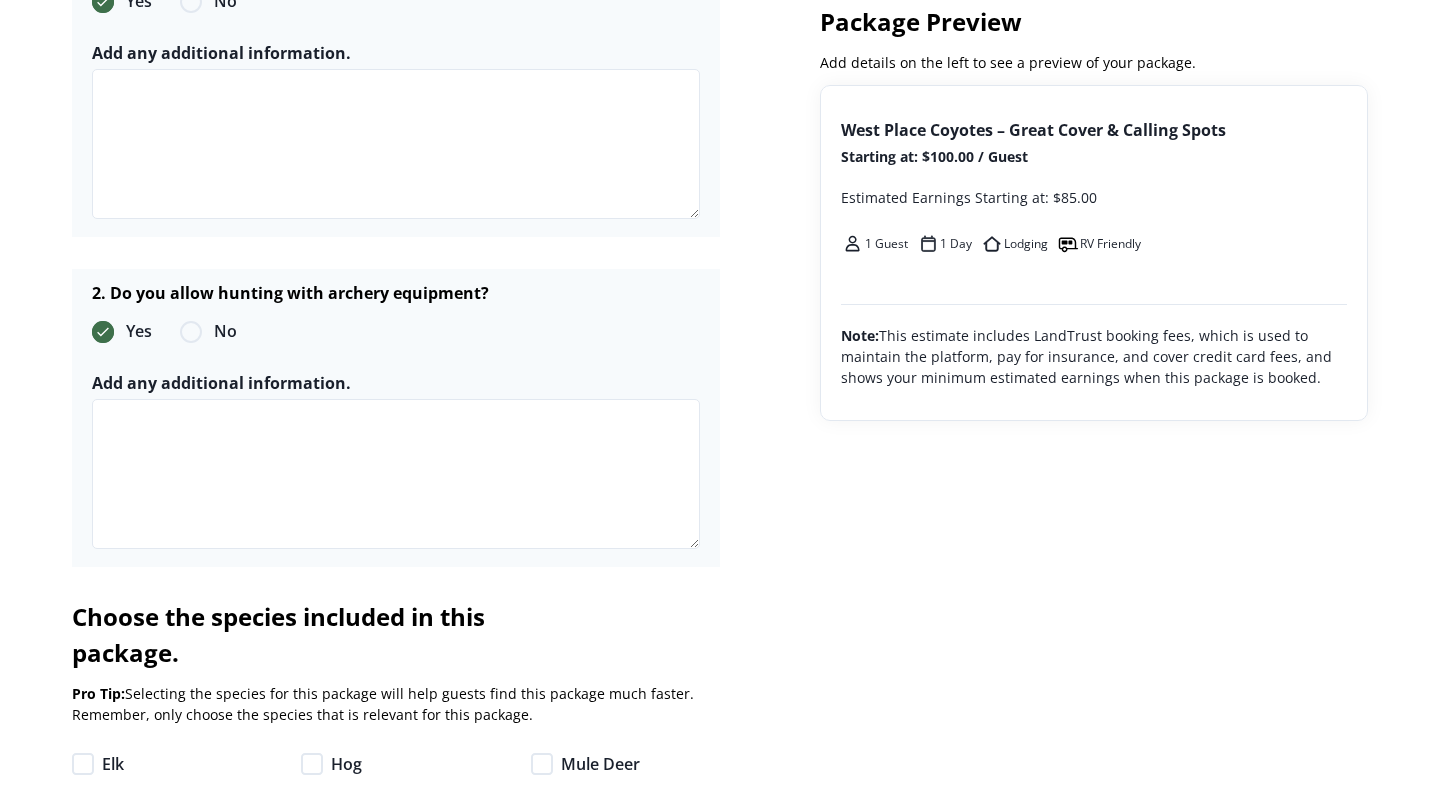 scroll, scrollTop: 3042, scrollLeft: 0, axis: vertical 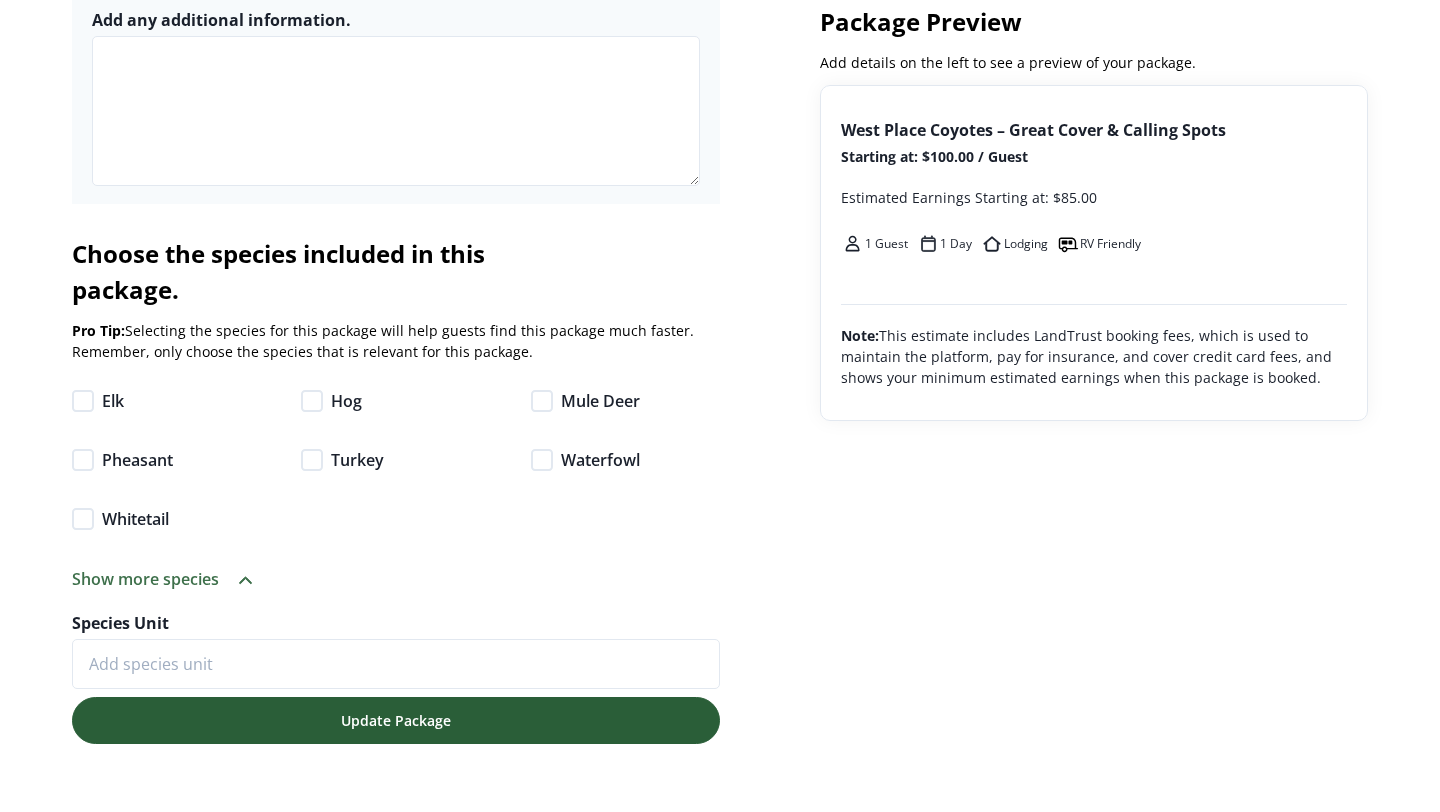 type on "West Place Coyotes – Great Cover & Calling Spots" 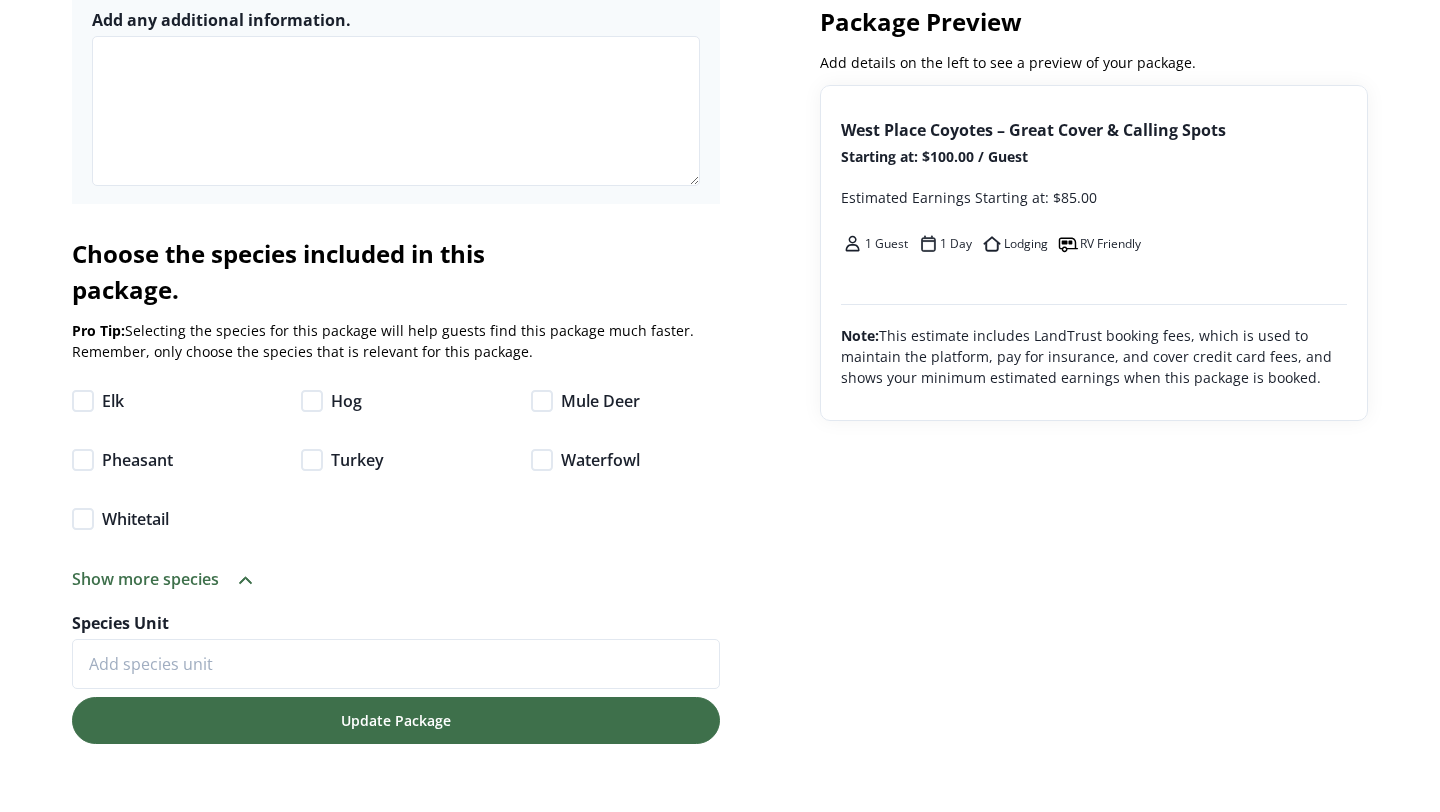 scroll, scrollTop: 0, scrollLeft: 0, axis: both 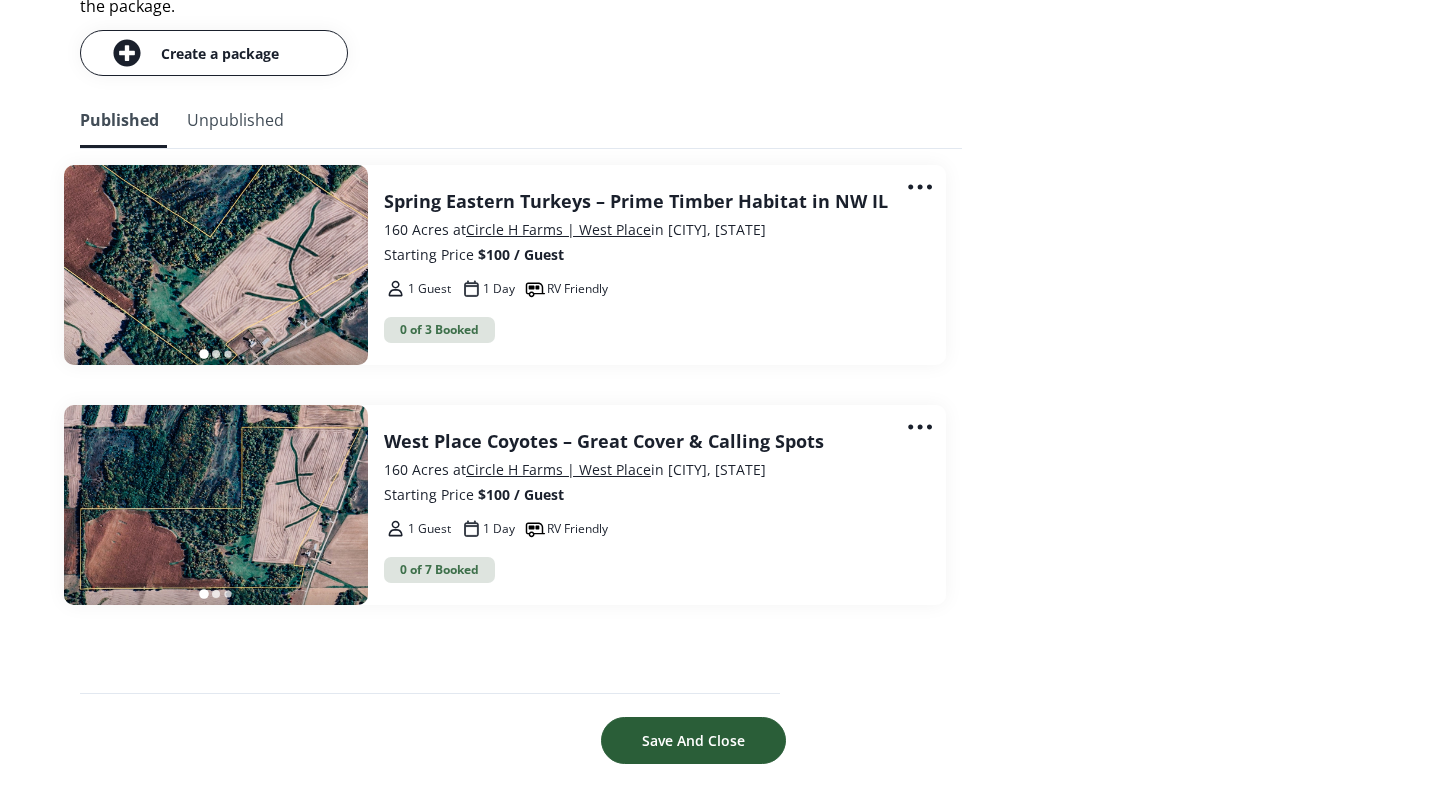 click on "Save And Close" at bounding box center (693, 740) 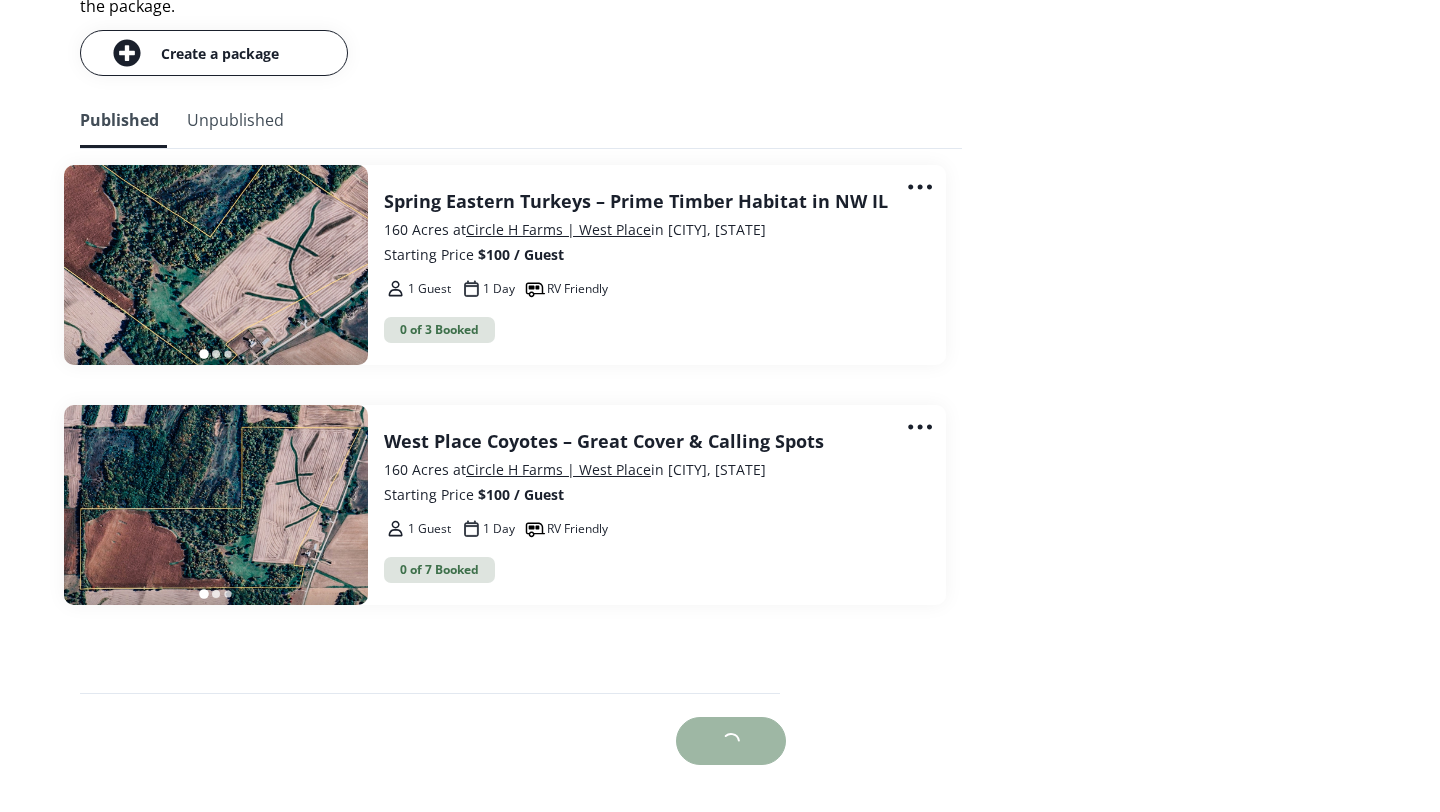 scroll, scrollTop: 0, scrollLeft: 0, axis: both 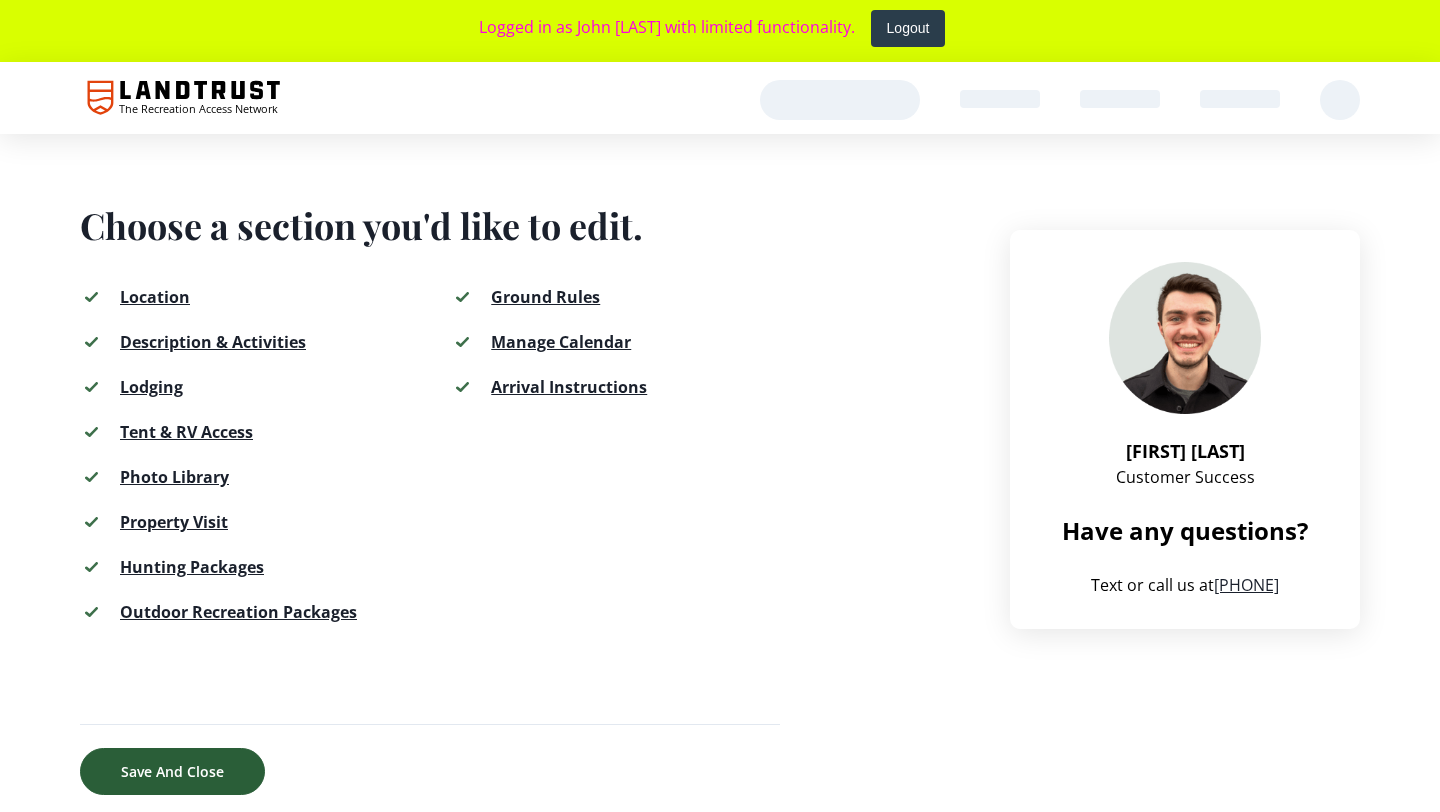 click on "Save And Close" at bounding box center [172, 771] 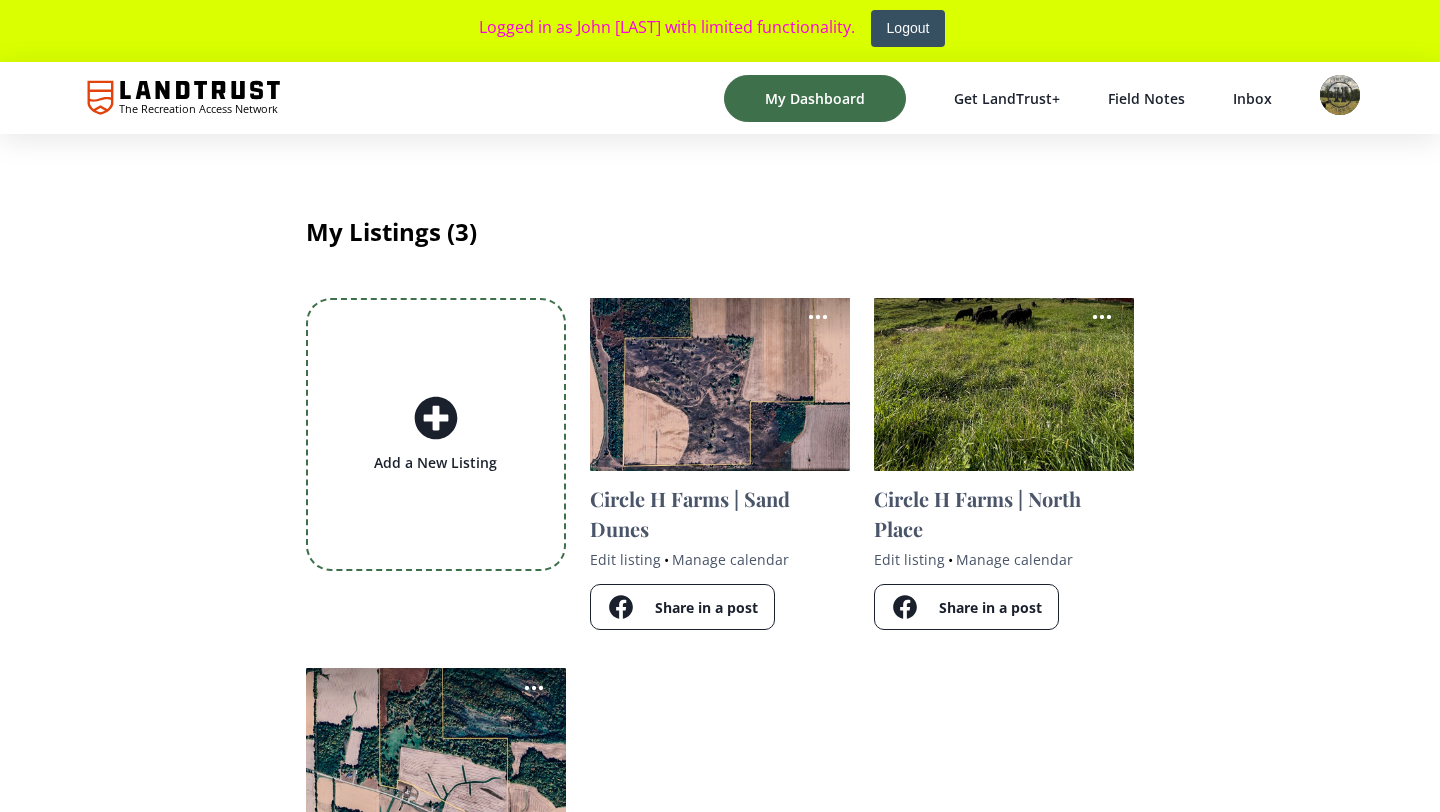 click on "Logout" at bounding box center [908, 28] 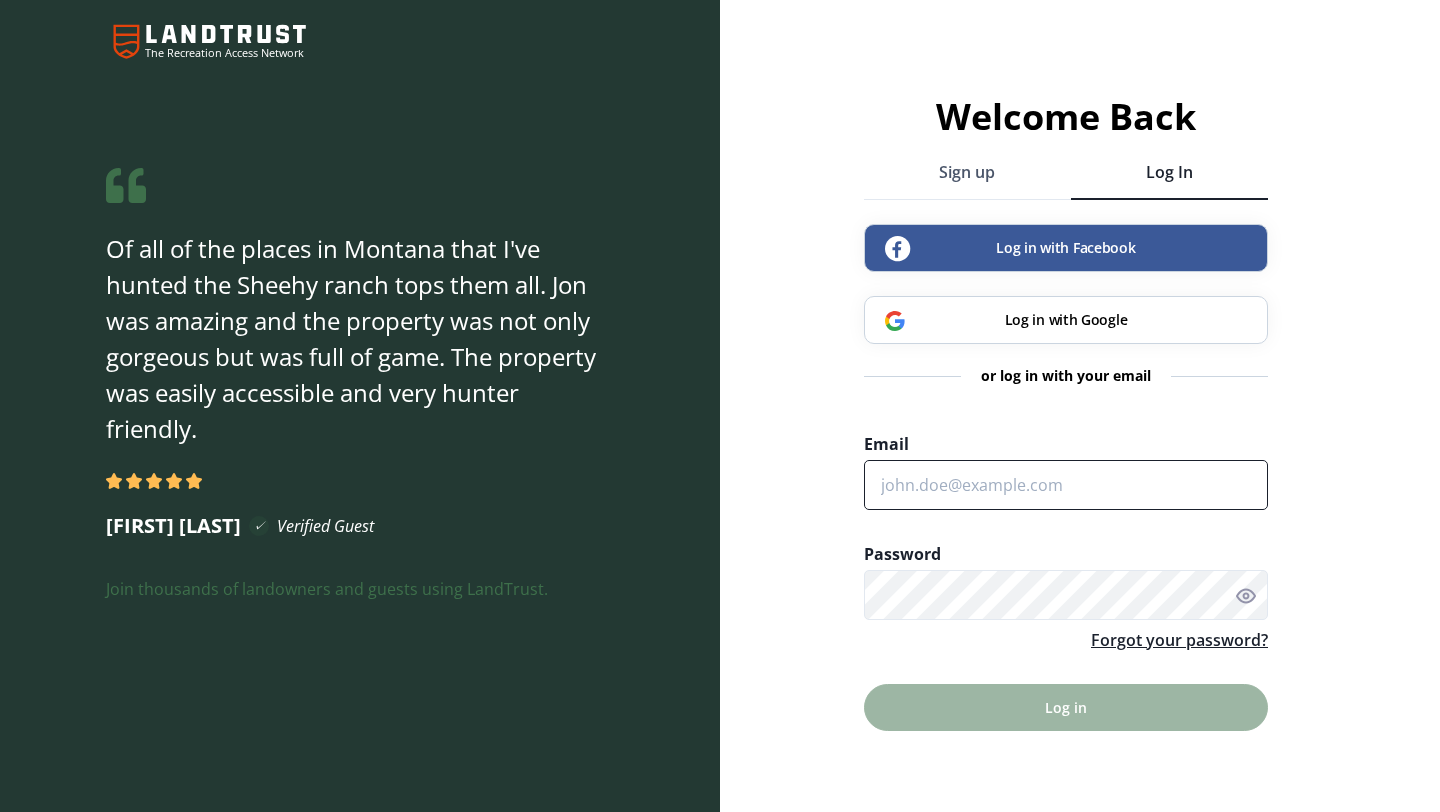 type on "[EMAIL]" 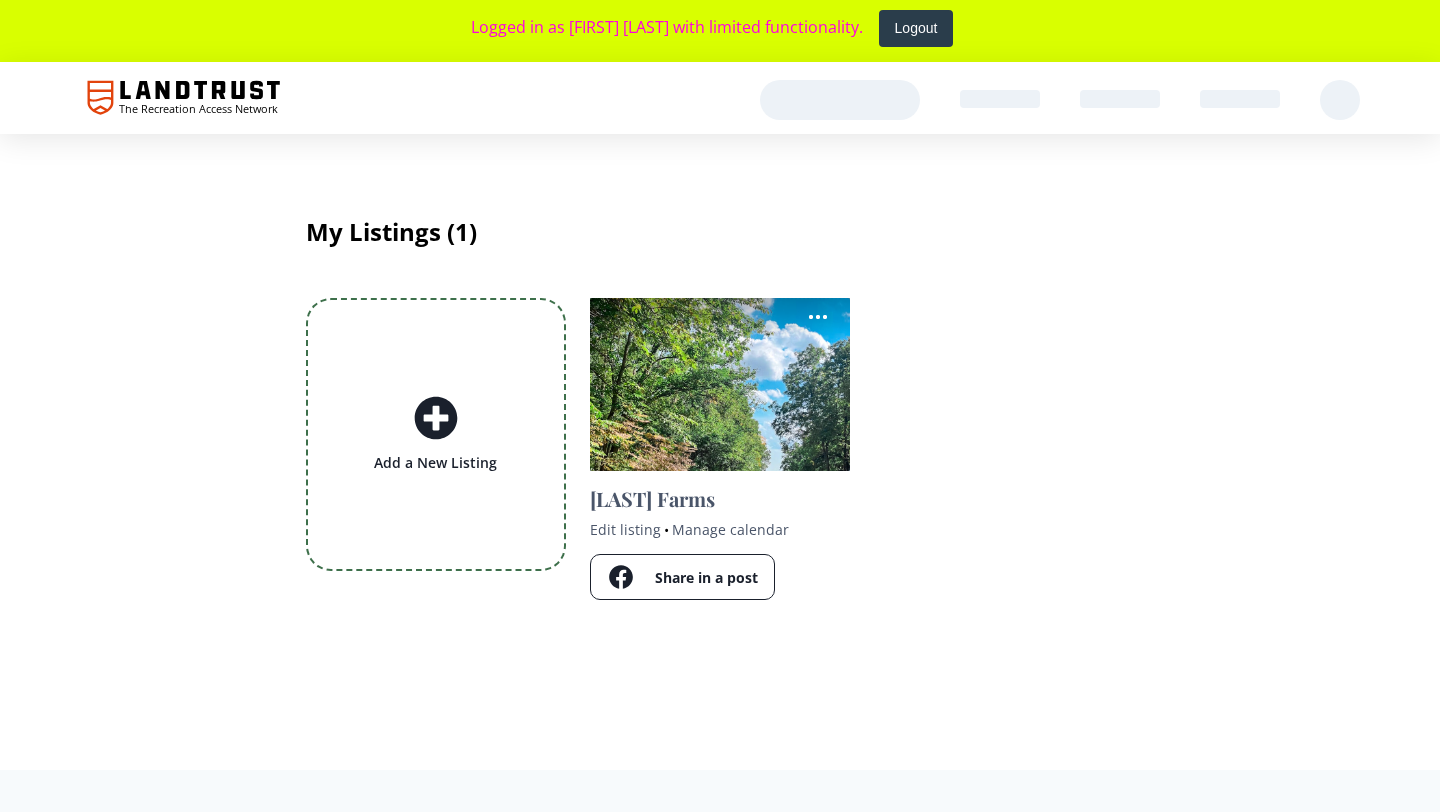 scroll, scrollTop: 0, scrollLeft: 0, axis: both 